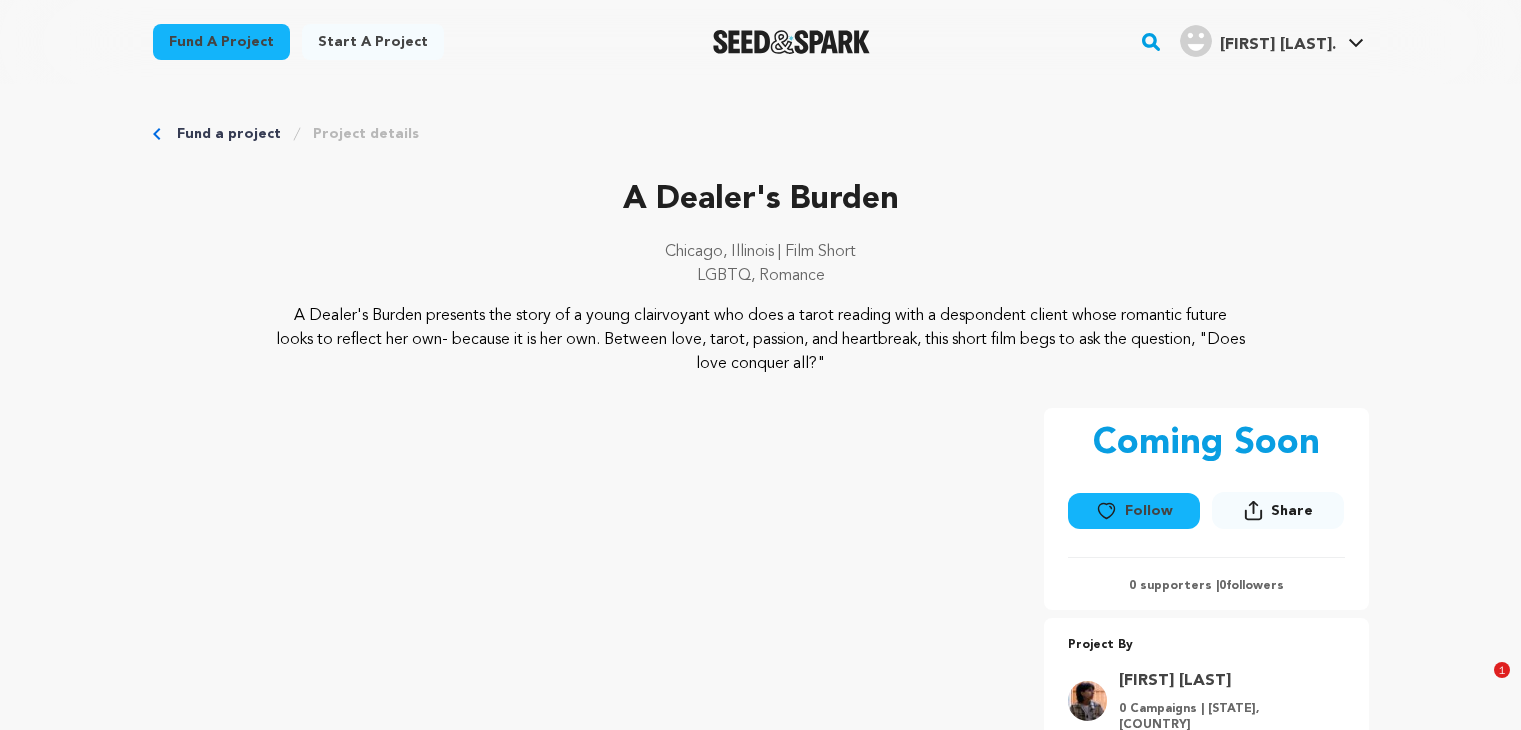 scroll, scrollTop: 772, scrollLeft: 0, axis: vertical 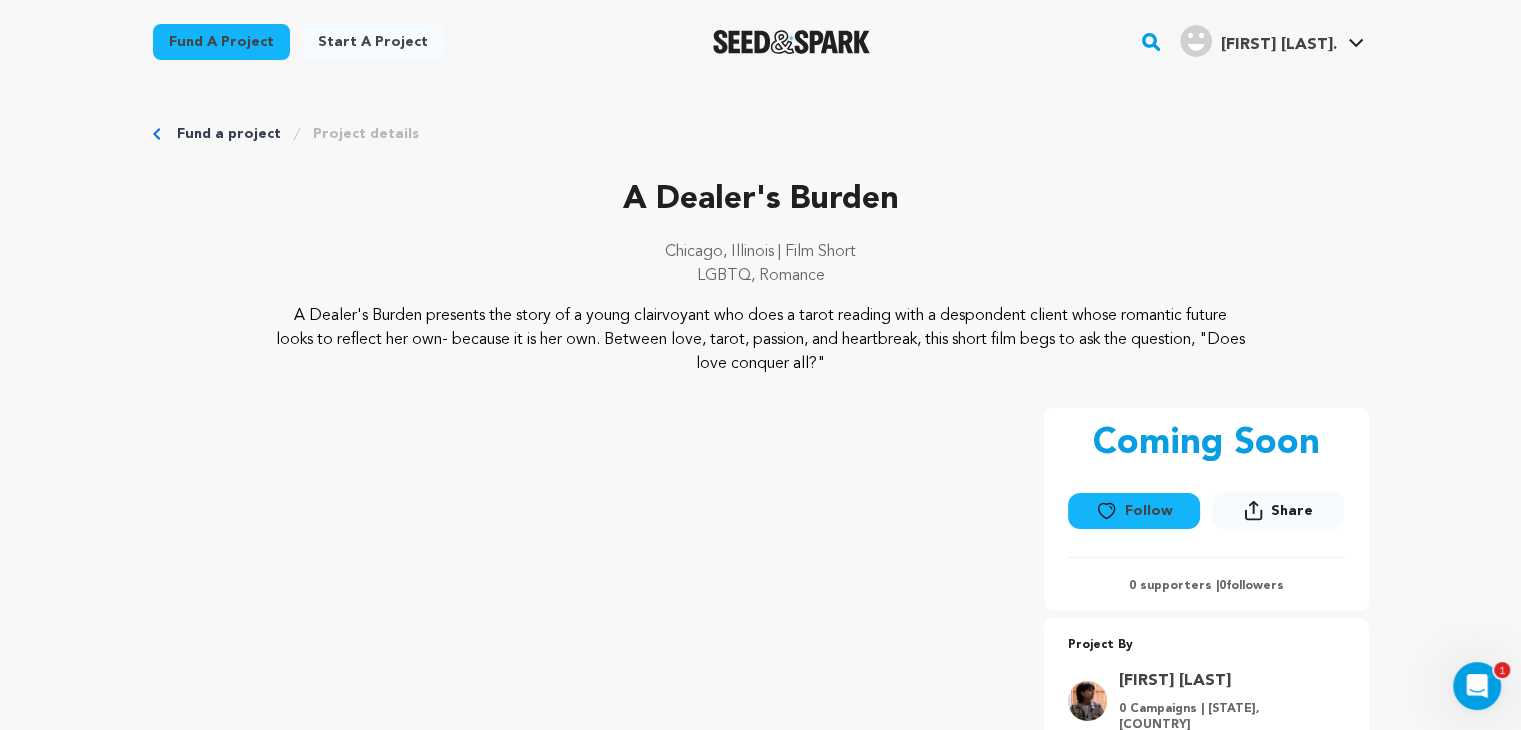 click at bounding box center (791, 42) 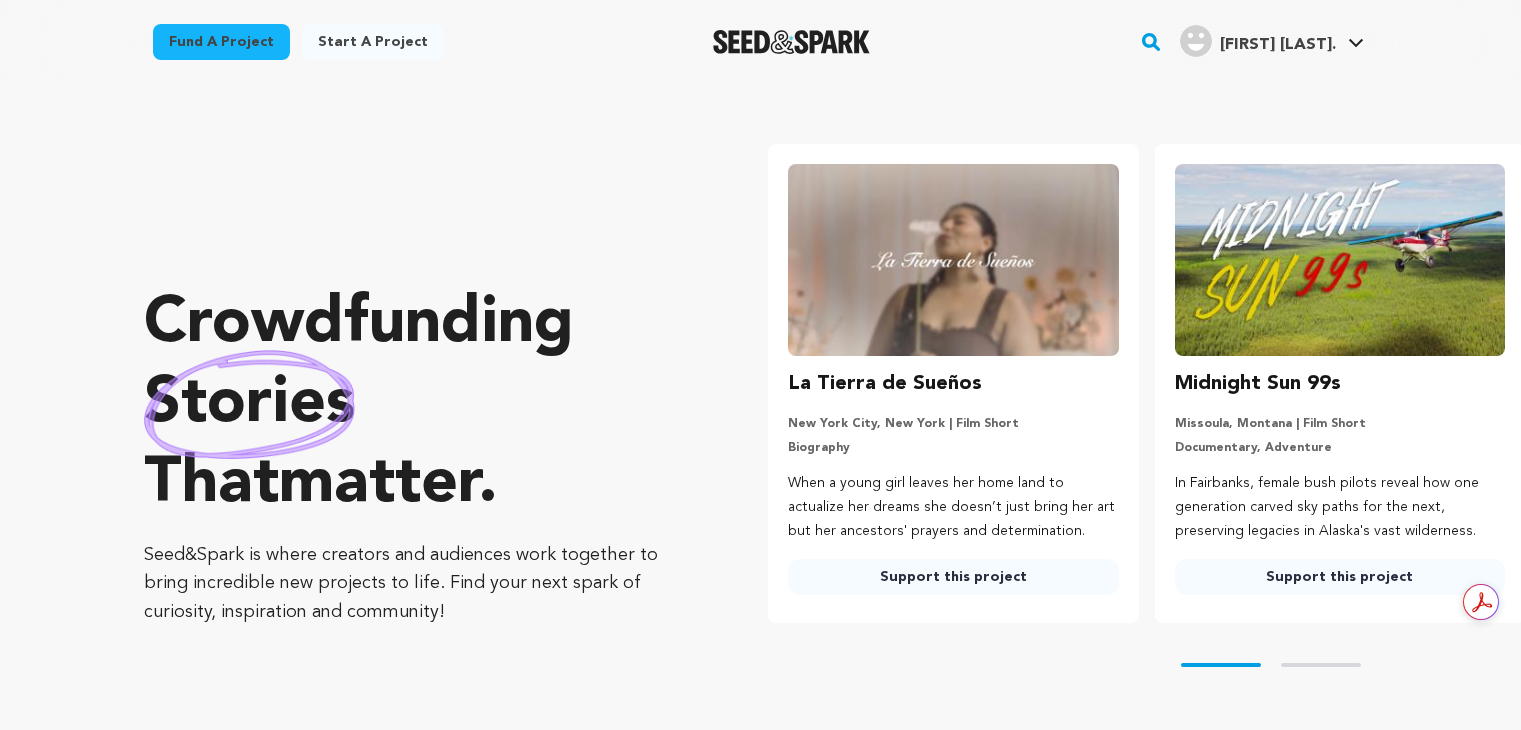 scroll, scrollTop: 0, scrollLeft: 0, axis: both 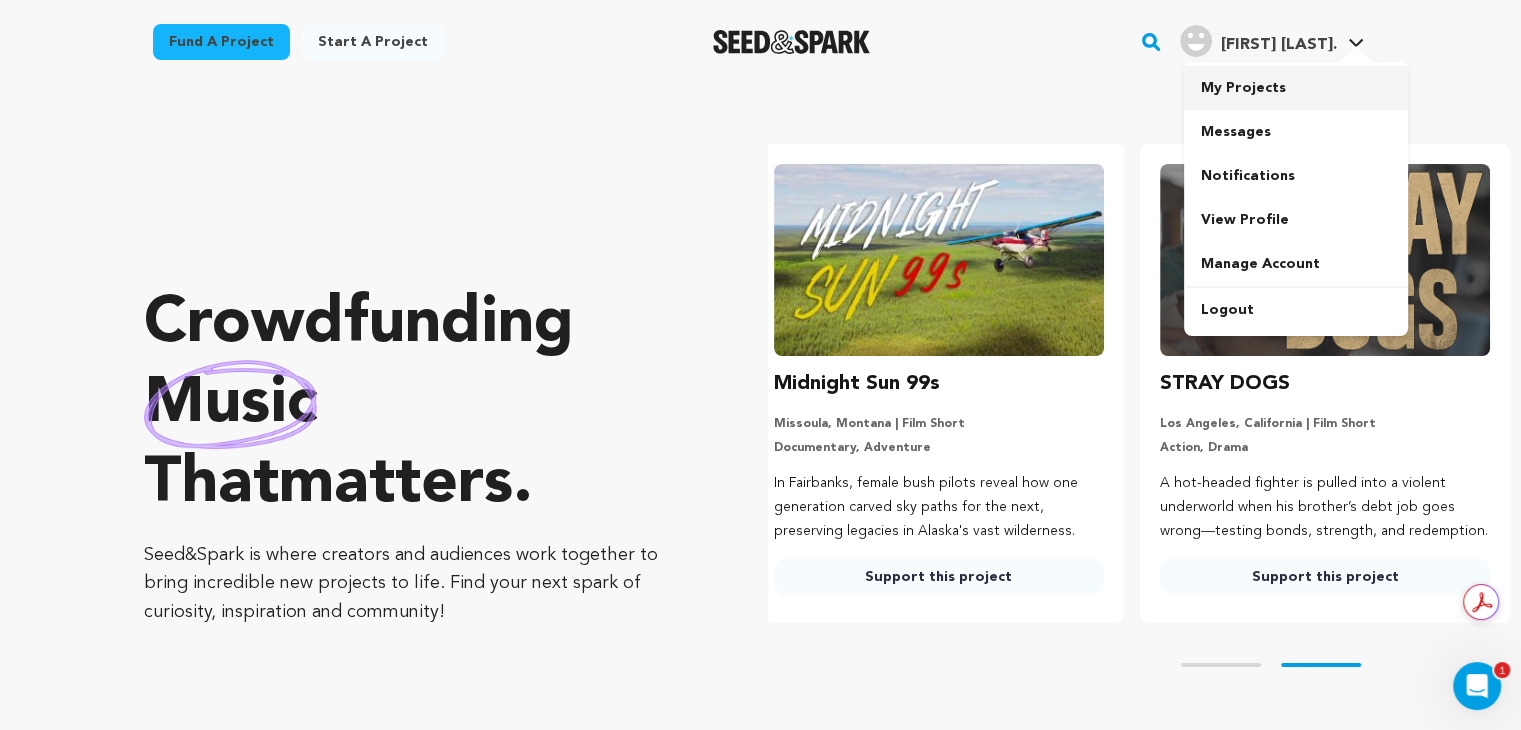 click on "My Projects" at bounding box center [1296, 88] 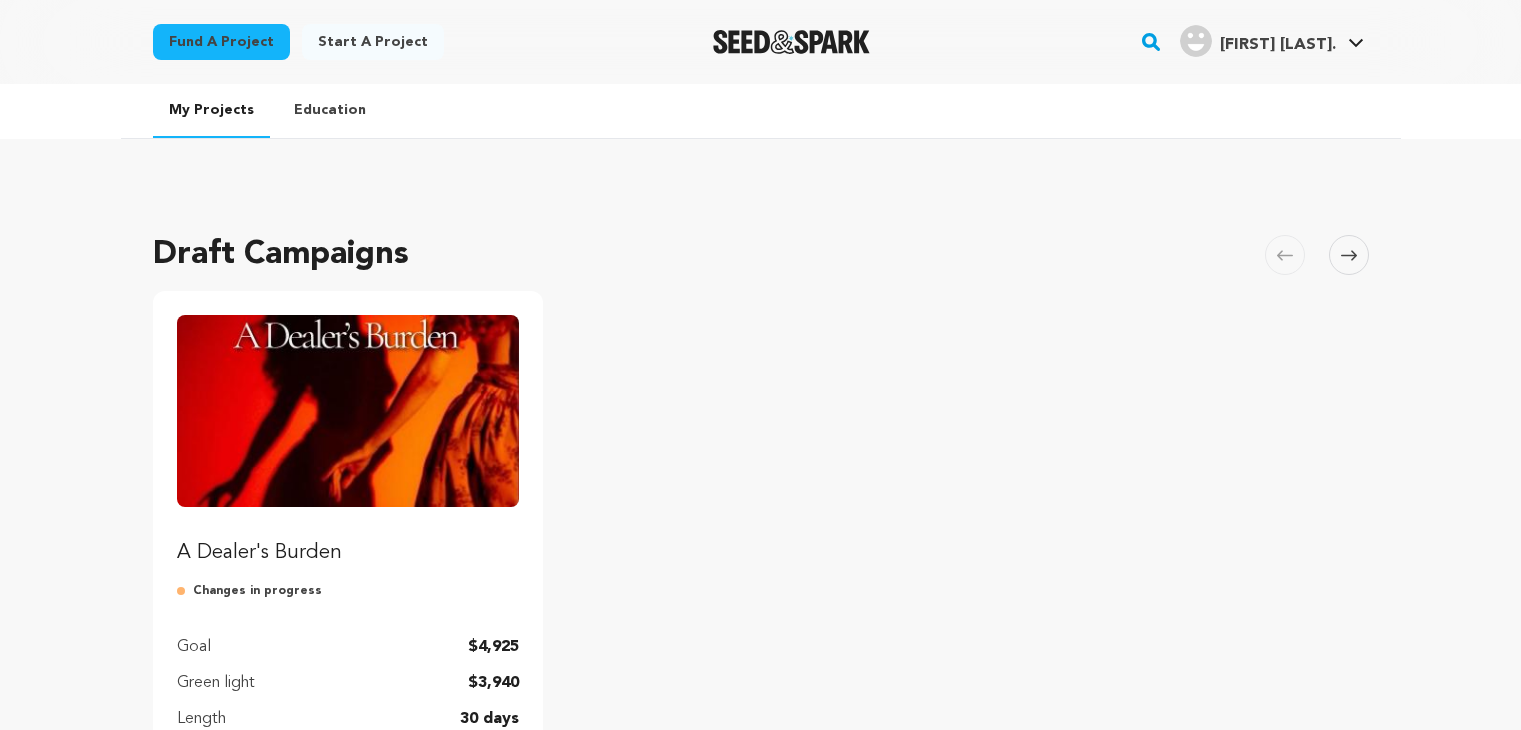 scroll, scrollTop: 0, scrollLeft: 0, axis: both 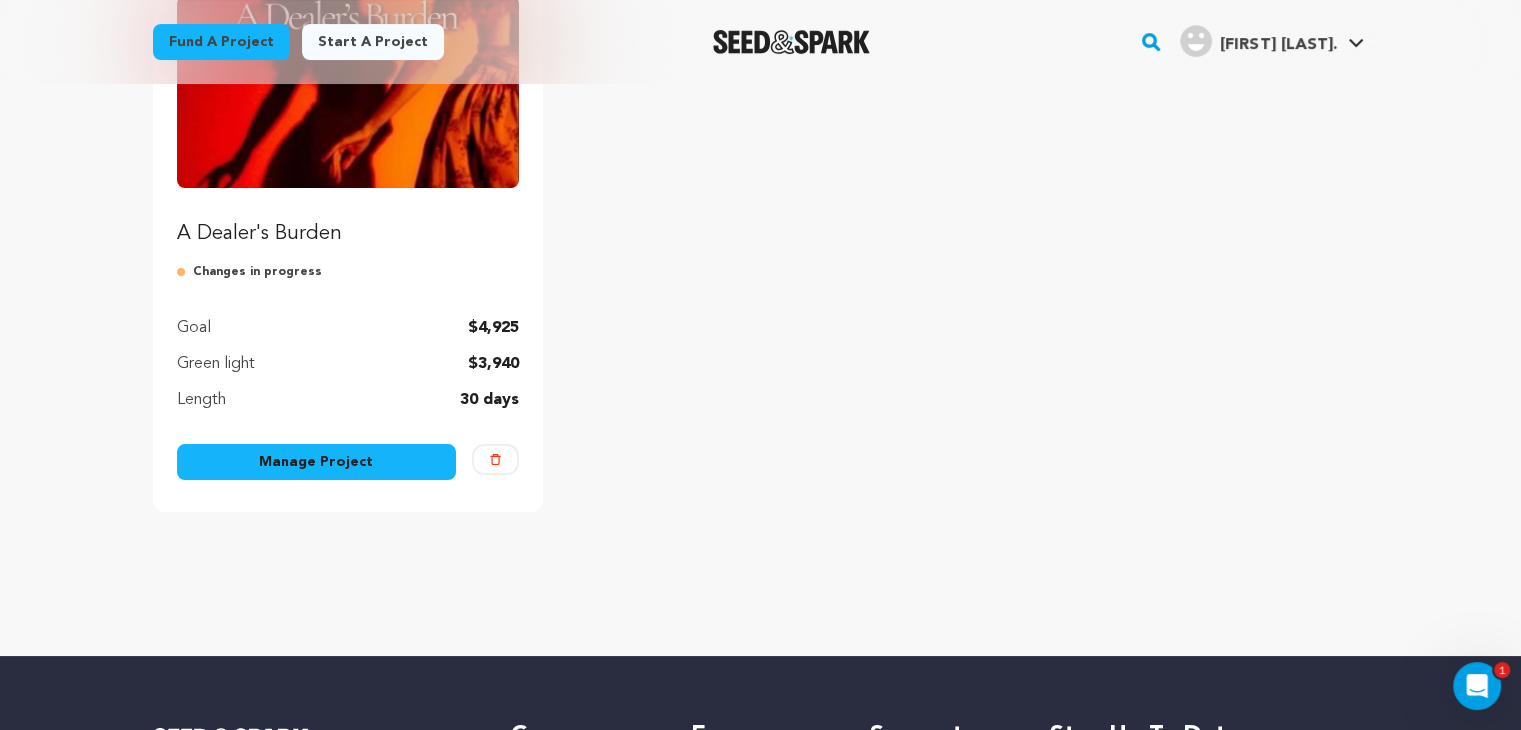 click on "A Dealer's Burden" at bounding box center [348, 122] 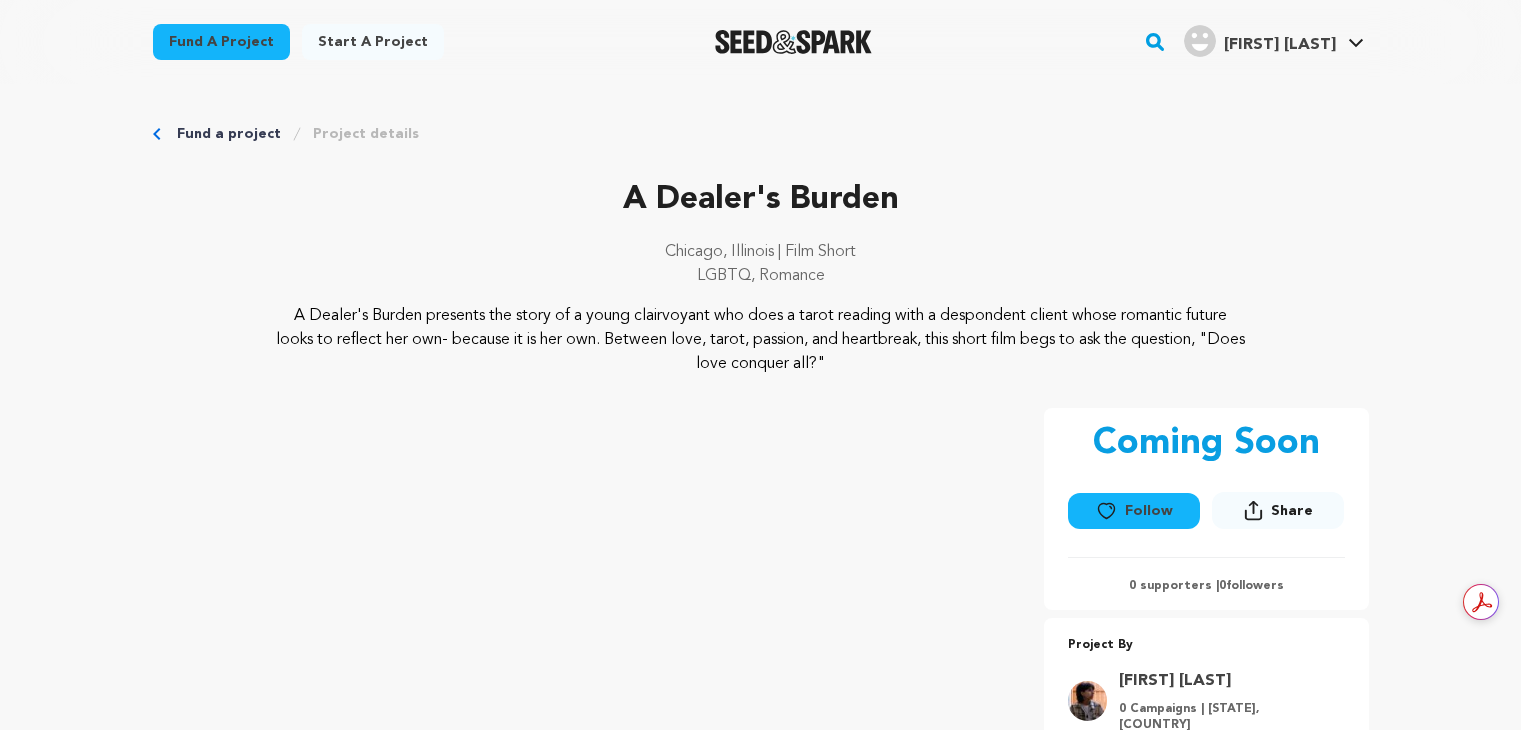 scroll, scrollTop: 0, scrollLeft: 0, axis: both 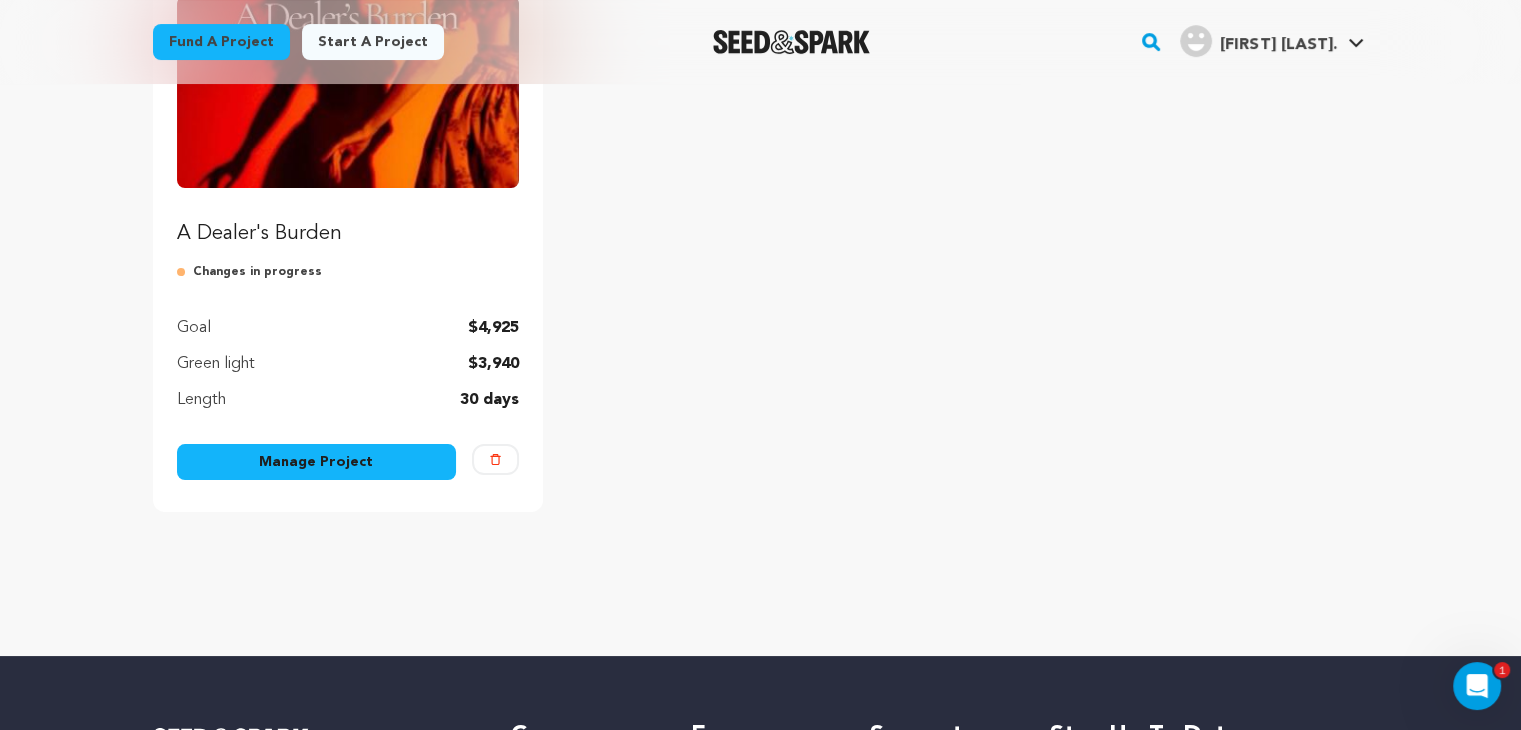 click on "Manage Project" at bounding box center [317, 462] 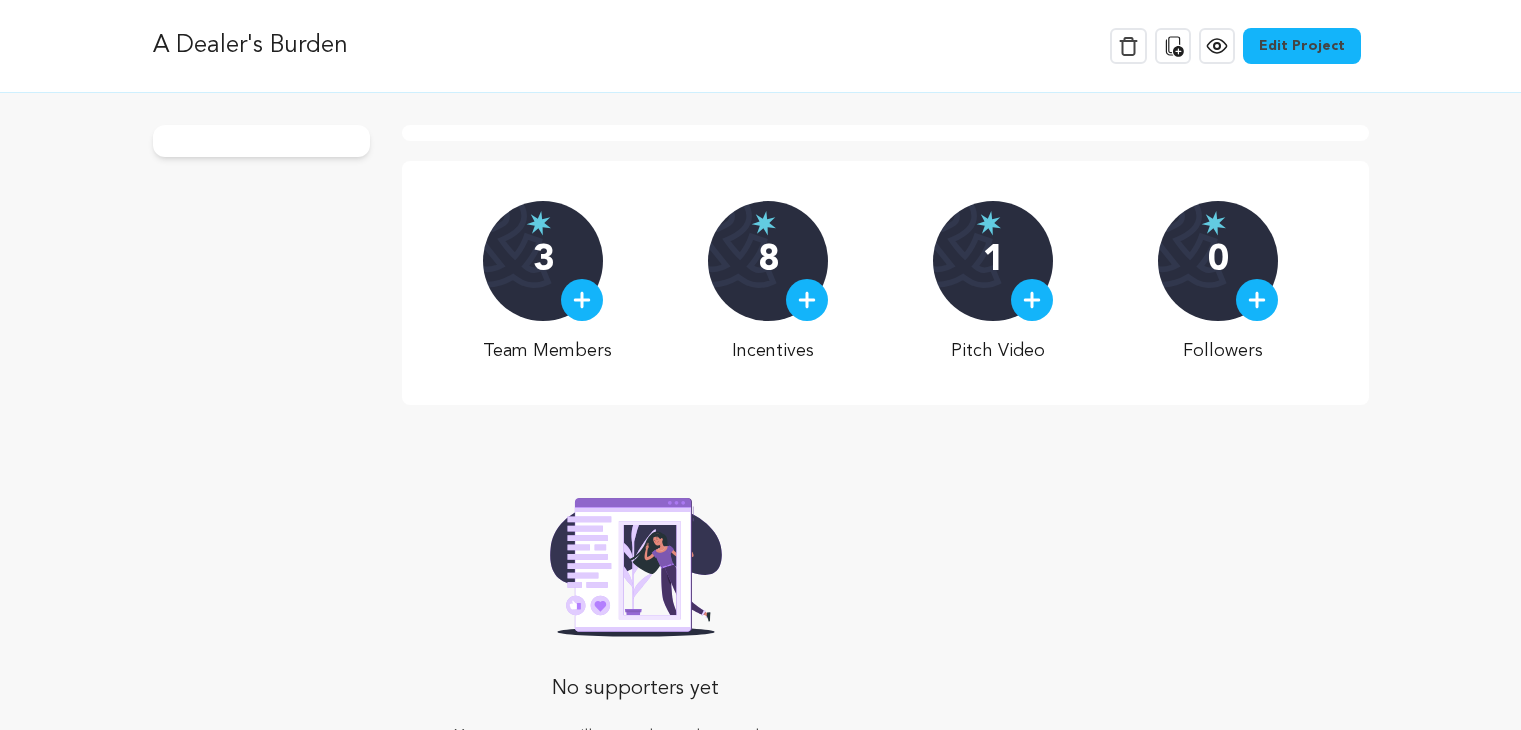 scroll, scrollTop: 0, scrollLeft: 0, axis: both 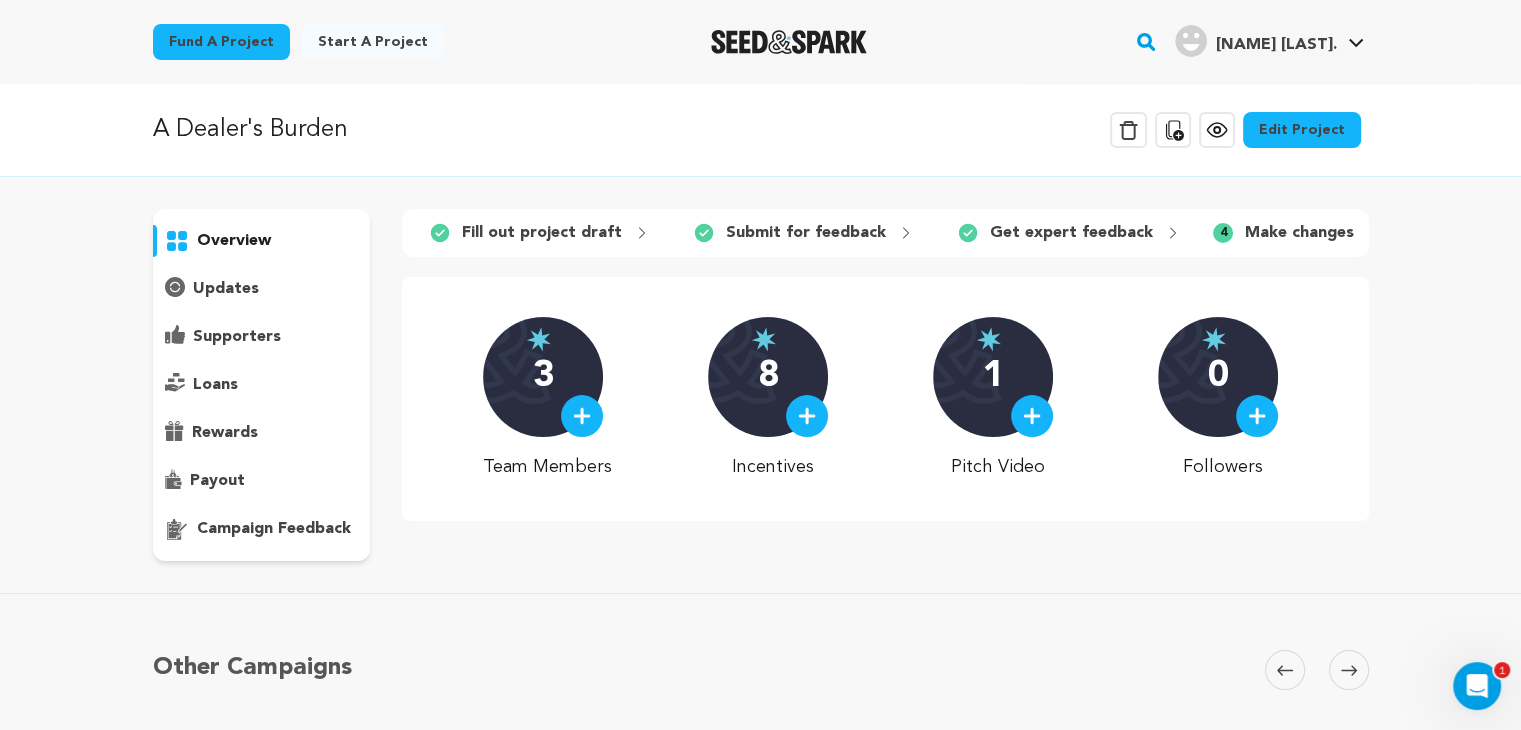 click on "Edit Project" at bounding box center [1302, 130] 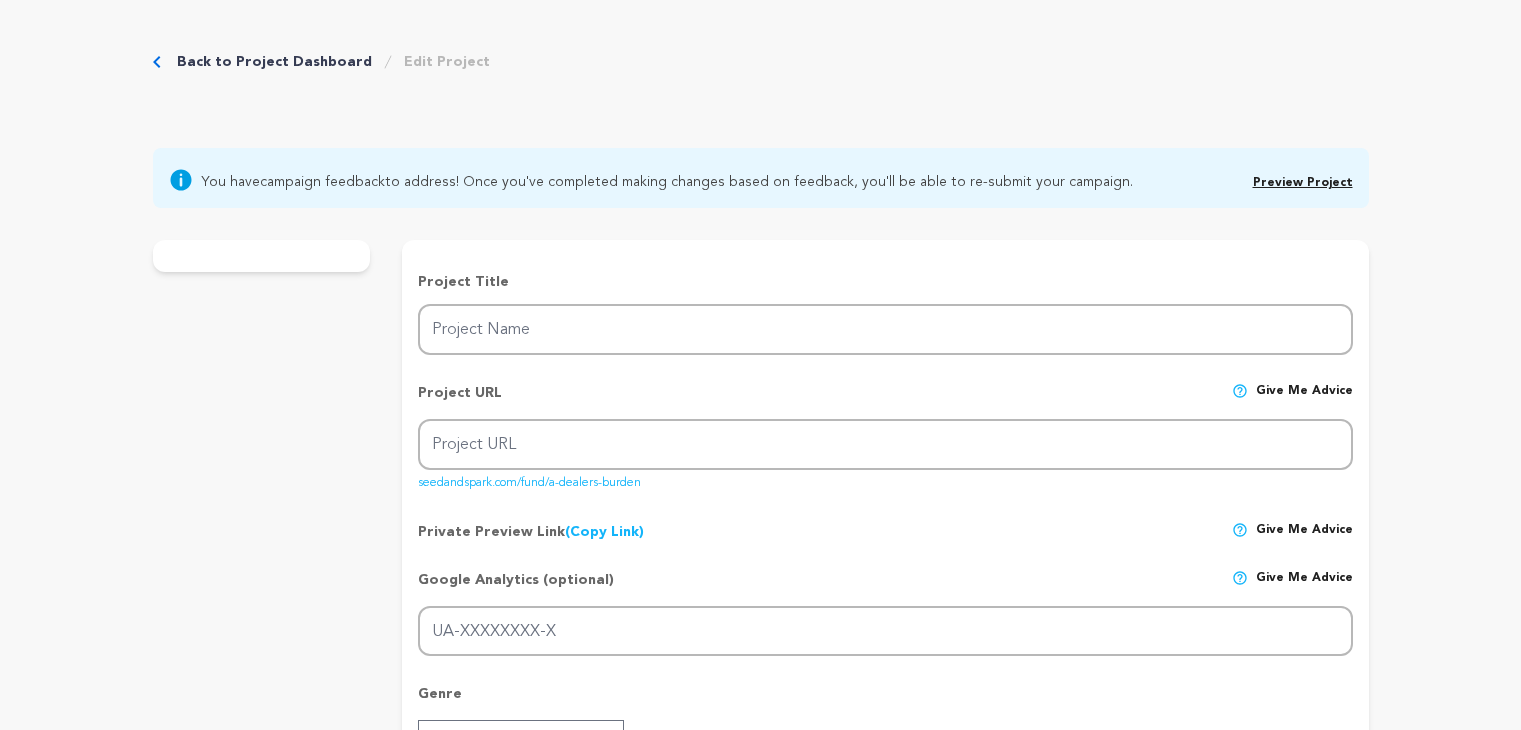 scroll, scrollTop: 0, scrollLeft: 0, axis: both 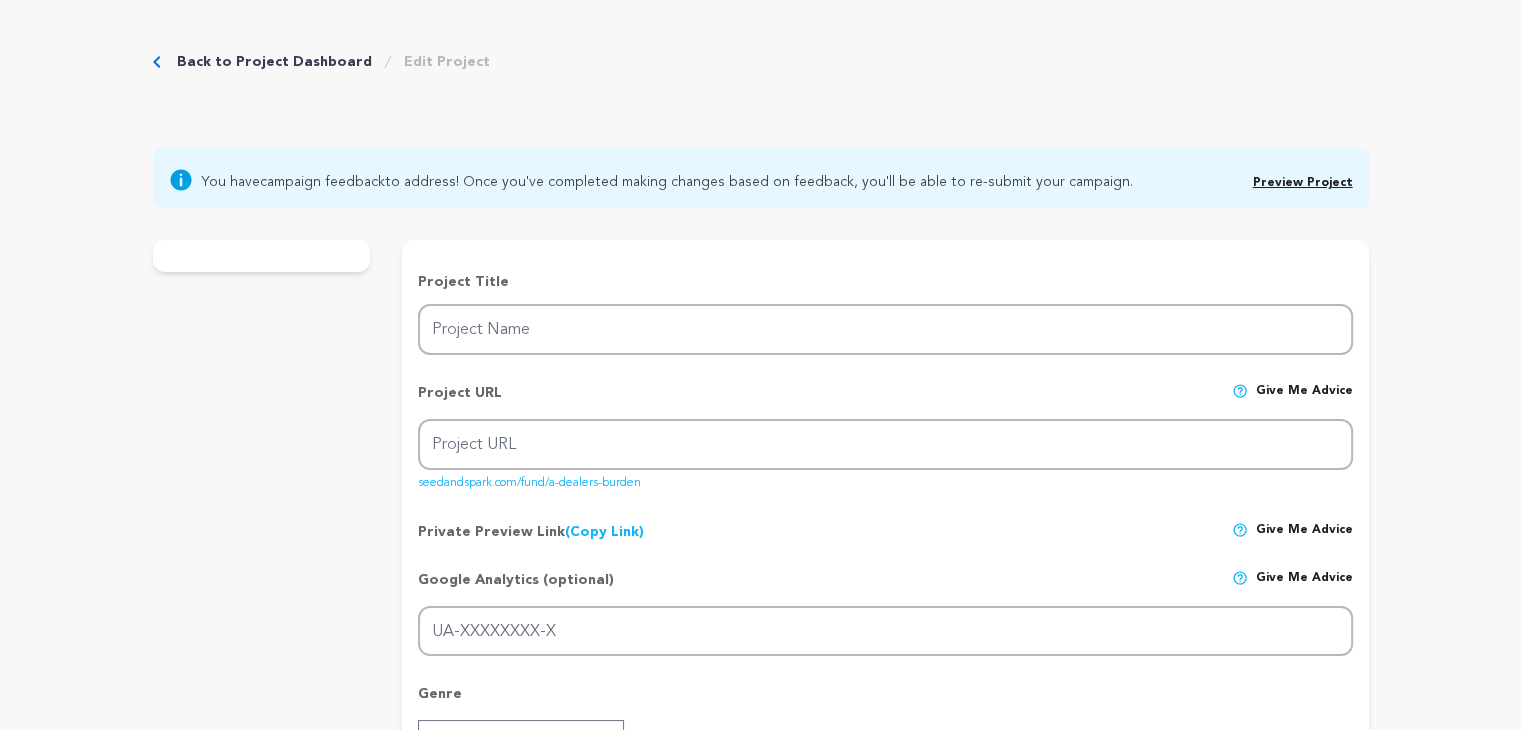 type on "A Dealer's Burden" 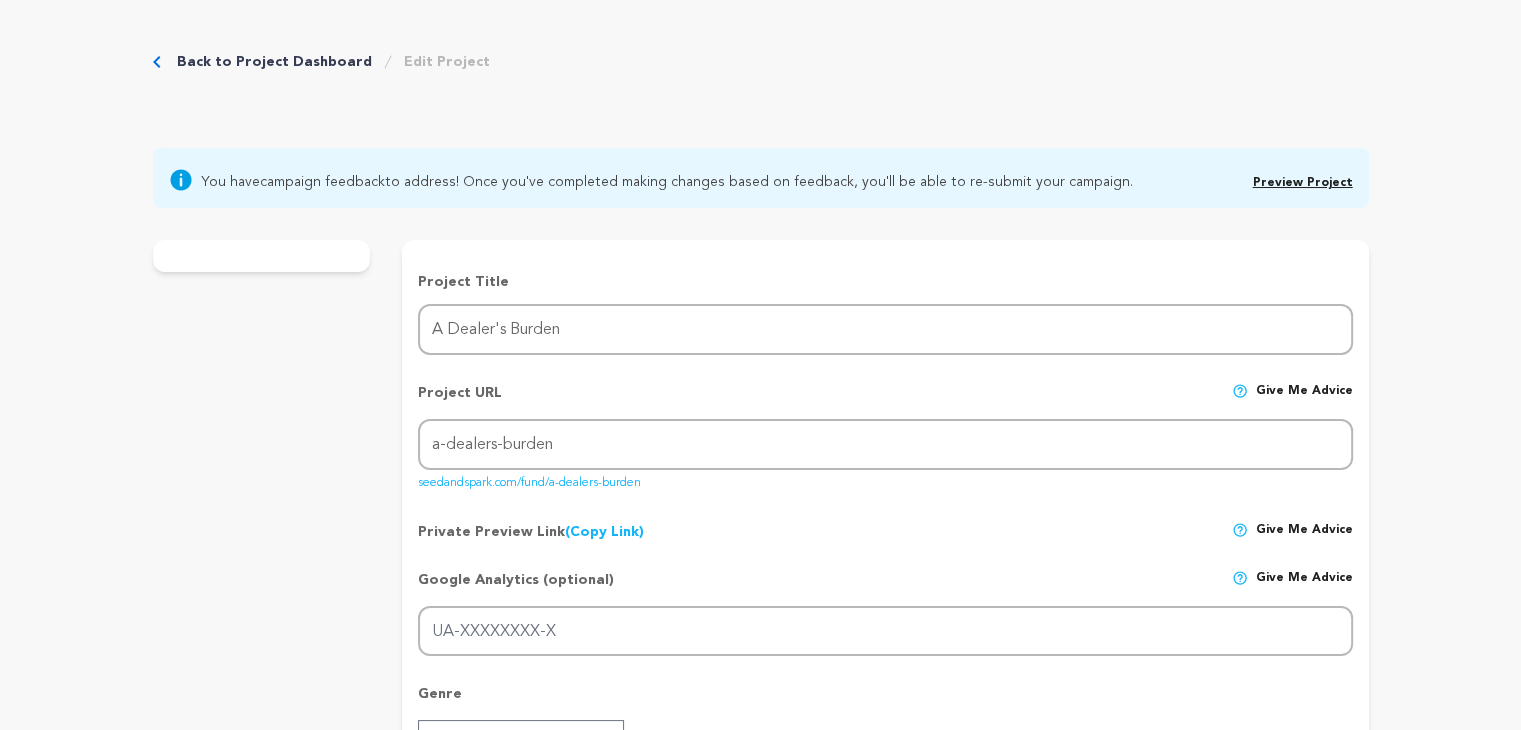 type 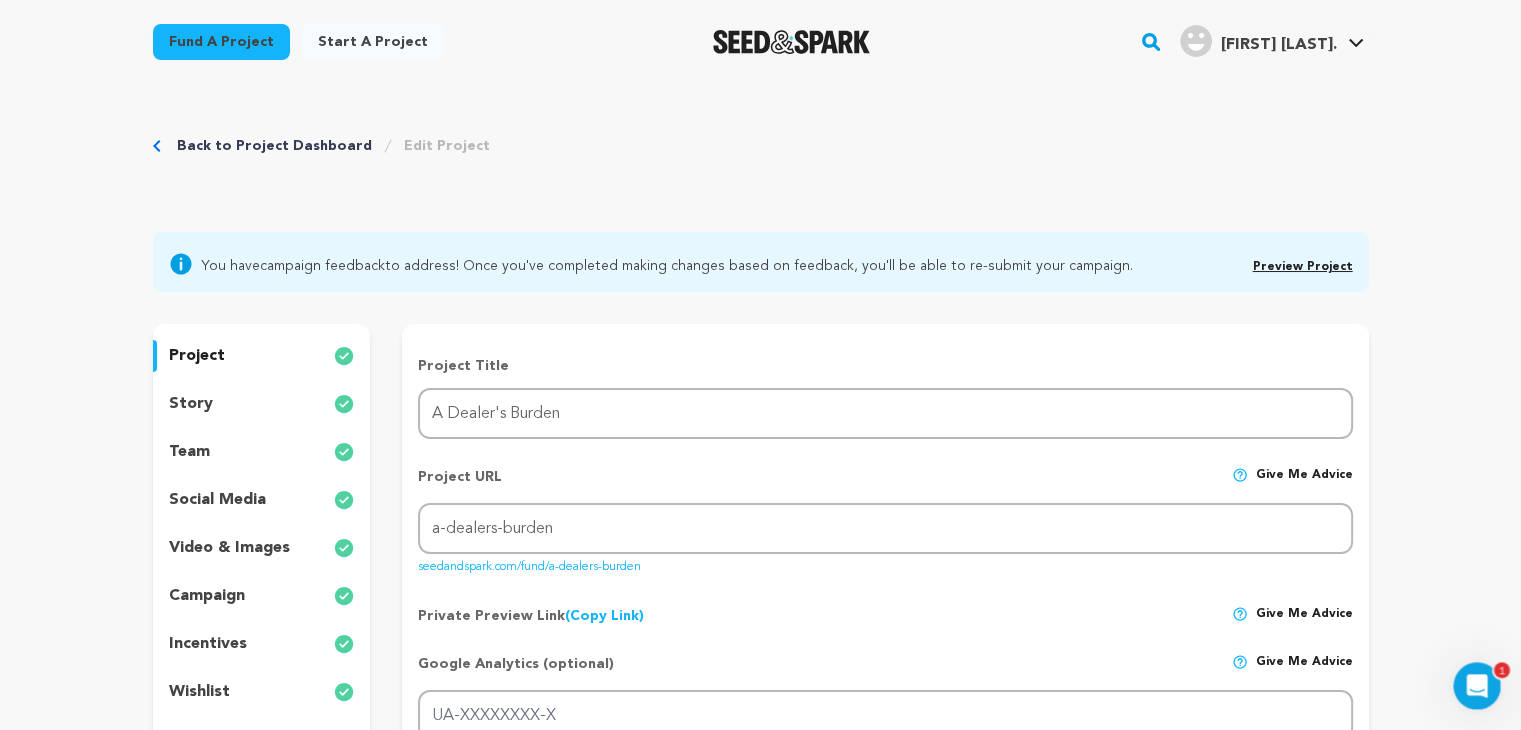 scroll, scrollTop: 0, scrollLeft: 0, axis: both 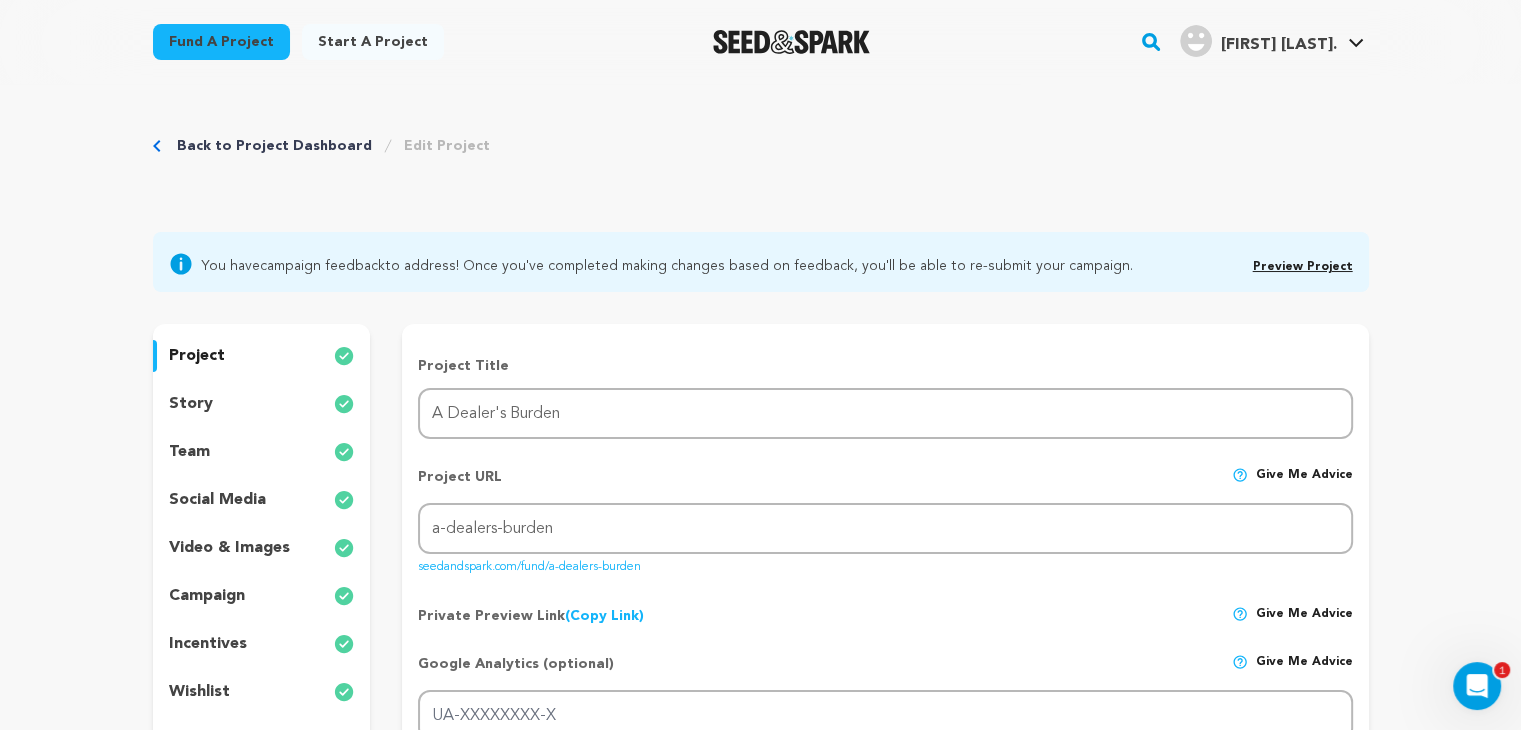 click on "story" at bounding box center [262, 404] 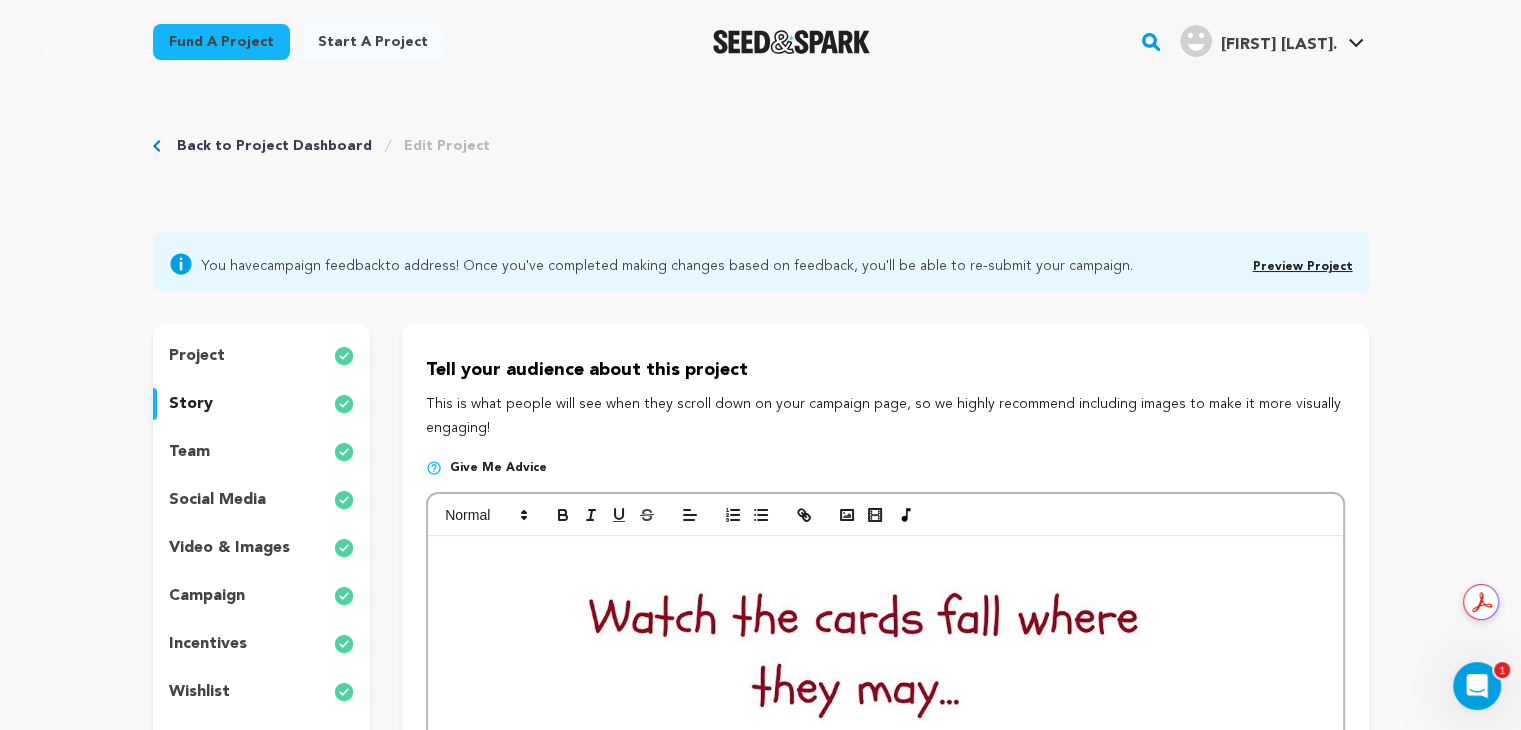 click on "team" at bounding box center (262, 452) 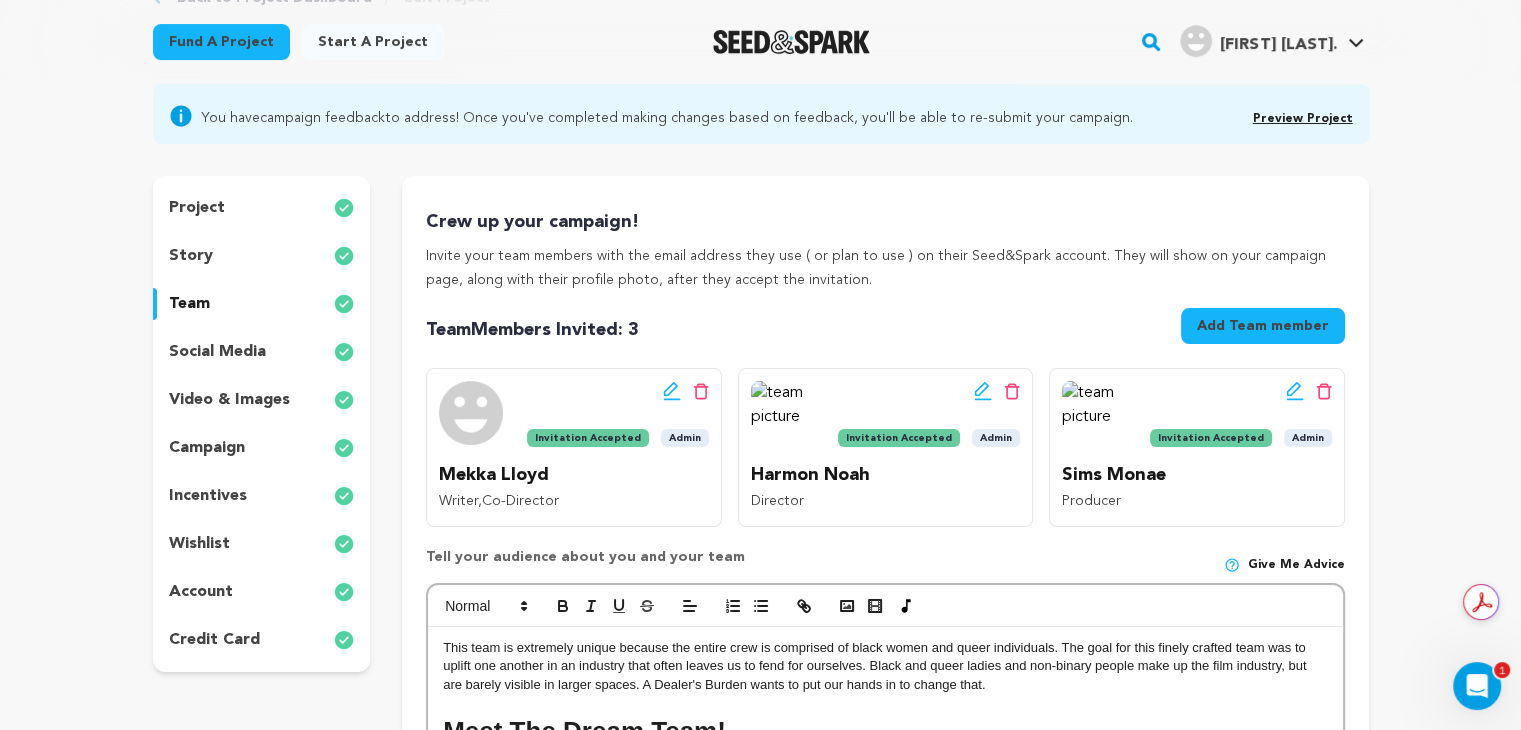 scroll, scrollTop: 152, scrollLeft: 0, axis: vertical 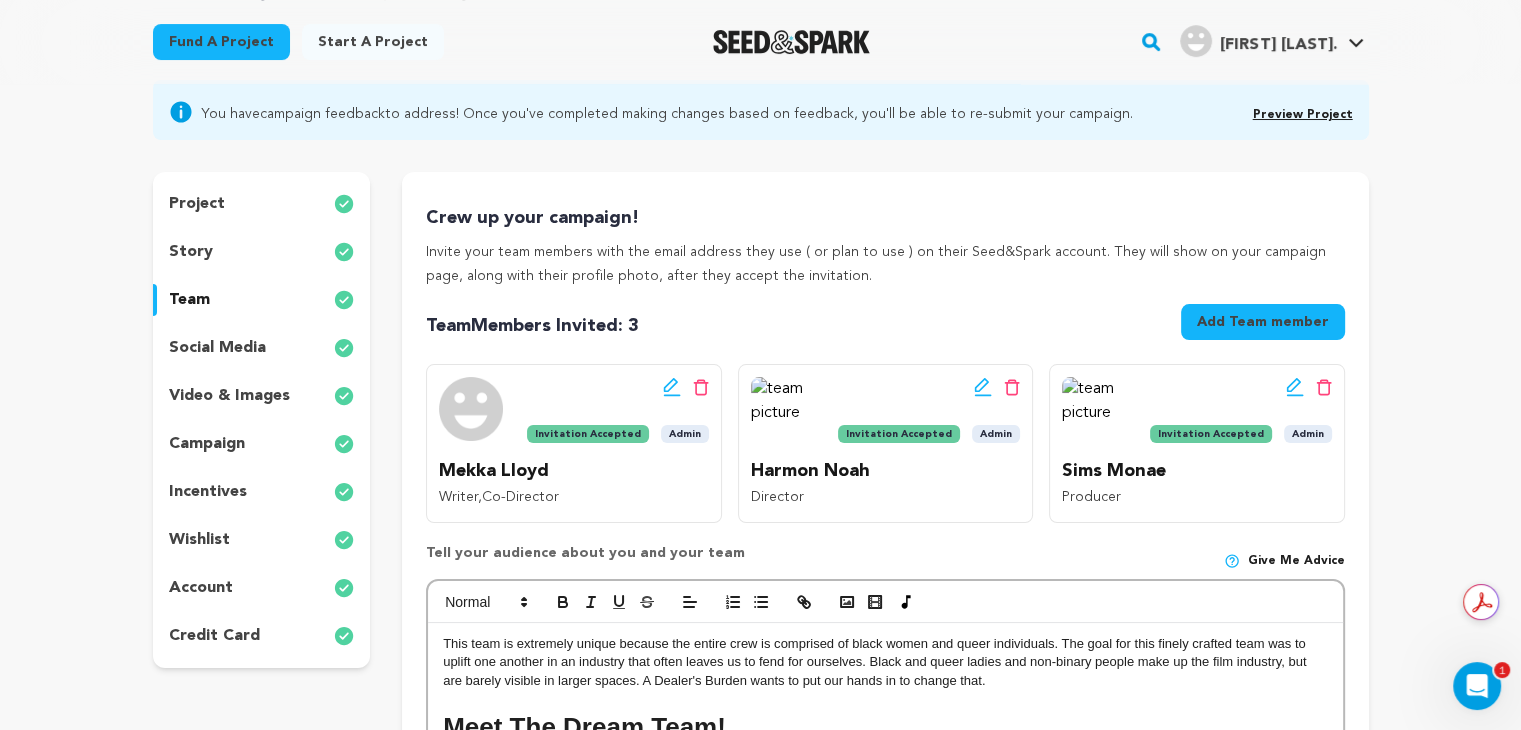 click on "social media" at bounding box center (217, 348) 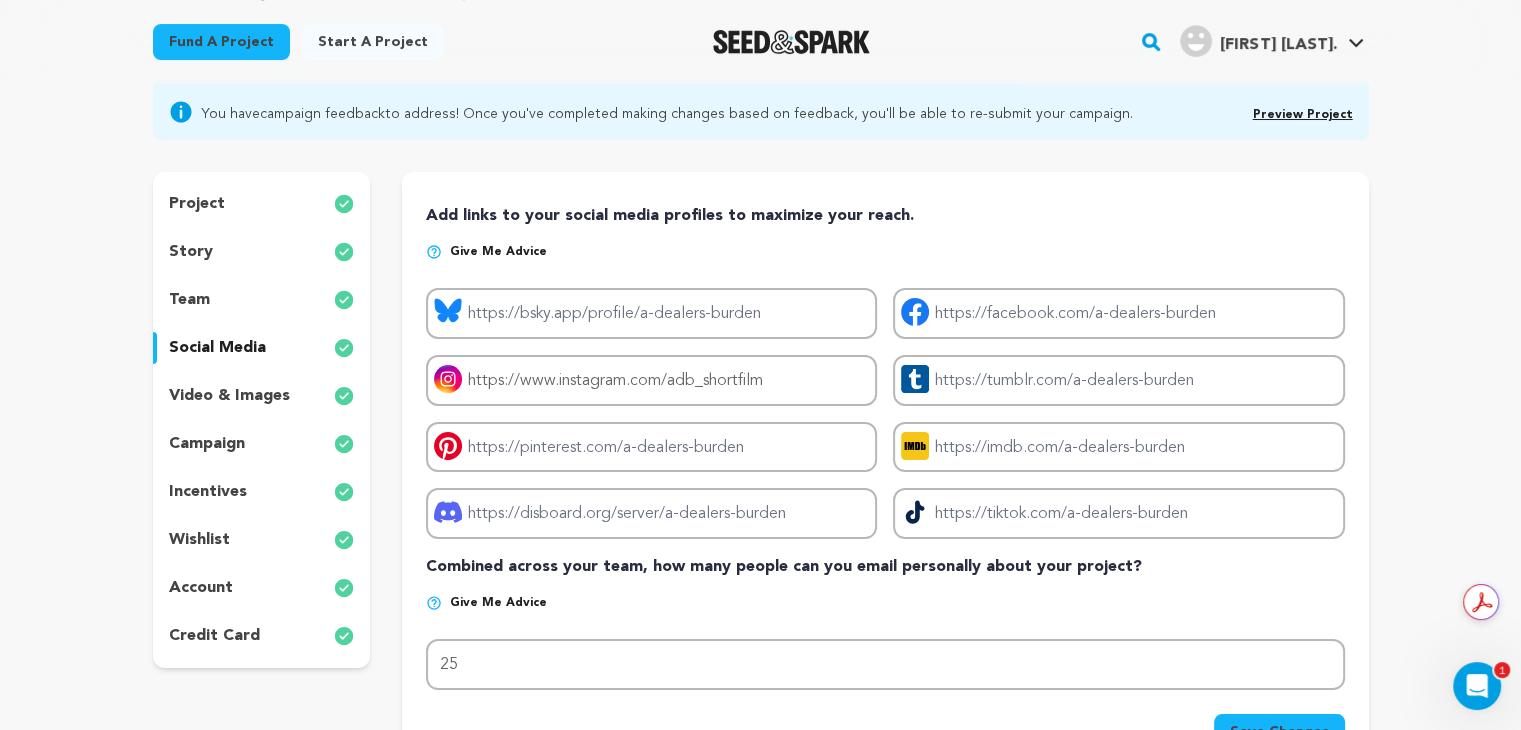 click on "video & images" at bounding box center (229, 396) 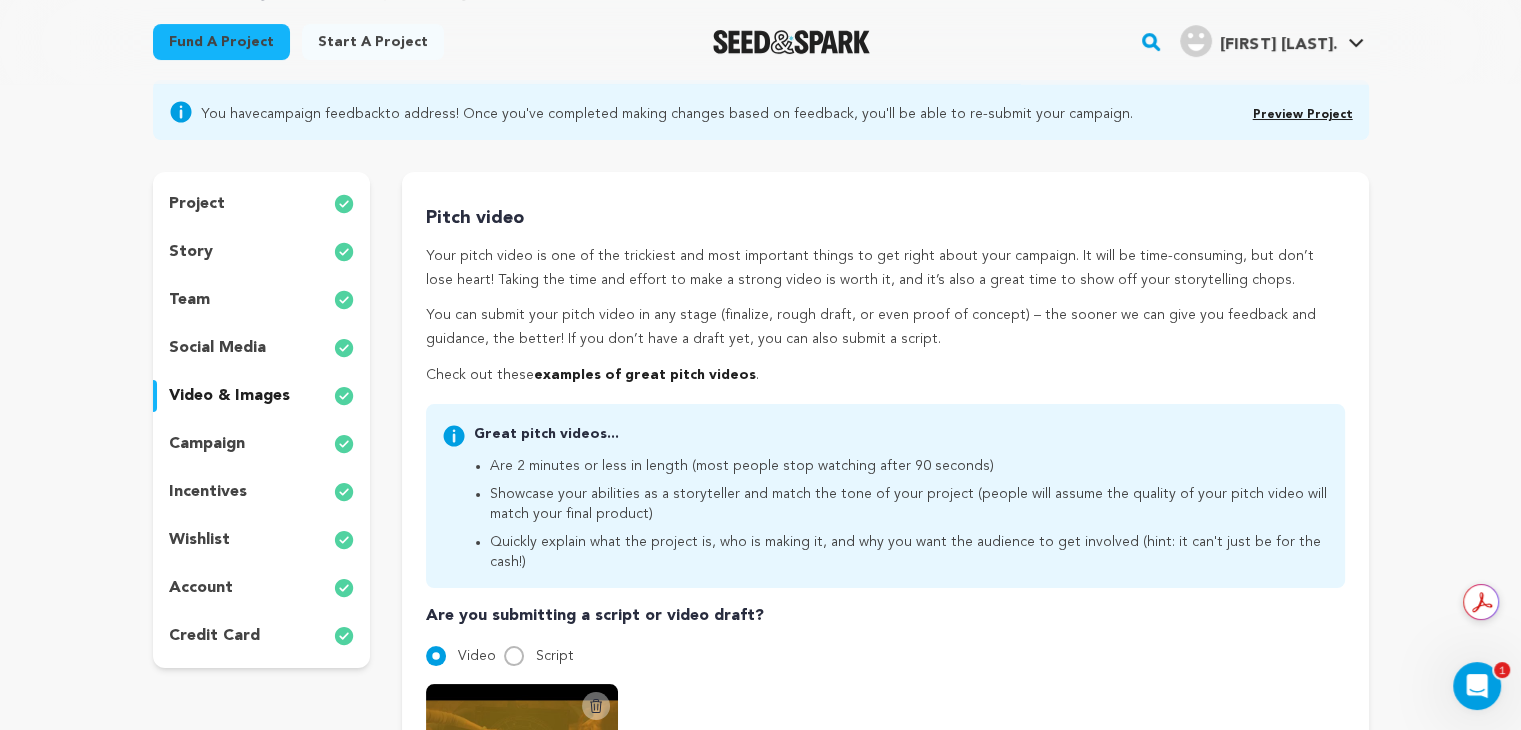 click on "campaign" at bounding box center [207, 444] 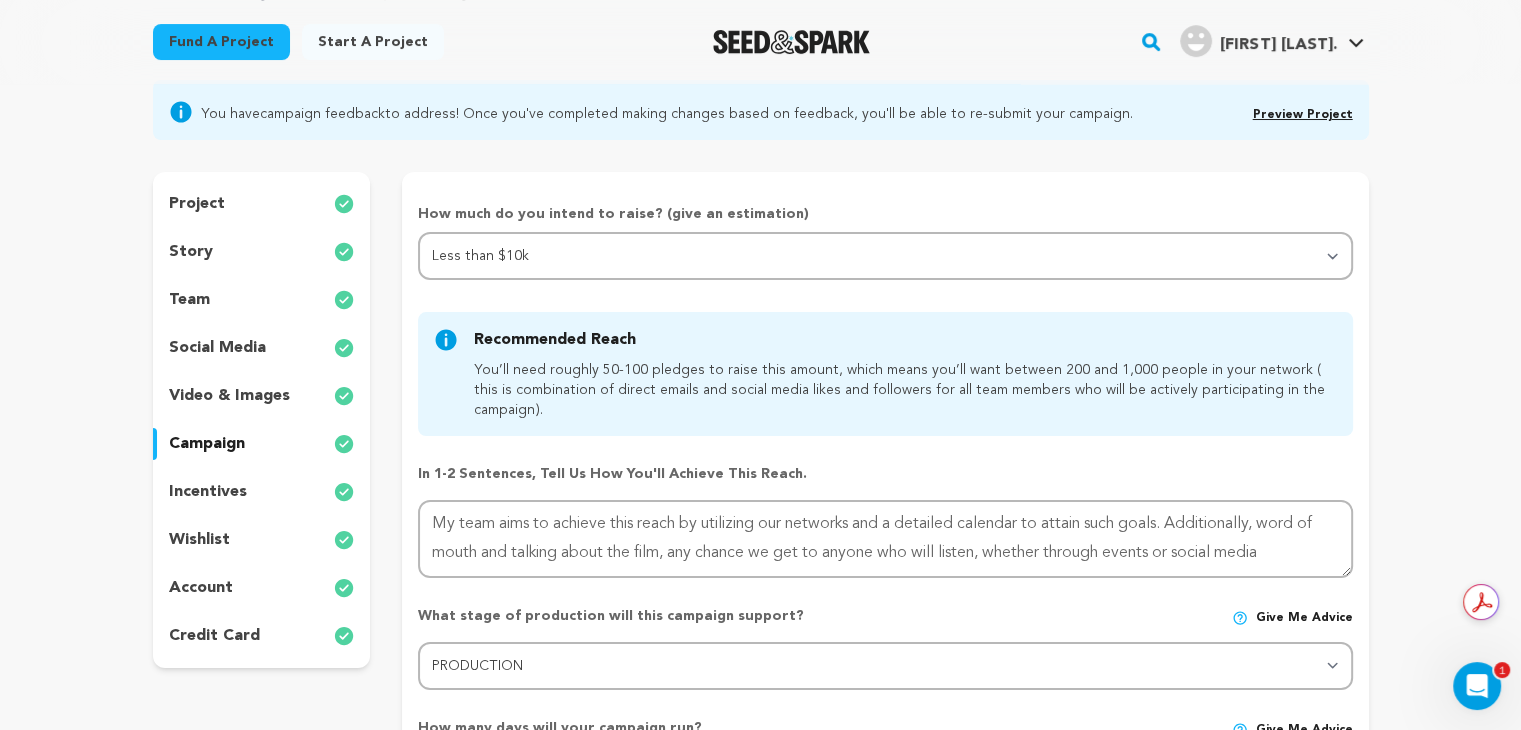 click on "incentives" at bounding box center (208, 492) 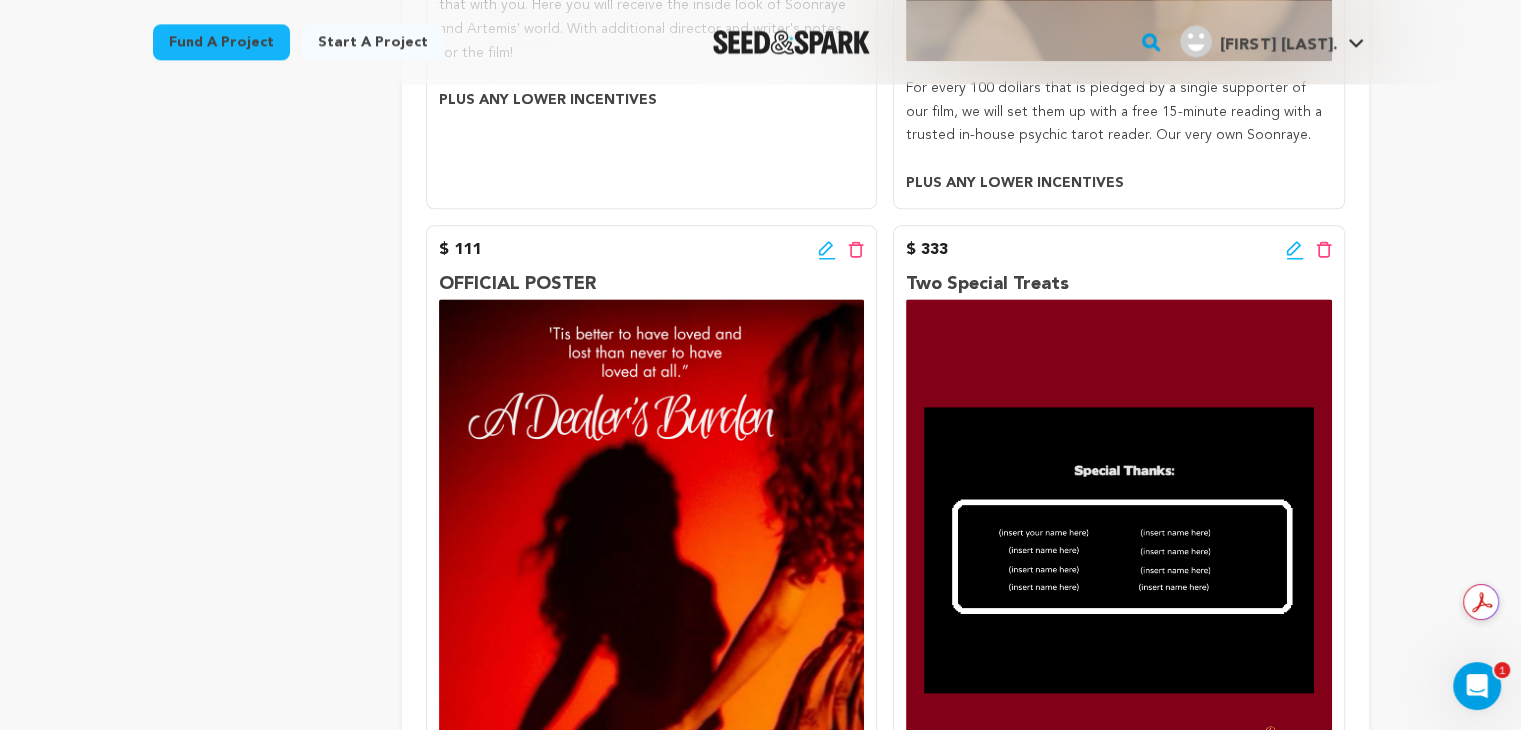 scroll, scrollTop: 2606, scrollLeft: 0, axis: vertical 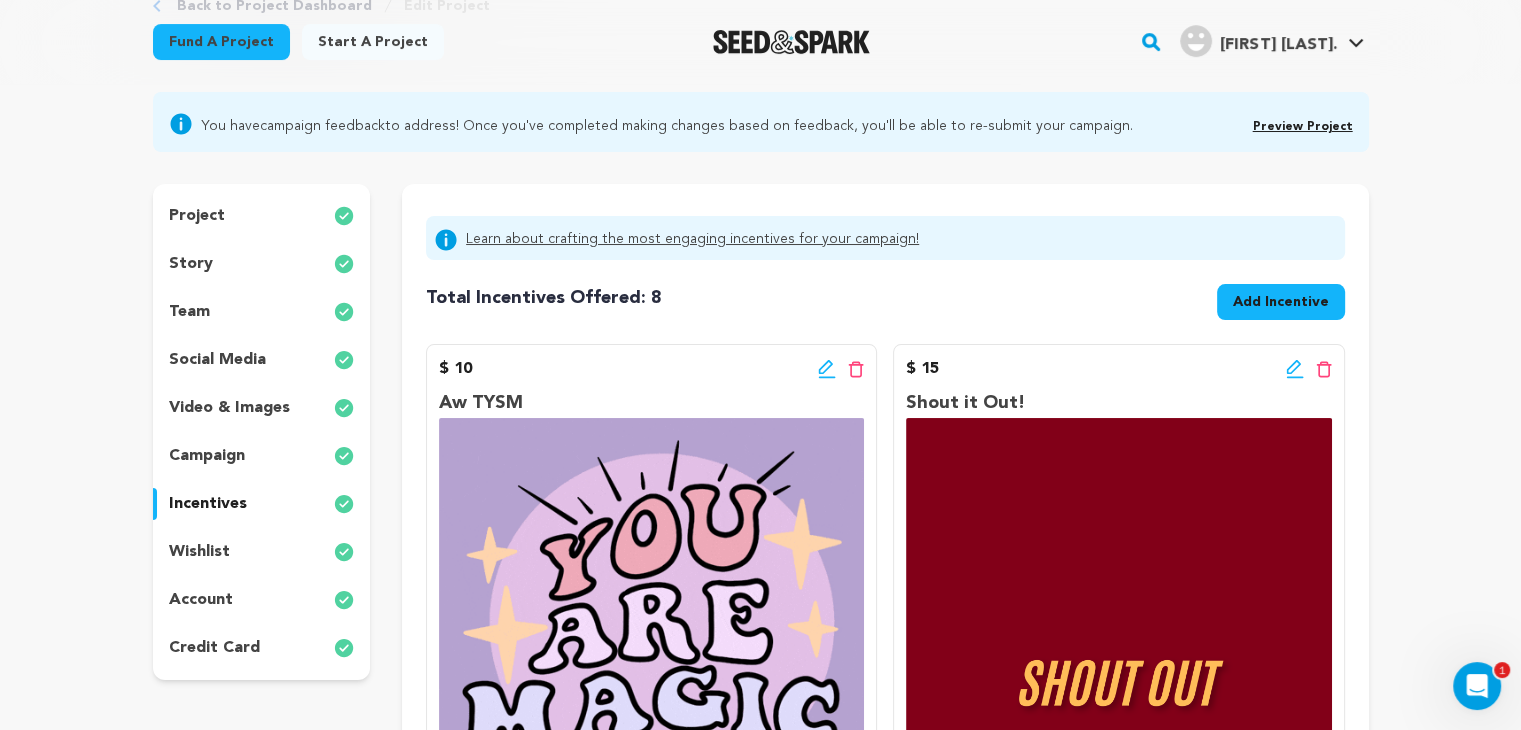click on "Add Incentive" at bounding box center [1281, 302] 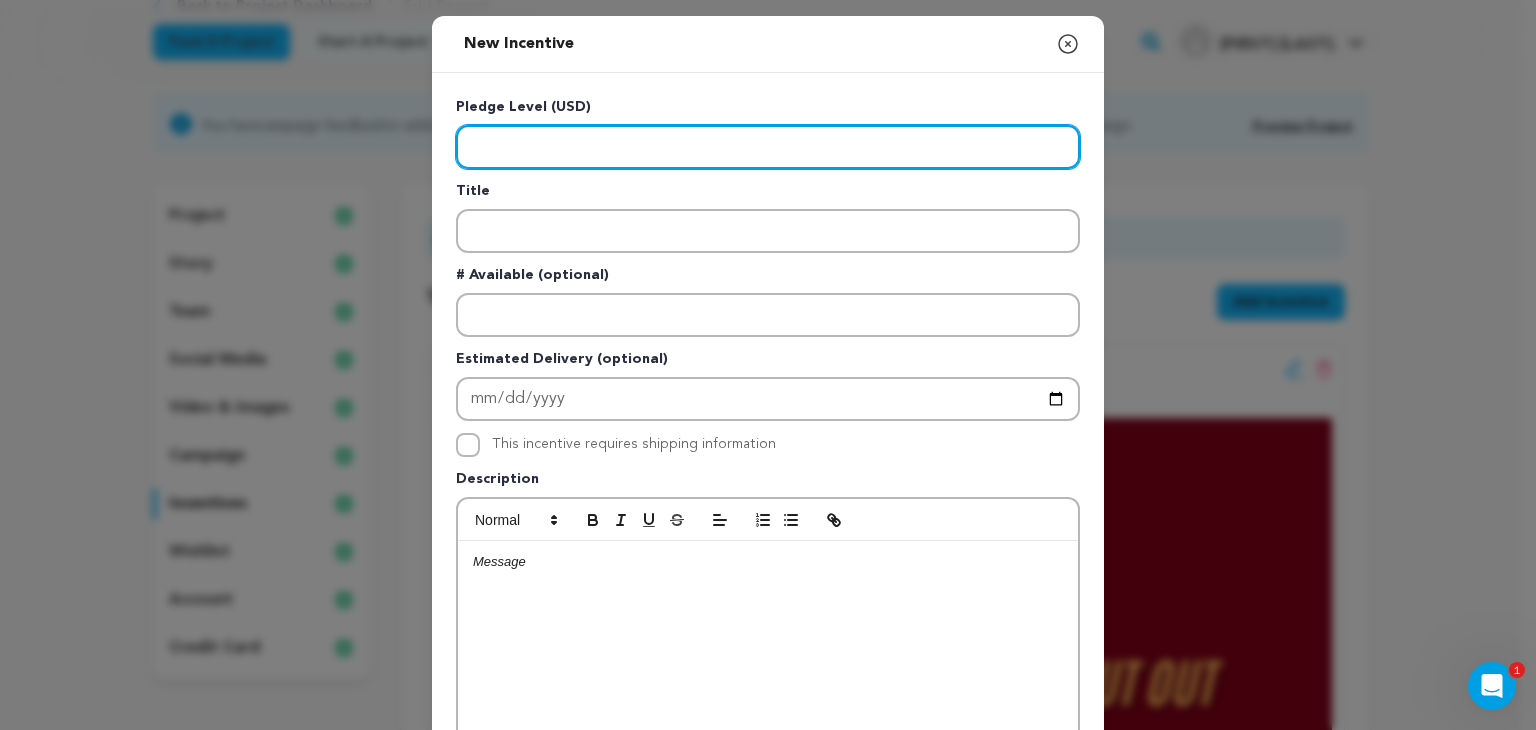 click at bounding box center [768, 147] 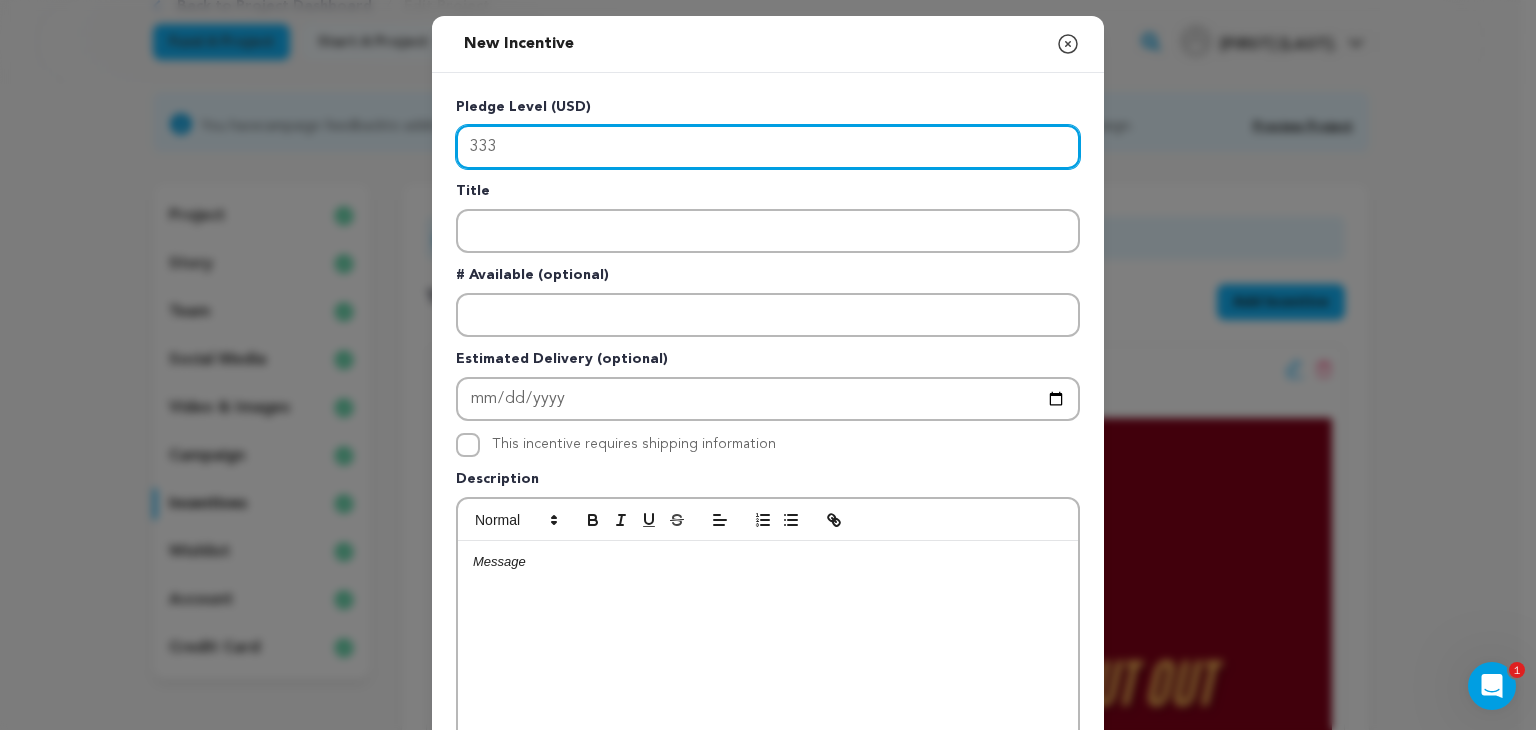 type on "333" 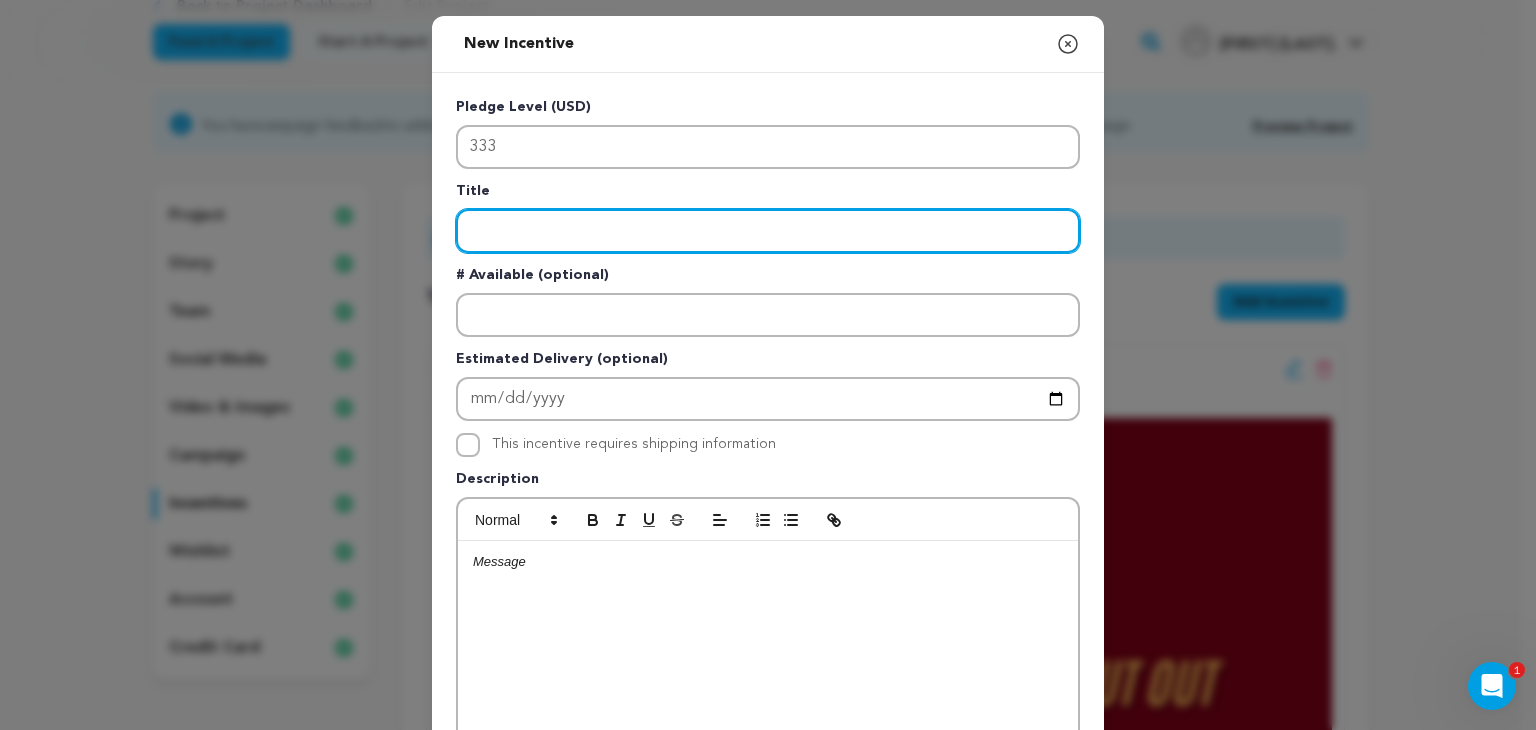 click at bounding box center (768, 231) 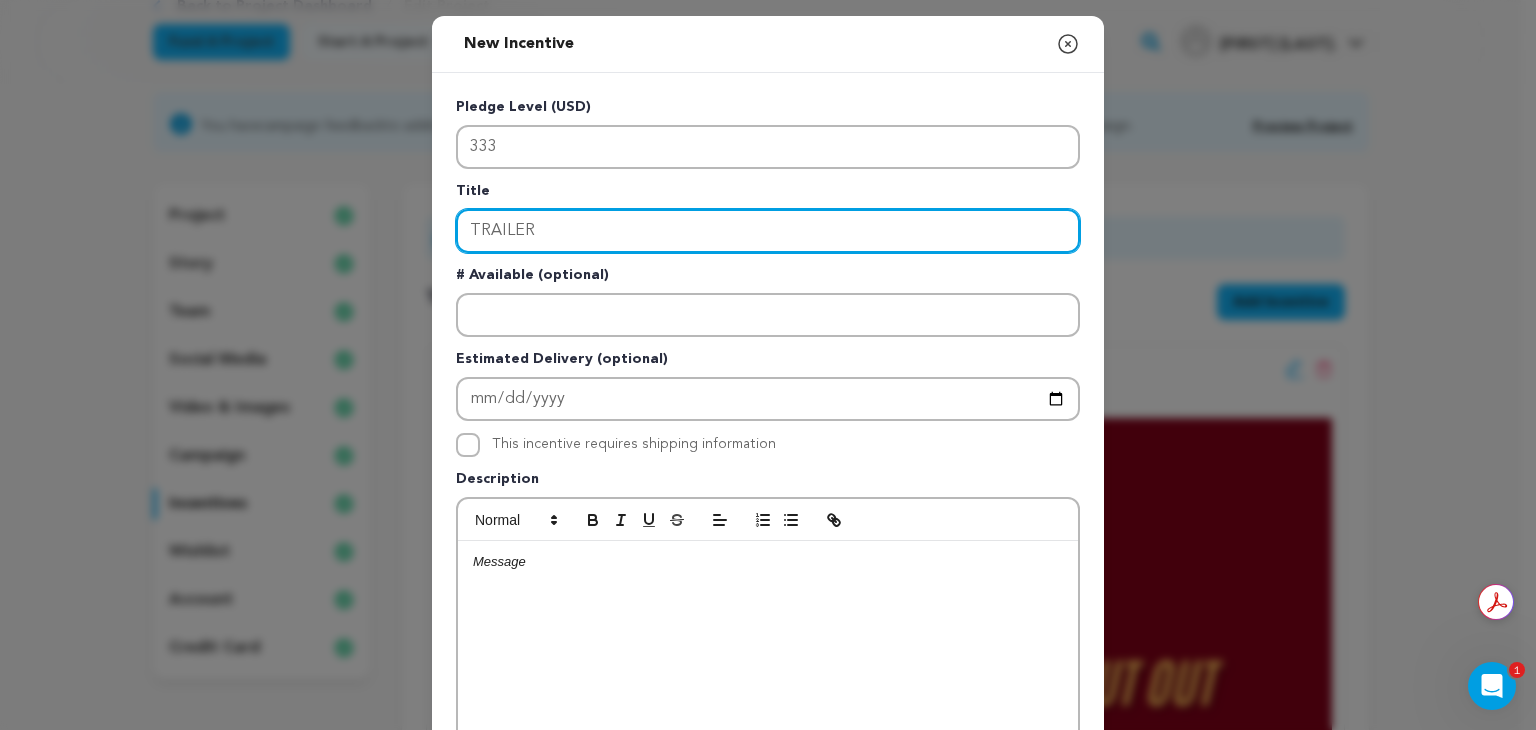 type on "TRAILER" 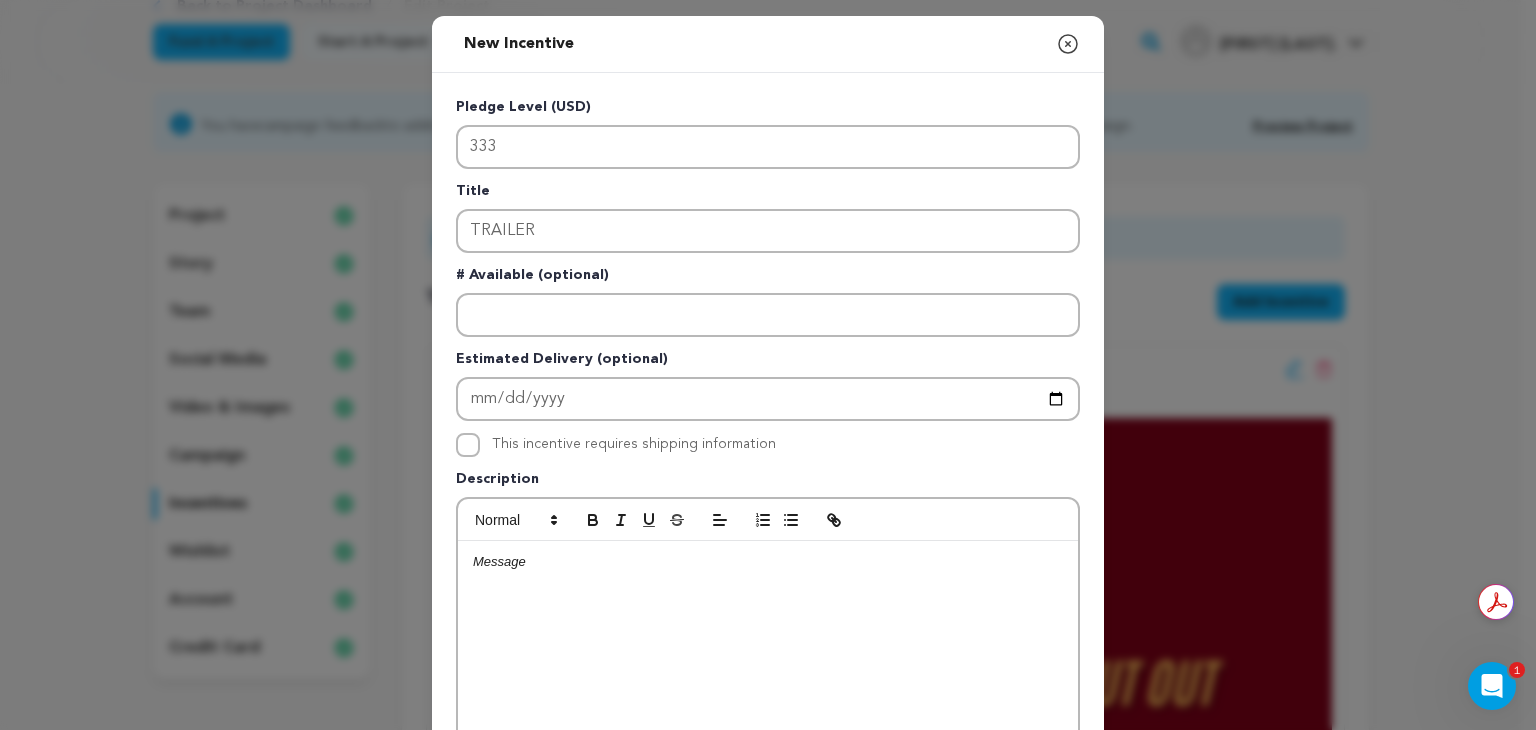 click at bounding box center (768, 691) 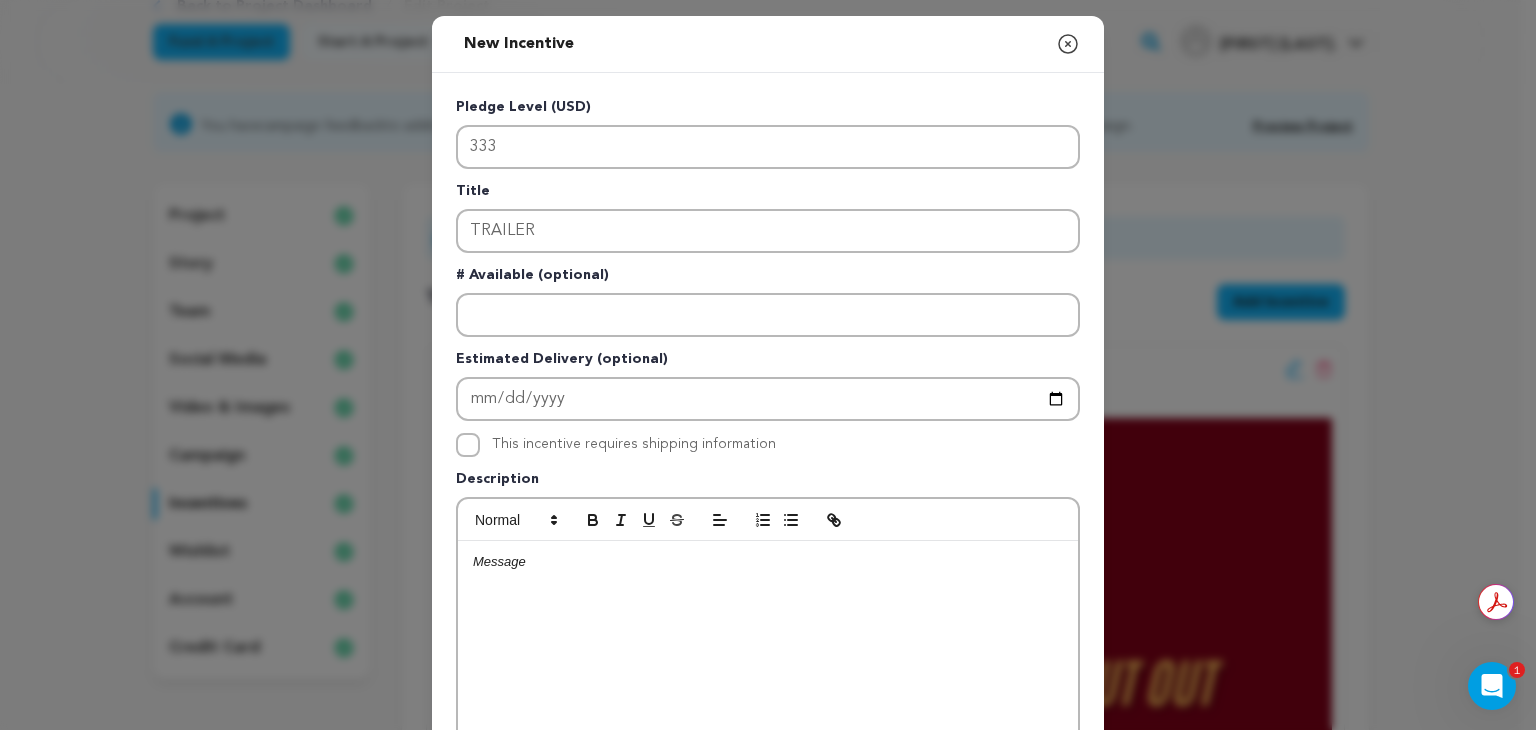 type 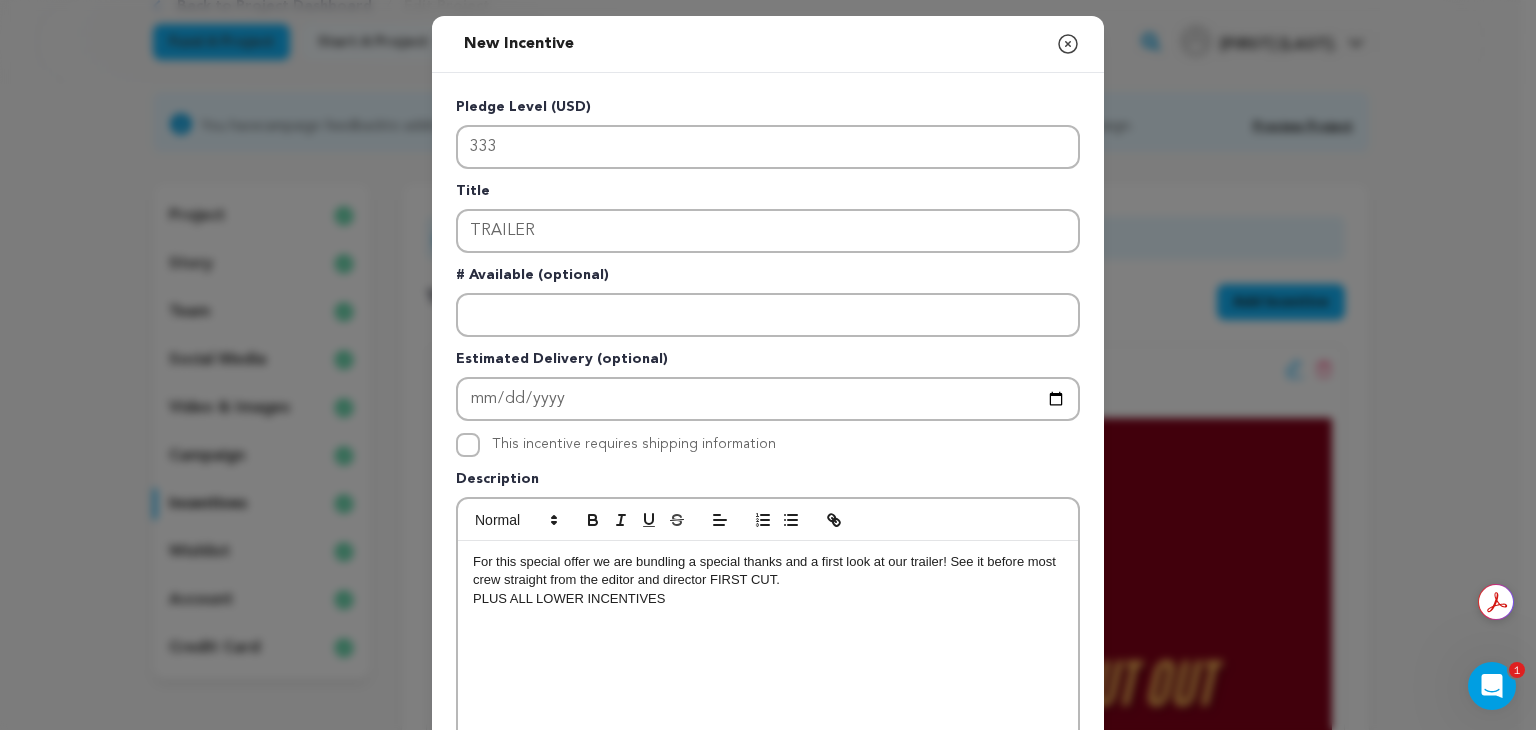 scroll, scrollTop: 339, scrollLeft: 0, axis: vertical 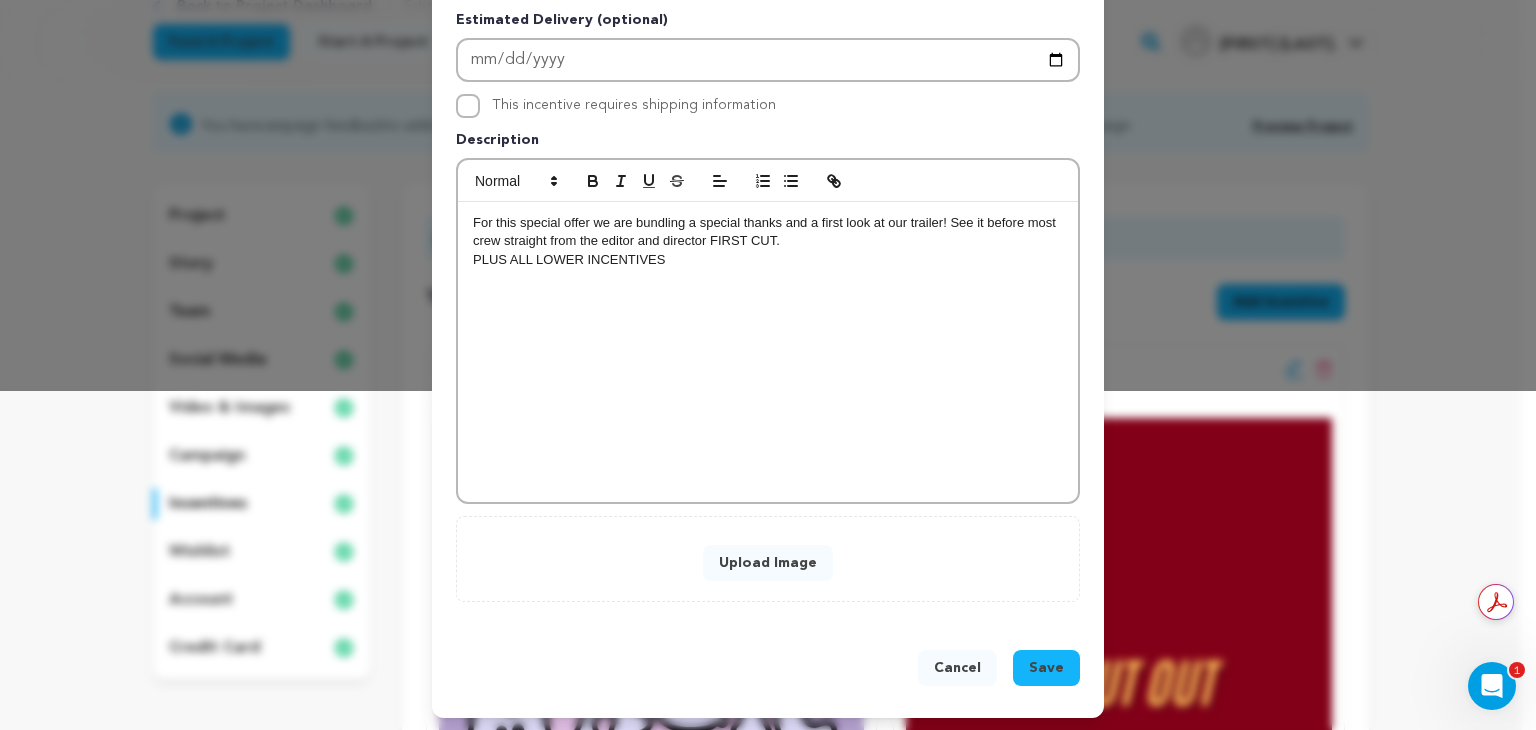 click on "Upload Image" at bounding box center [768, 563] 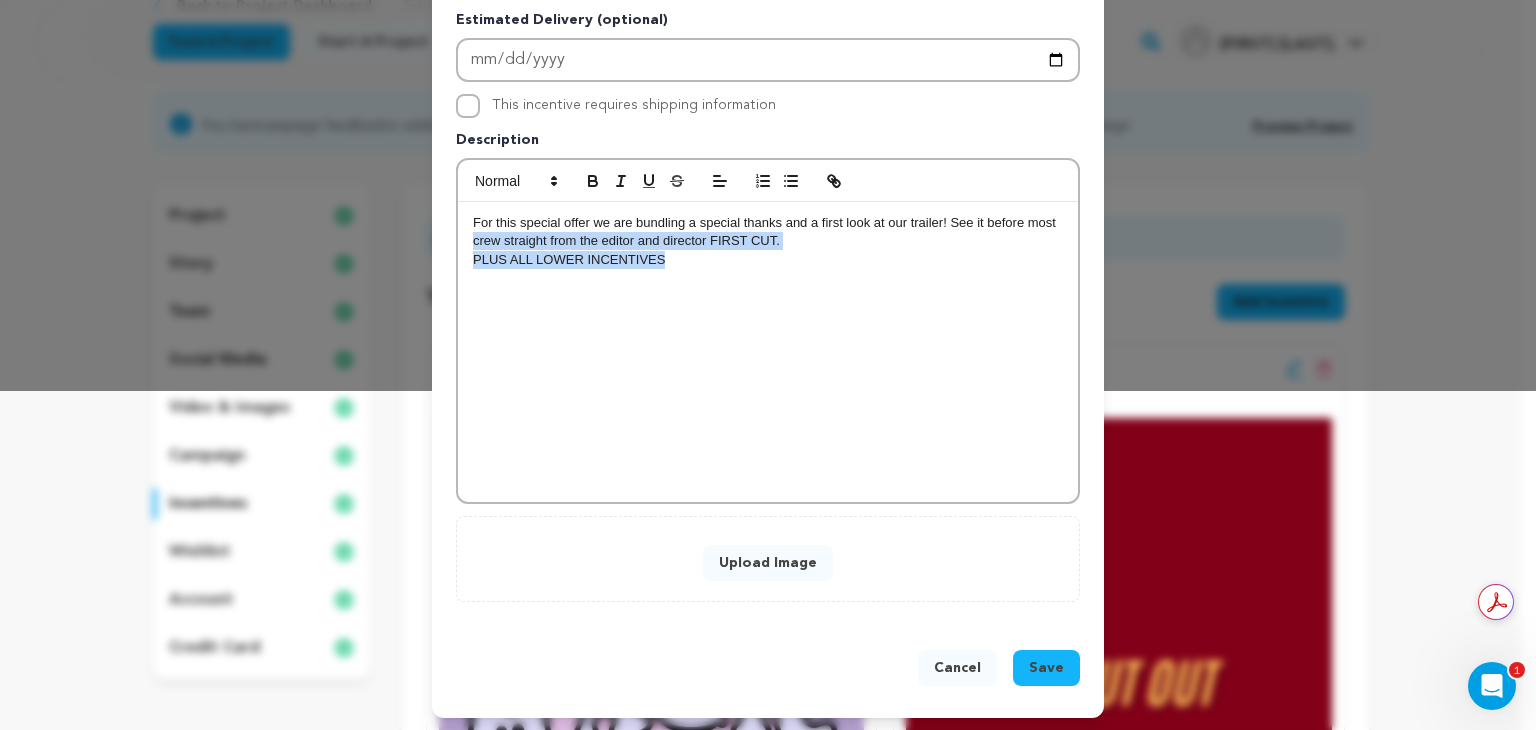 drag, startPoint x: 657, startPoint y: 252, endPoint x: 435, endPoint y: 245, distance: 222.11034 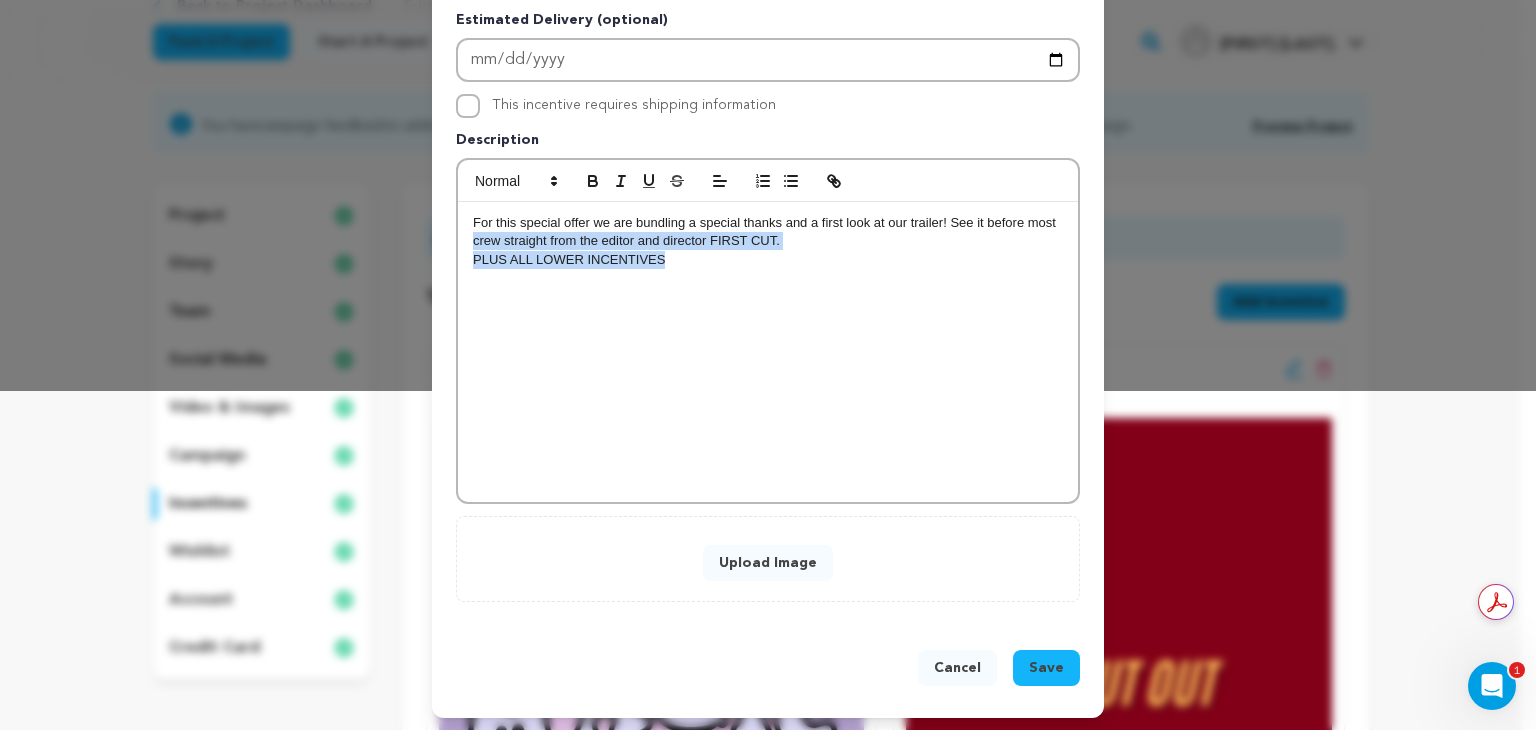 click on "For this special offer we are bundling a special thanks and a first look at our trailer! See it before most crew straight from the editor and director FIRST CUT.  PLUS ALL LOWER INCENTIVES" at bounding box center (768, 352) 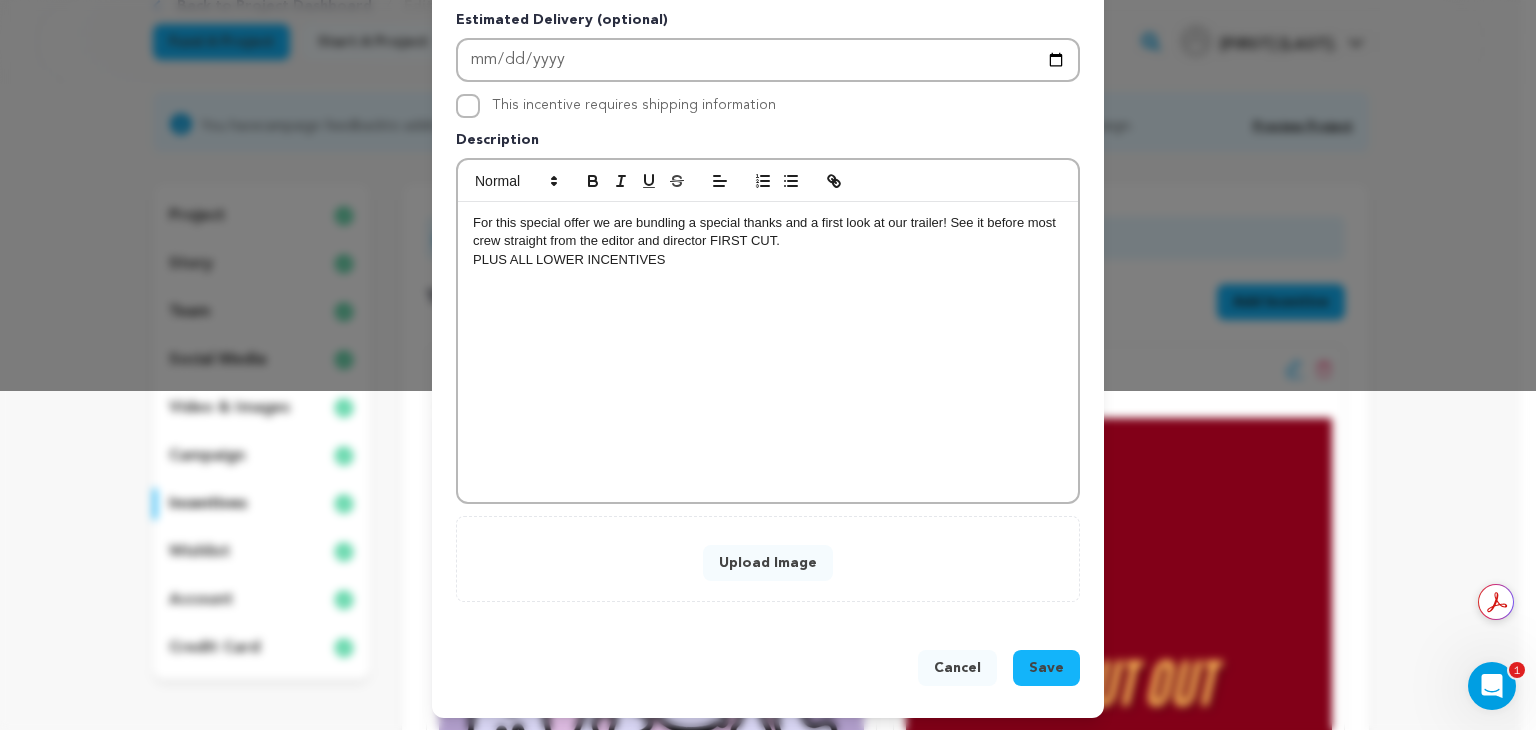 drag, startPoint x: 680, startPoint y: 250, endPoint x: 461, endPoint y: 255, distance: 219.05707 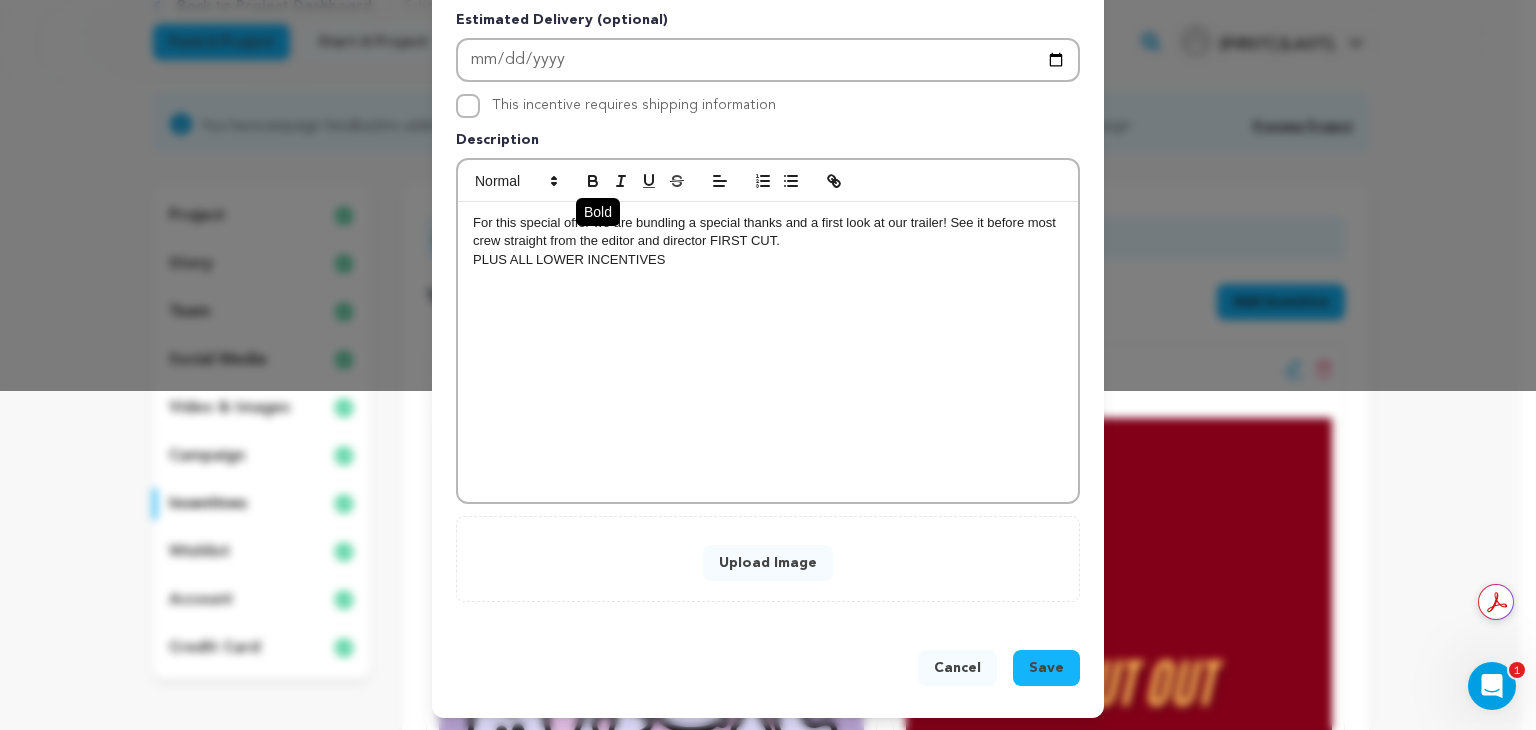click 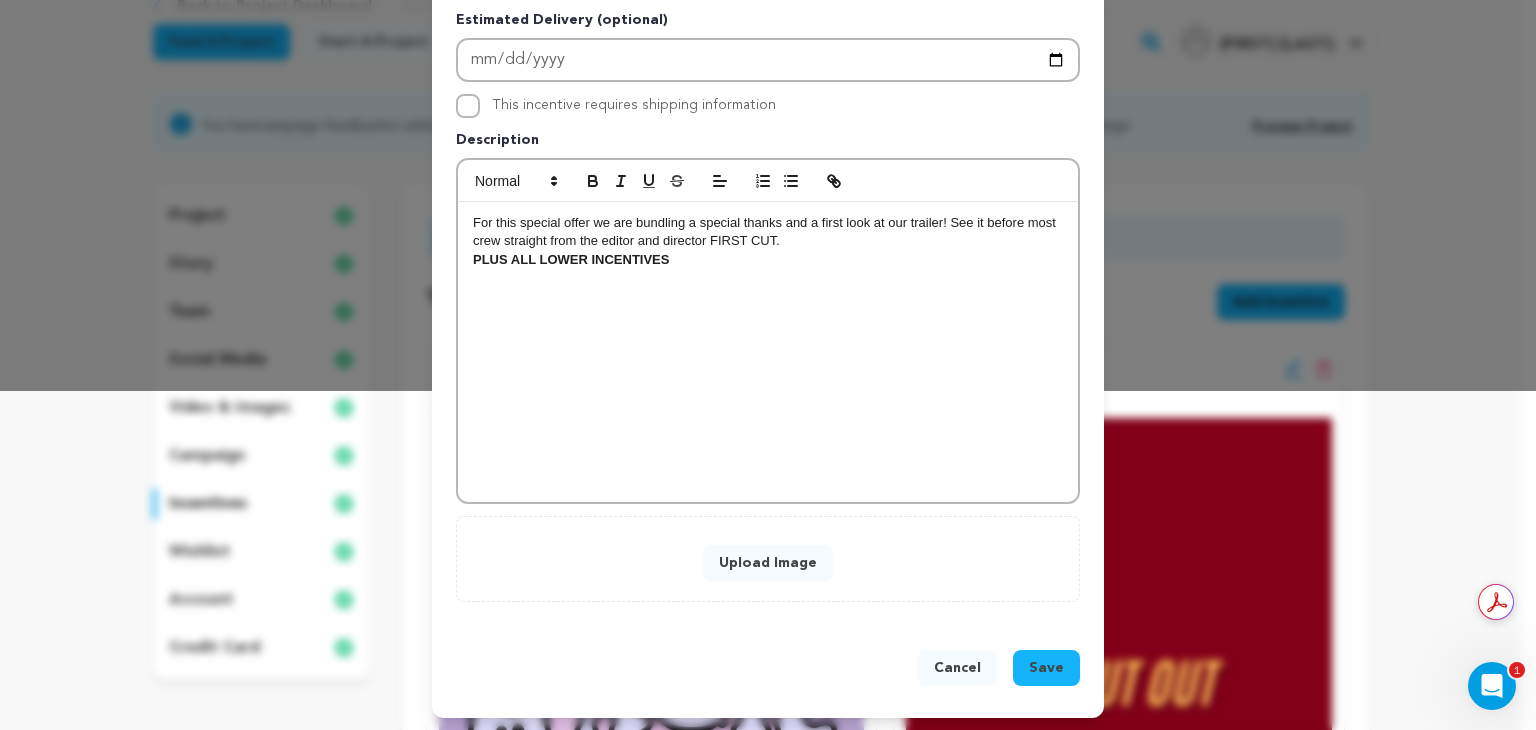 click on "For this special offer we are bundling a special thanks and a first look at our trailer! See it before most crew straight from the editor and director FIRST CUT." at bounding box center [768, 232] 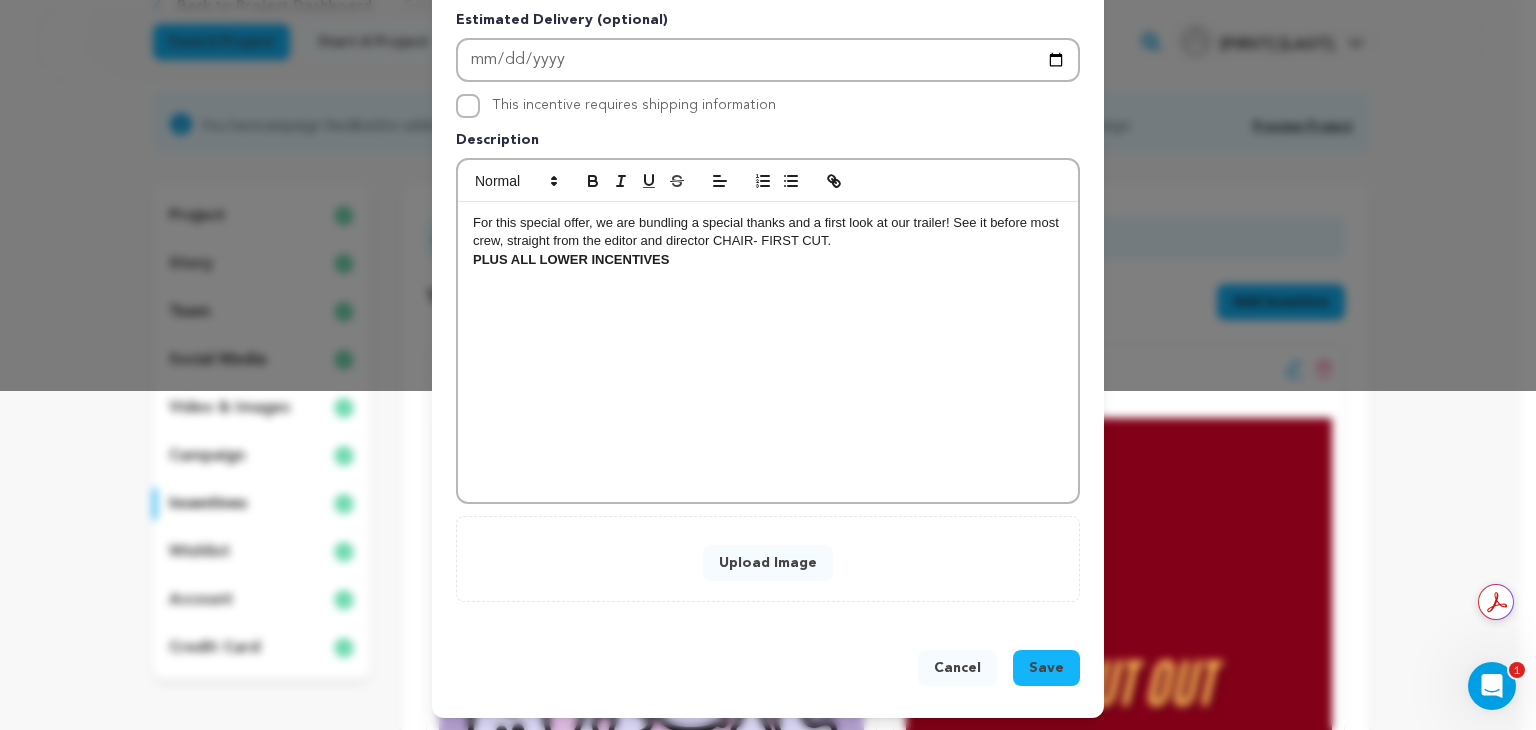 click on "For this special offer, we are bundling a special thanks and a first look at our trailer! See it before most crew, straight from the editor and director CHAIR- FIRST CUT." at bounding box center (768, 232) 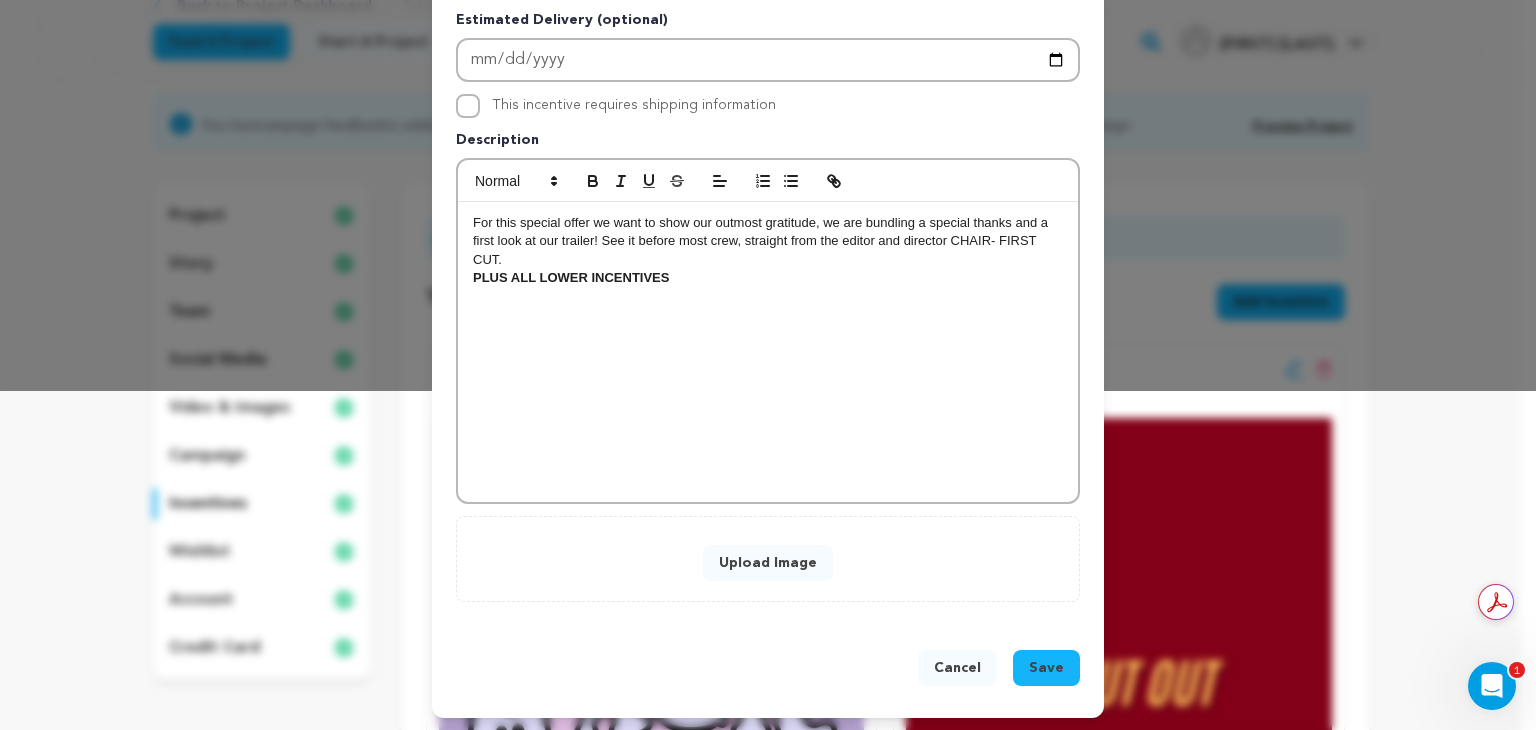 click on "For this special offer we want to show our outmost gratitude, we are bundling a special thanks and a first look at our trailer! See it before most crew, straight from the editor and director CHAIR- FIRST CUT." at bounding box center (768, 241) 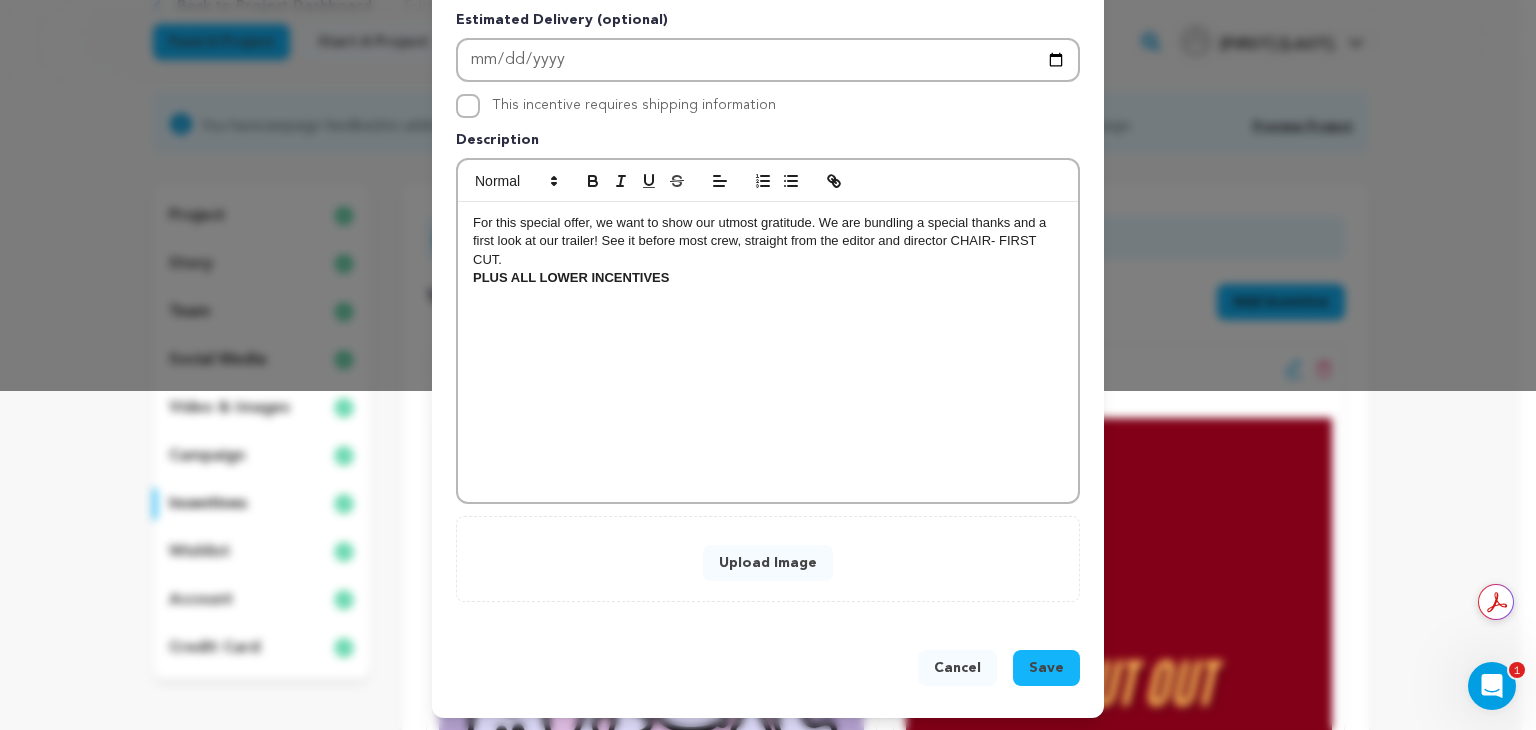 click on "PLUS ALL LOWER INCENTIVES" at bounding box center [768, 278] 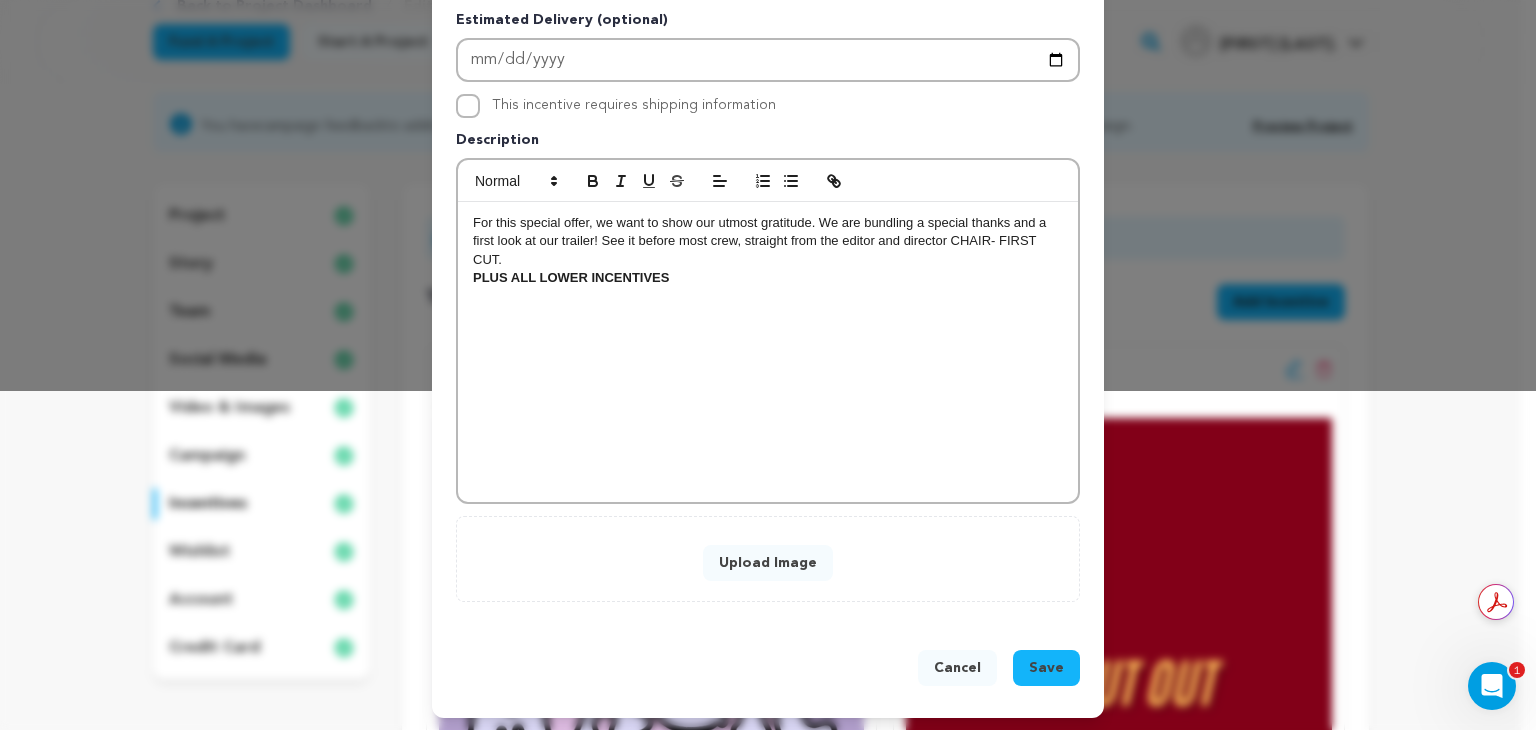 click on "Upload Image" at bounding box center [768, 563] 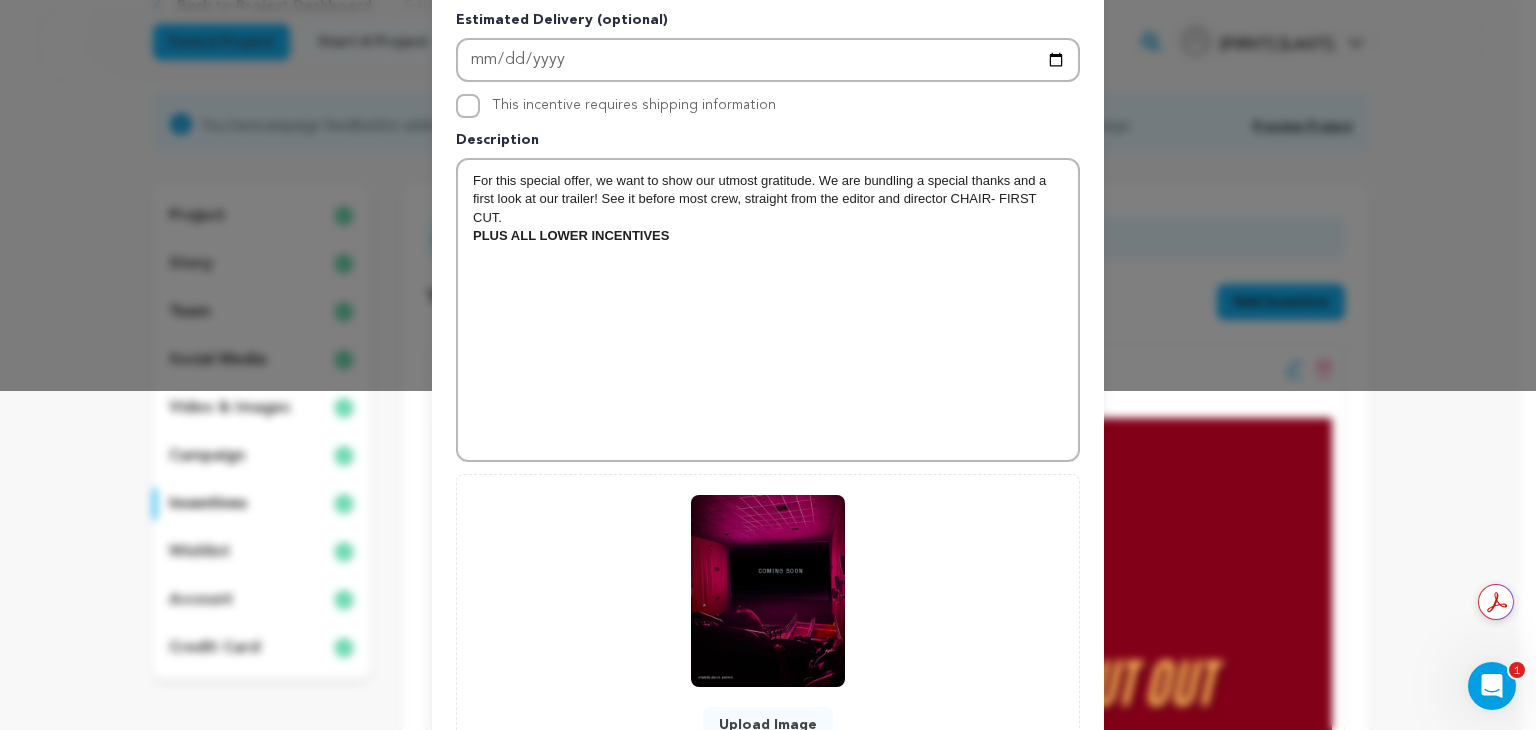 scroll, scrollTop: 500, scrollLeft: 0, axis: vertical 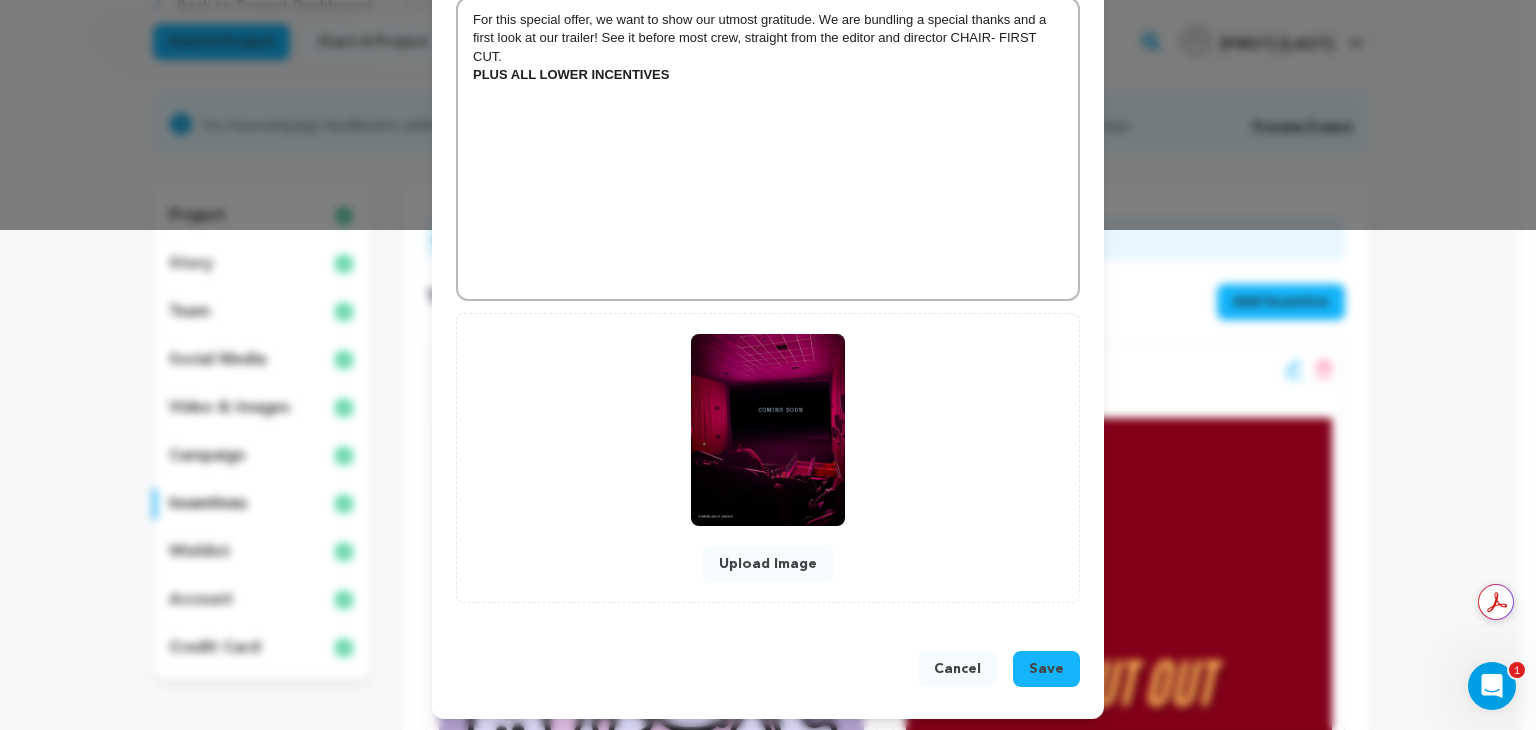 click on "Save" at bounding box center (1046, 669) 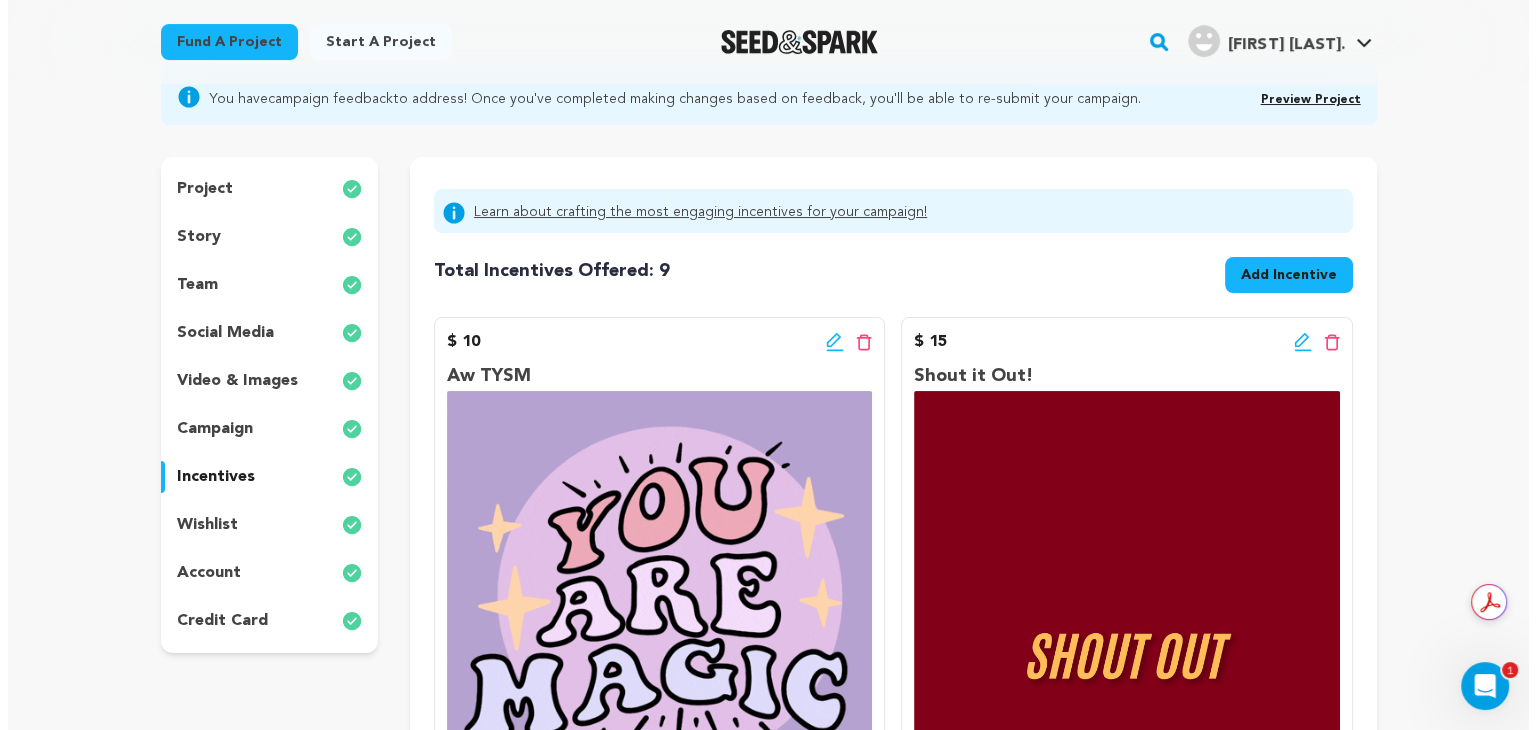 scroll, scrollTop: 84, scrollLeft: 0, axis: vertical 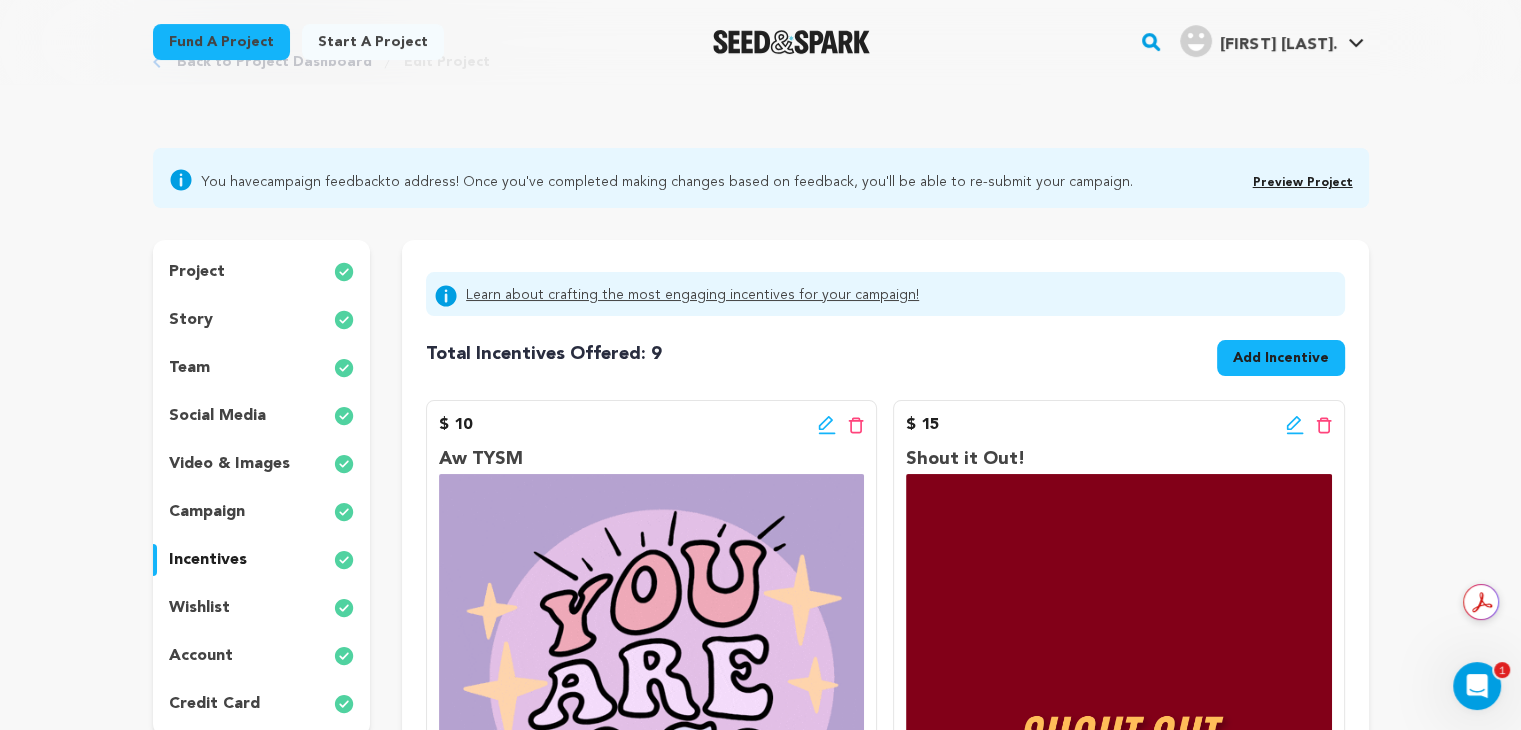 click on "Add Incentive" at bounding box center [1281, 358] 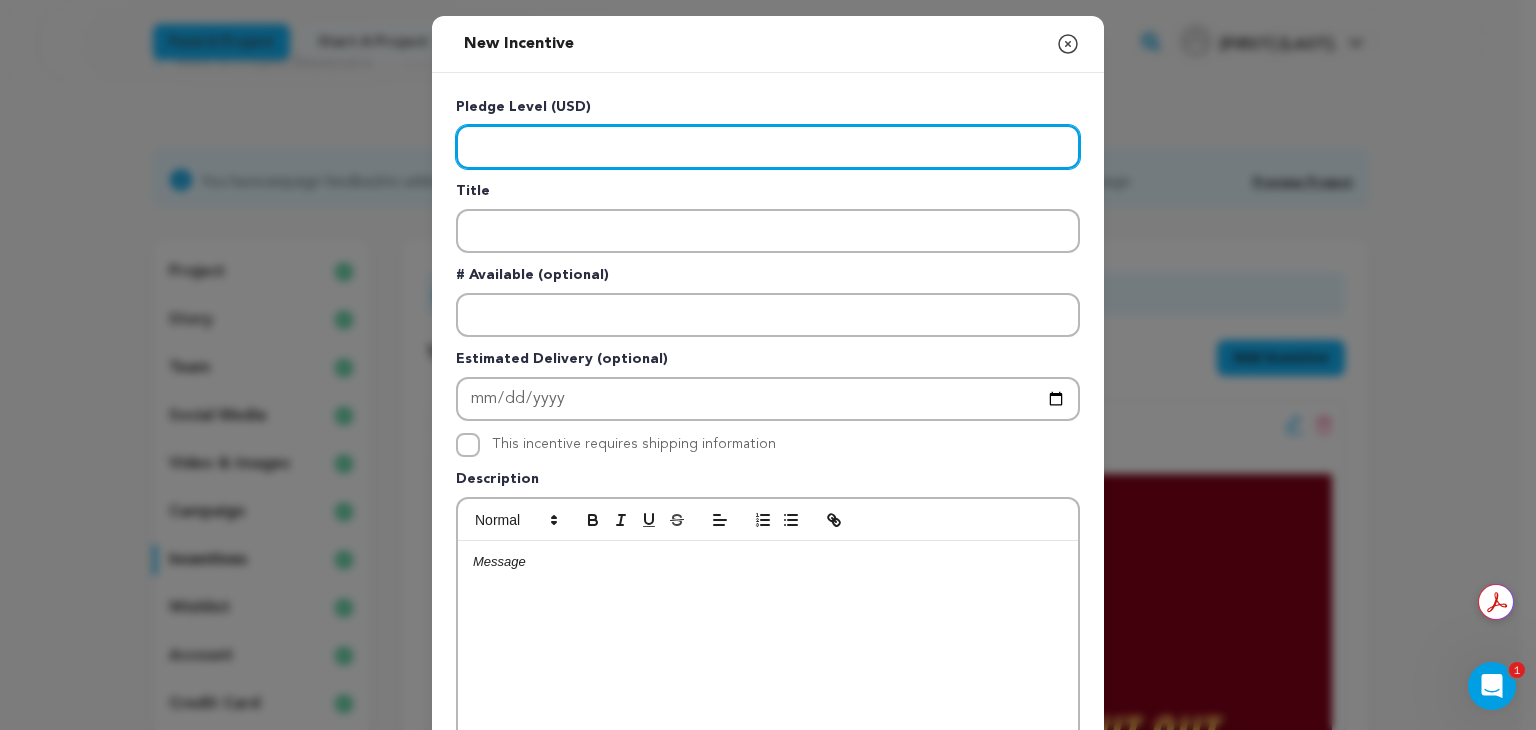 click at bounding box center (768, 147) 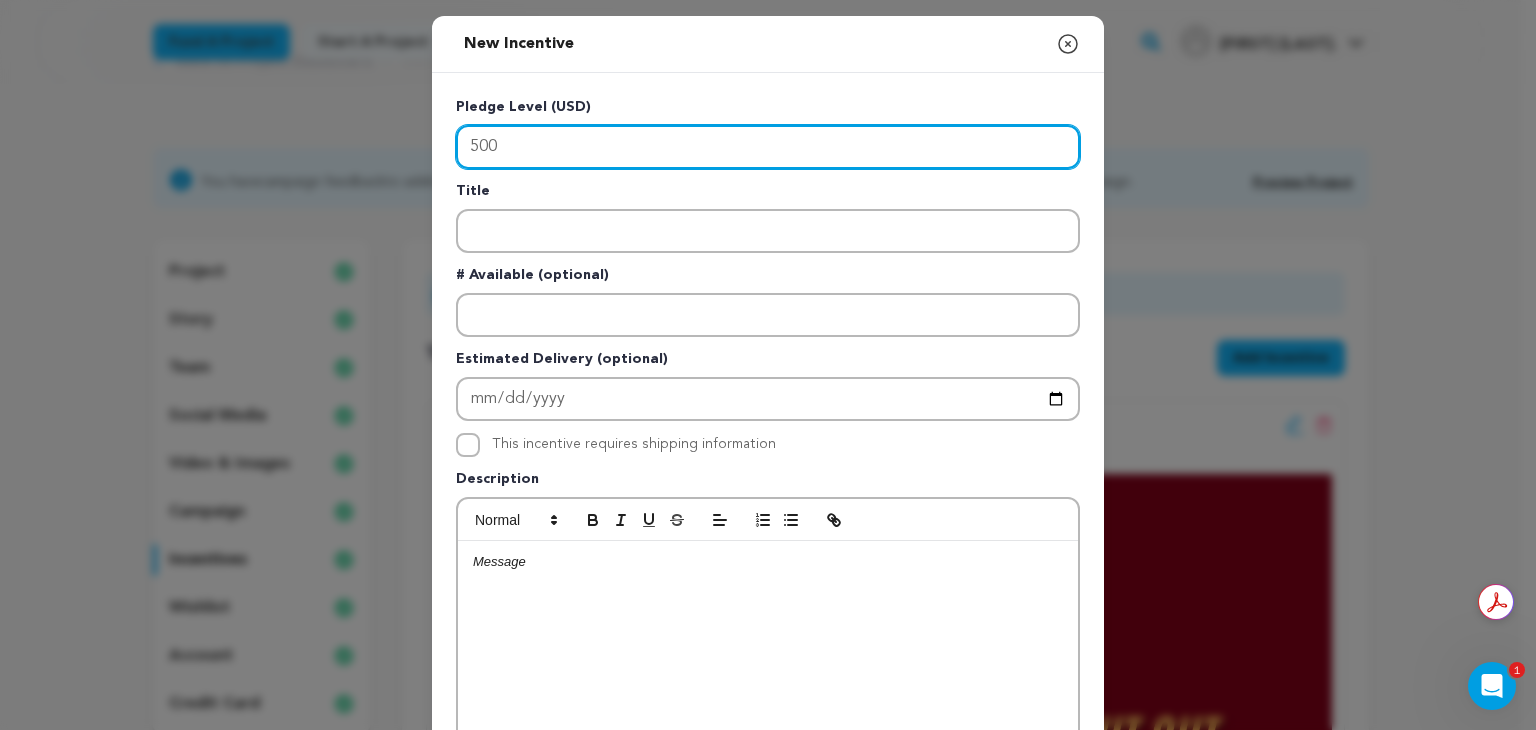 type on "500" 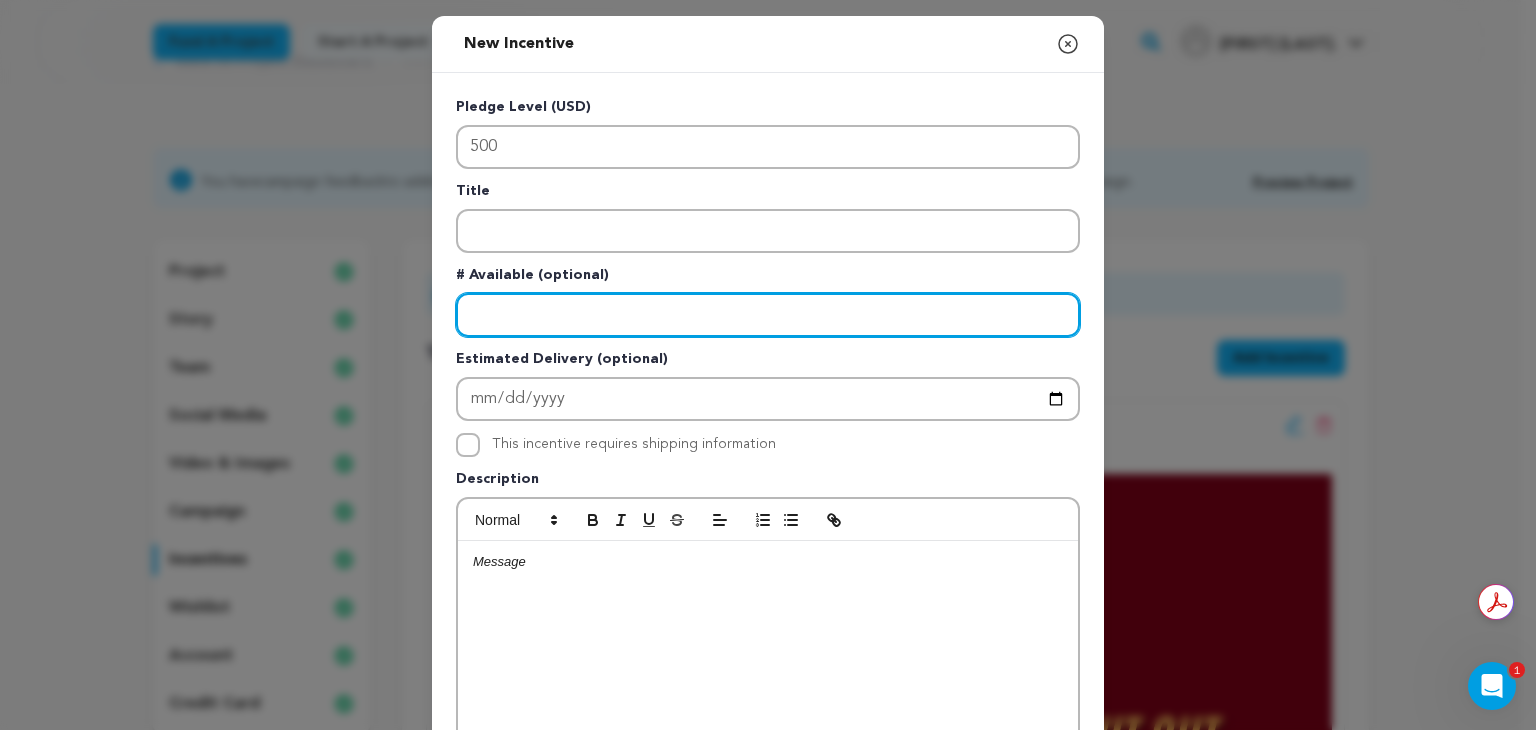click at bounding box center (768, 315) 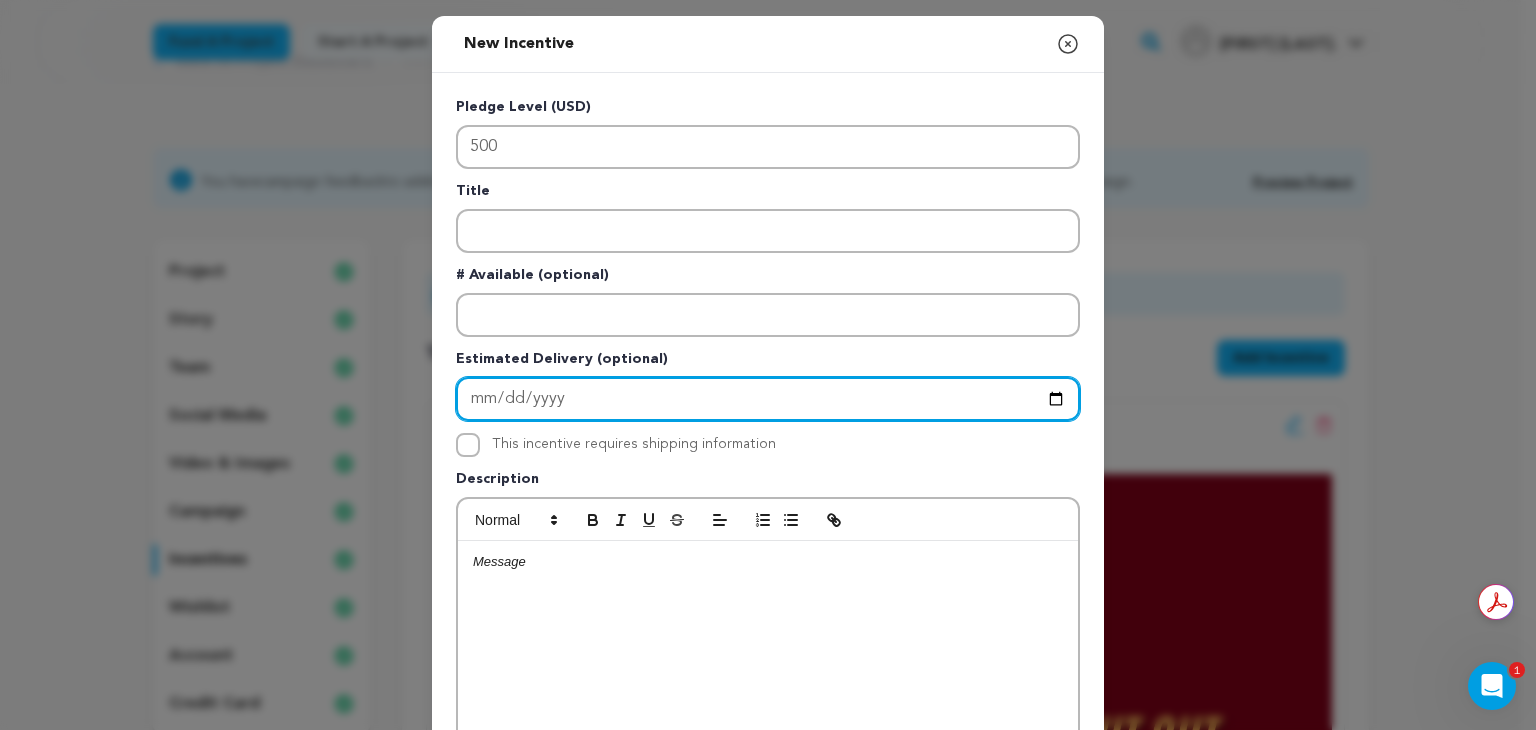 click at bounding box center (768, 399) 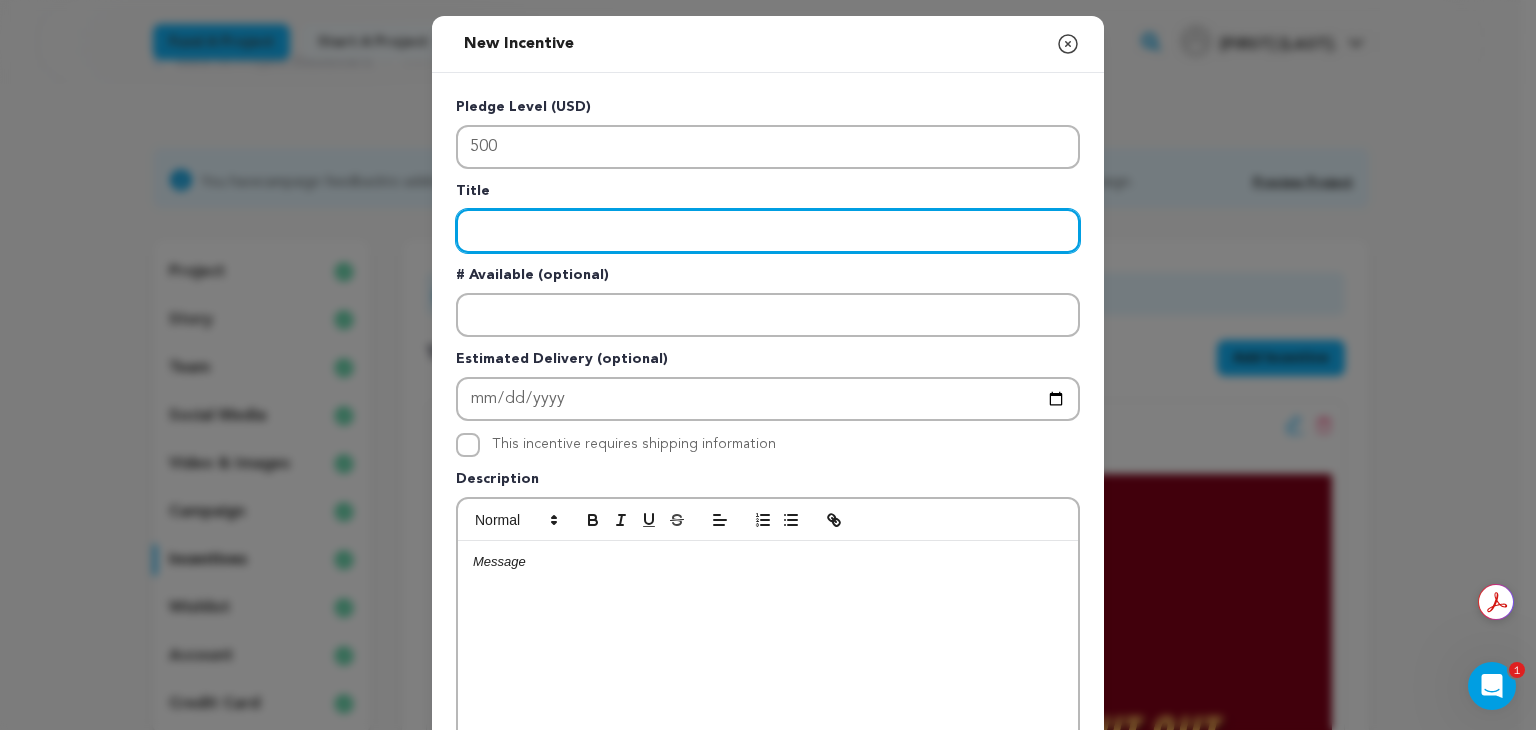 click at bounding box center [768, 231] 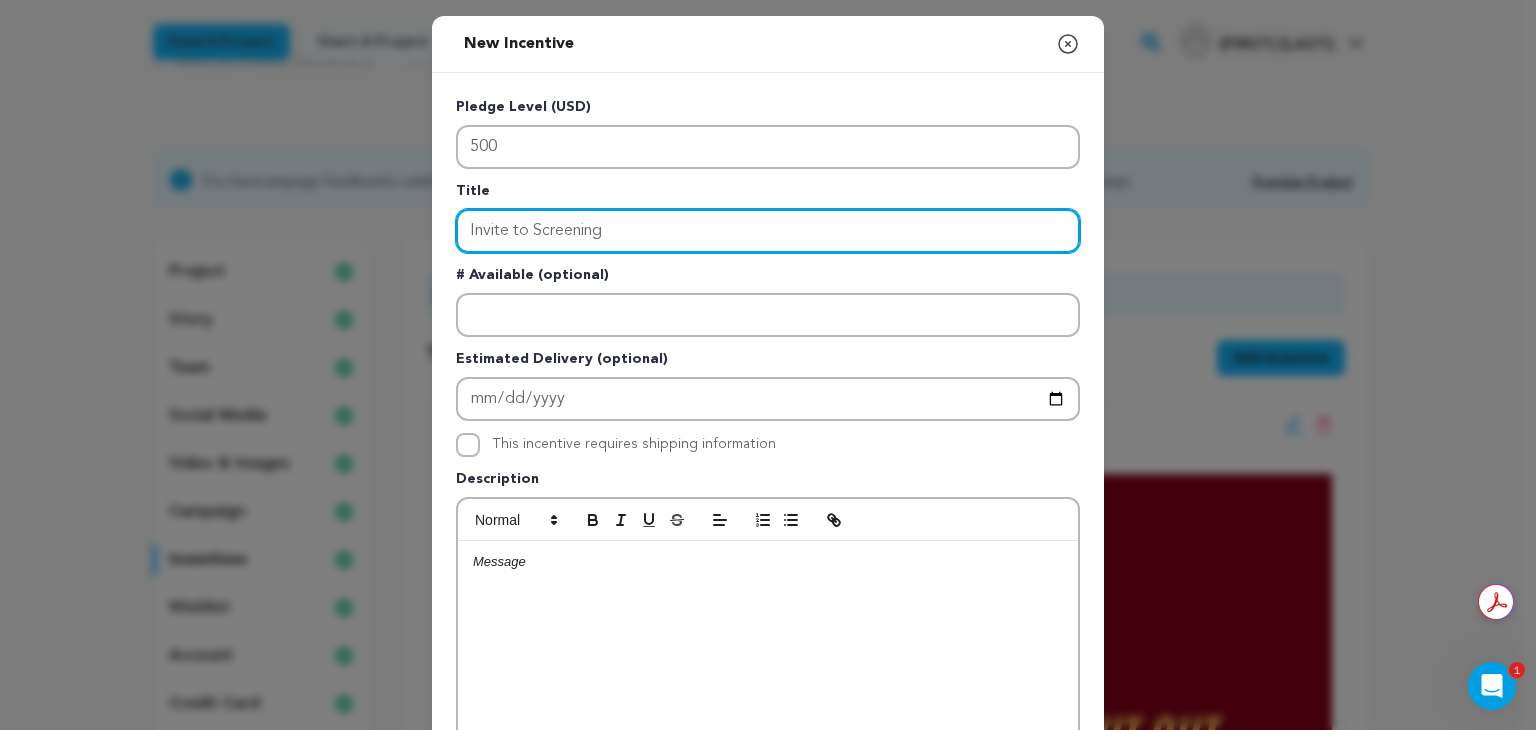 type on "Invite to Screening" 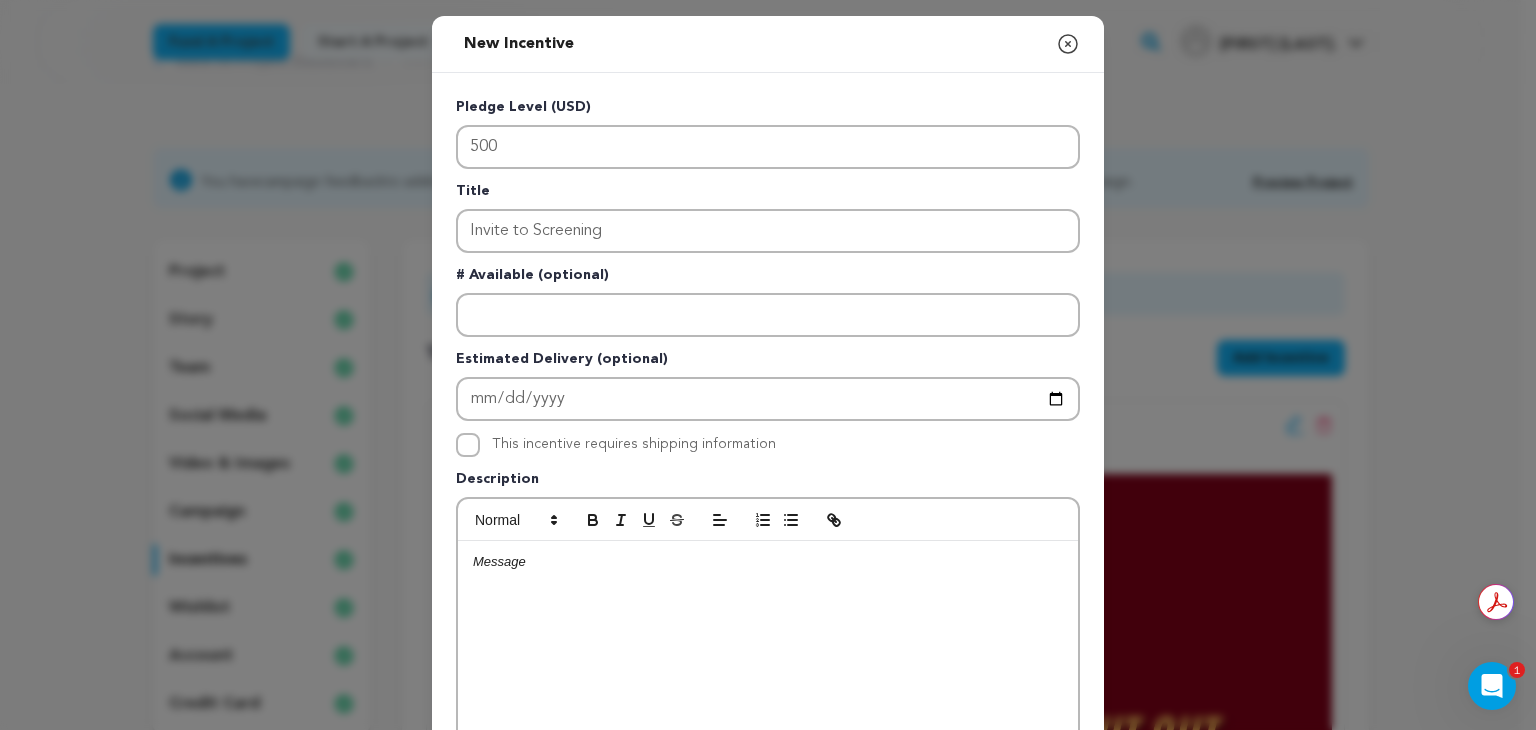 click at bounding box center (768, 691) 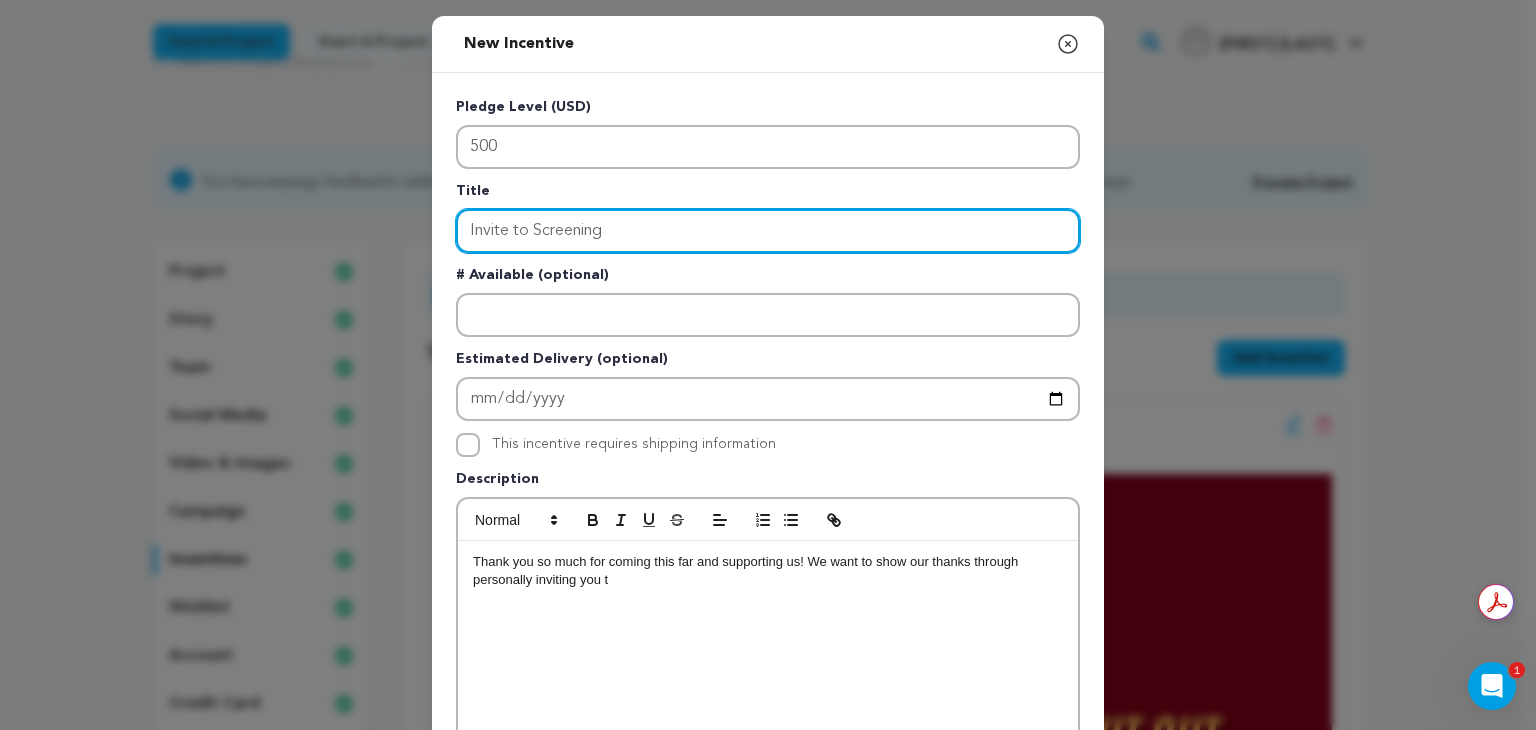 click on "Invite to Screening" at bounding box center (768, 231) 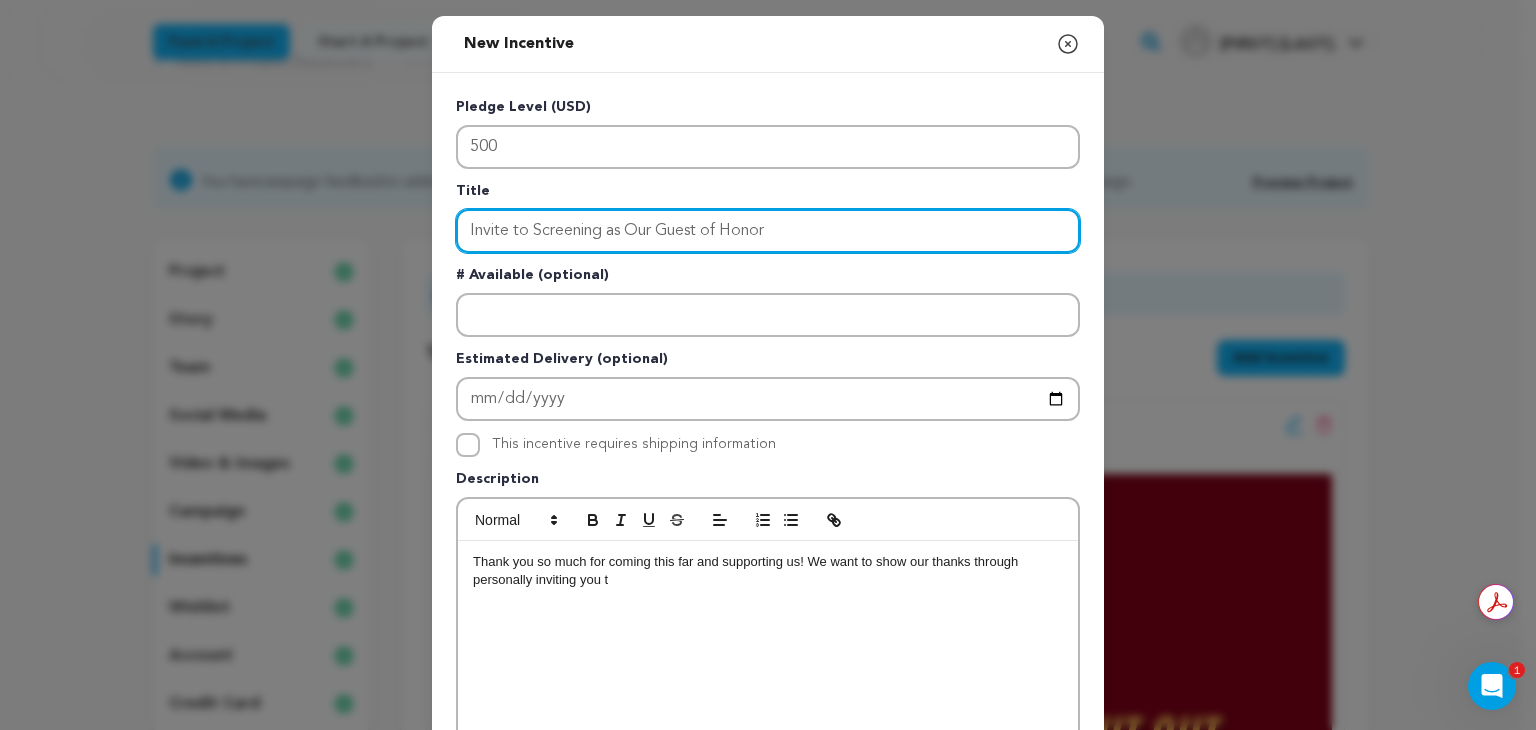 type on "Invite to Screening as Our Guest of Honor" 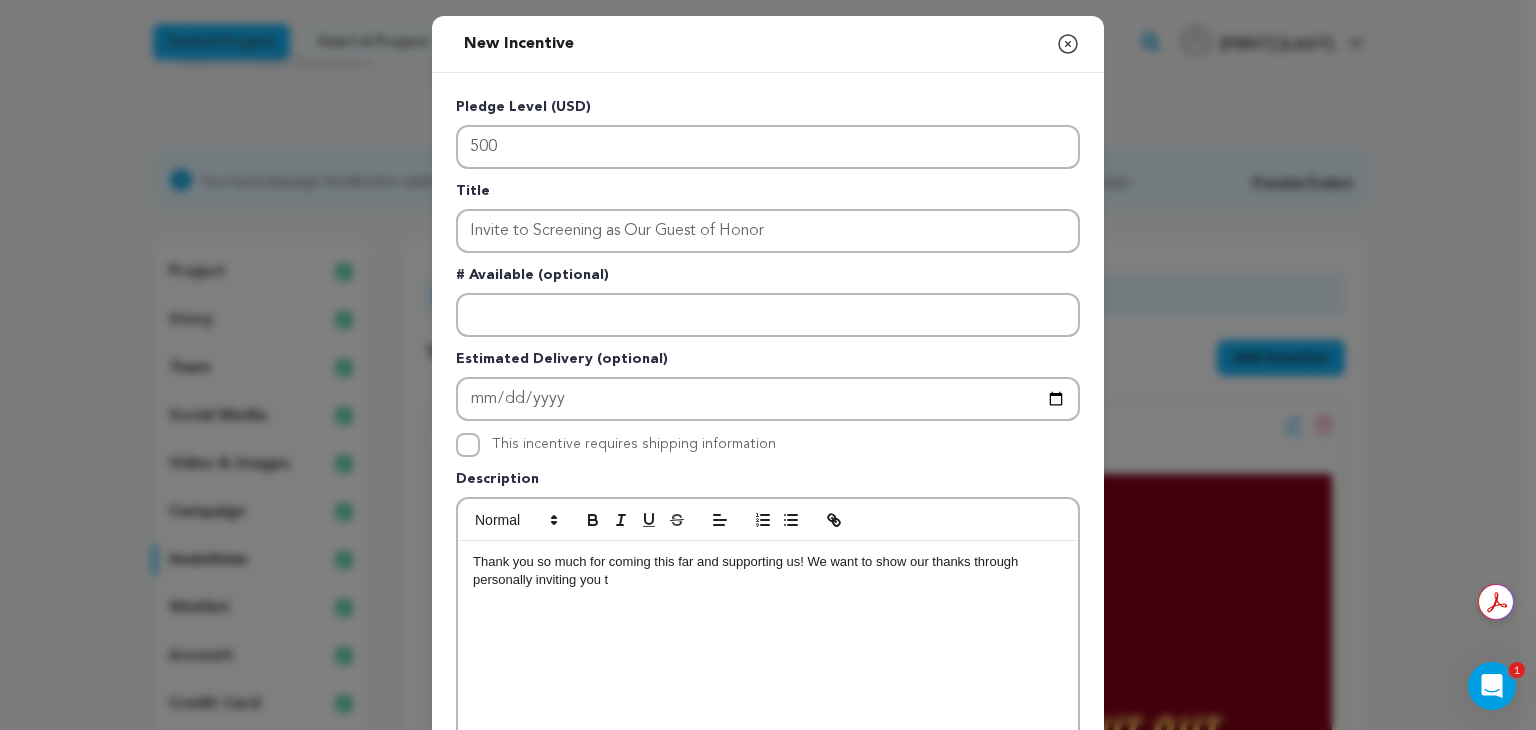 click on "Thank you so much for coming this far and supporting us! We want to show our thanks through personally inviting you t" at bounding box center (768, 571) 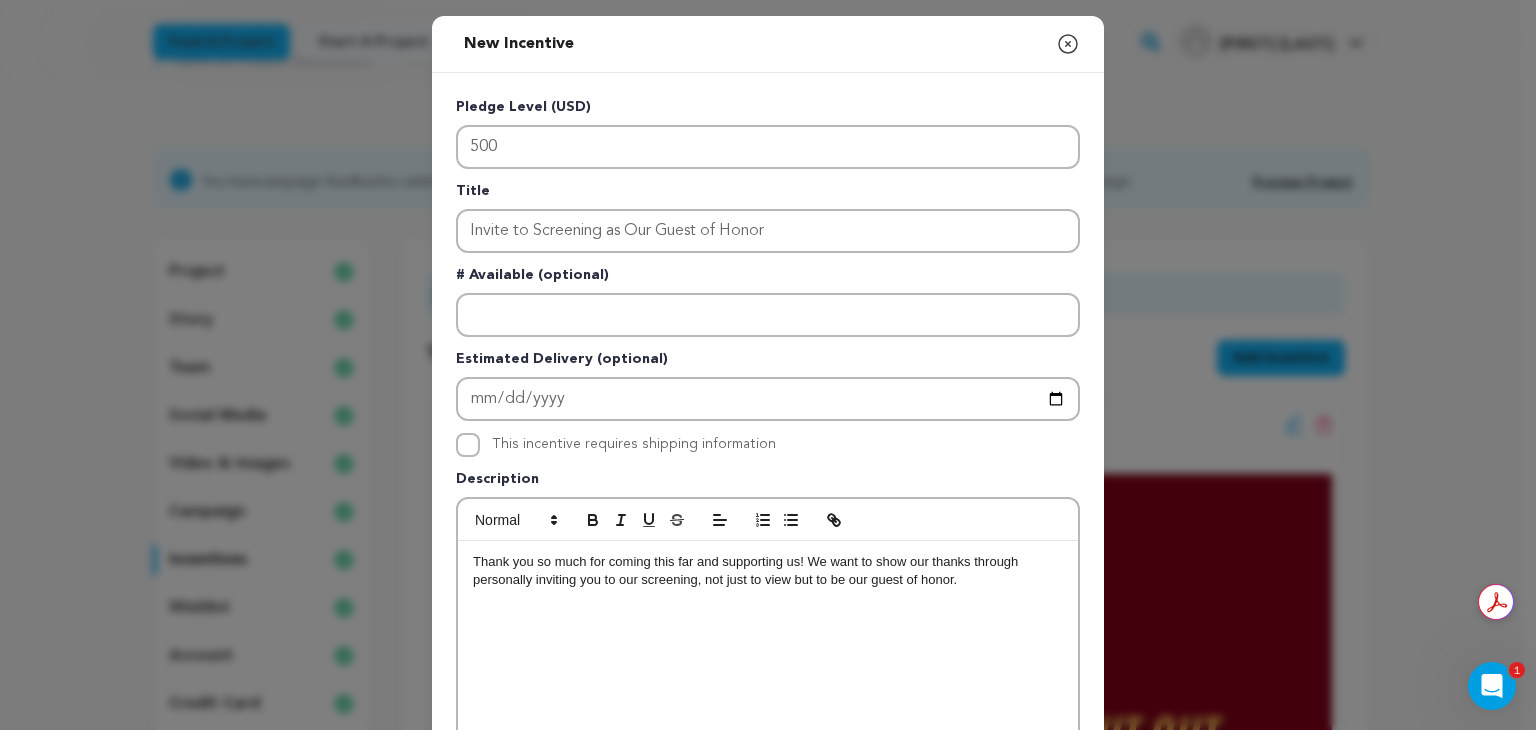 click on "Thank you so much for coming this far and supporting us! We want to show our thanks through personally inviting you to our screening, not just to view but to be our guest of honor." at bounding box center [768, 571] 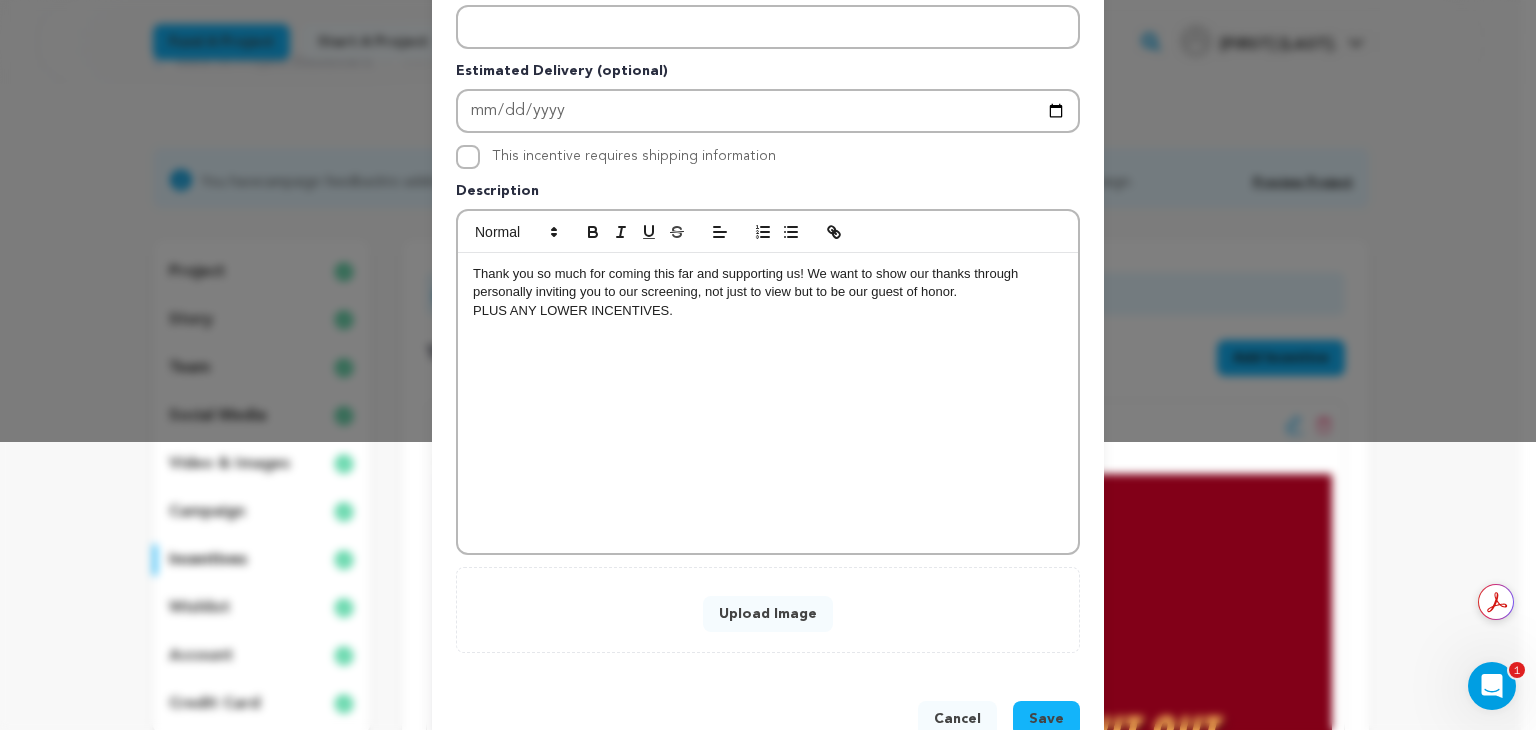 scroll, scrollTop: 298, scrollLeft: 0, axis: vertical 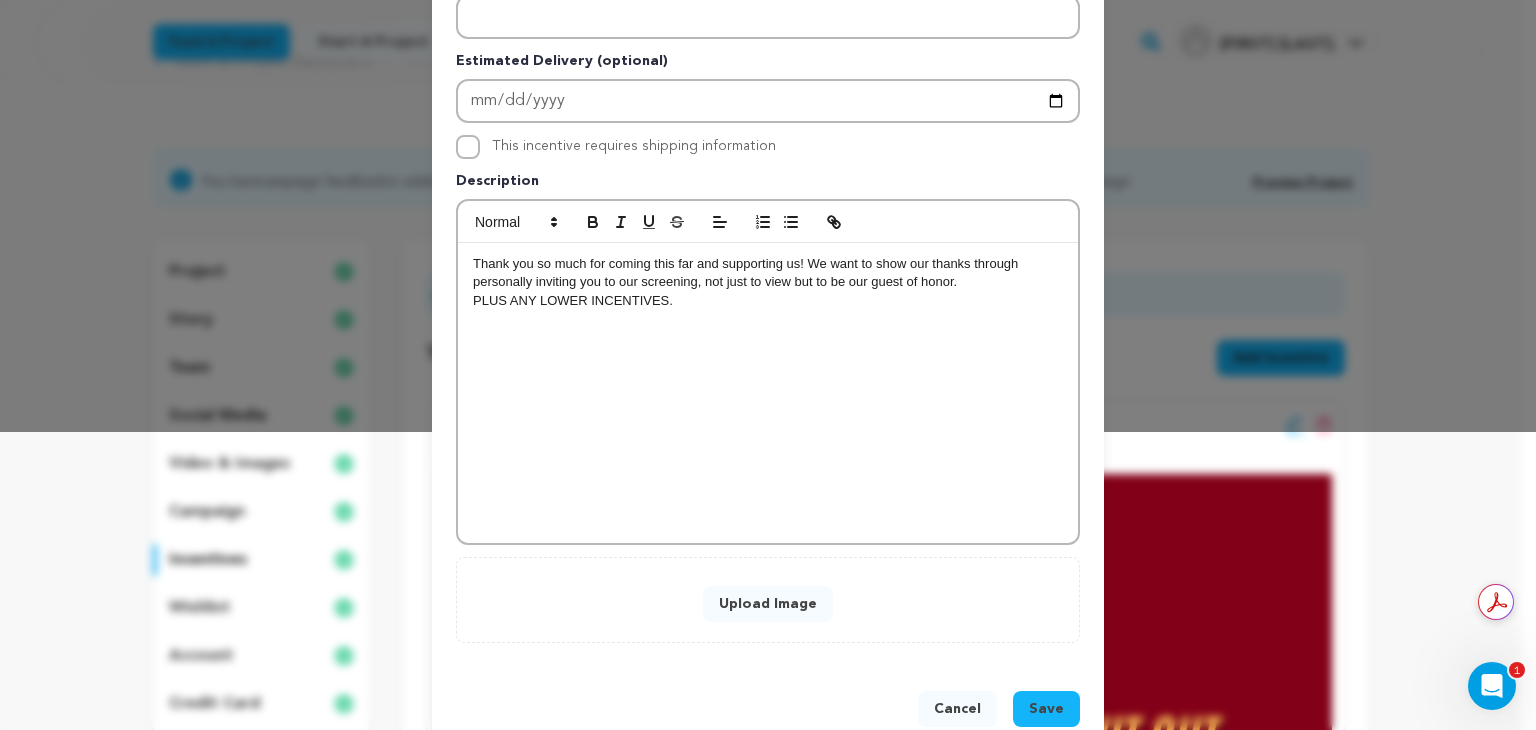 click on "Save" at bounding box center [1046, 709] 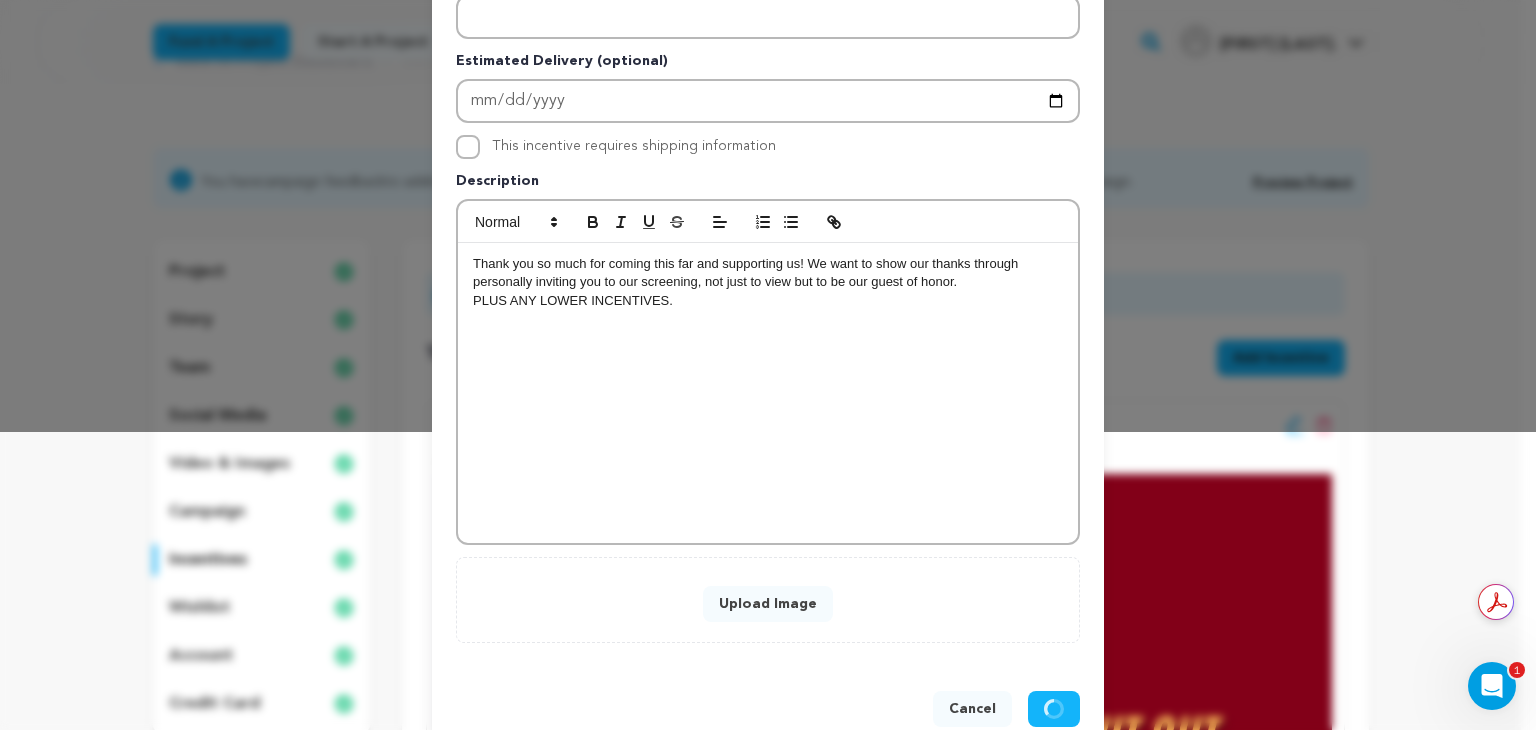 scroll, scrollTop: 296, scrollLeft: 0, axis: vertical 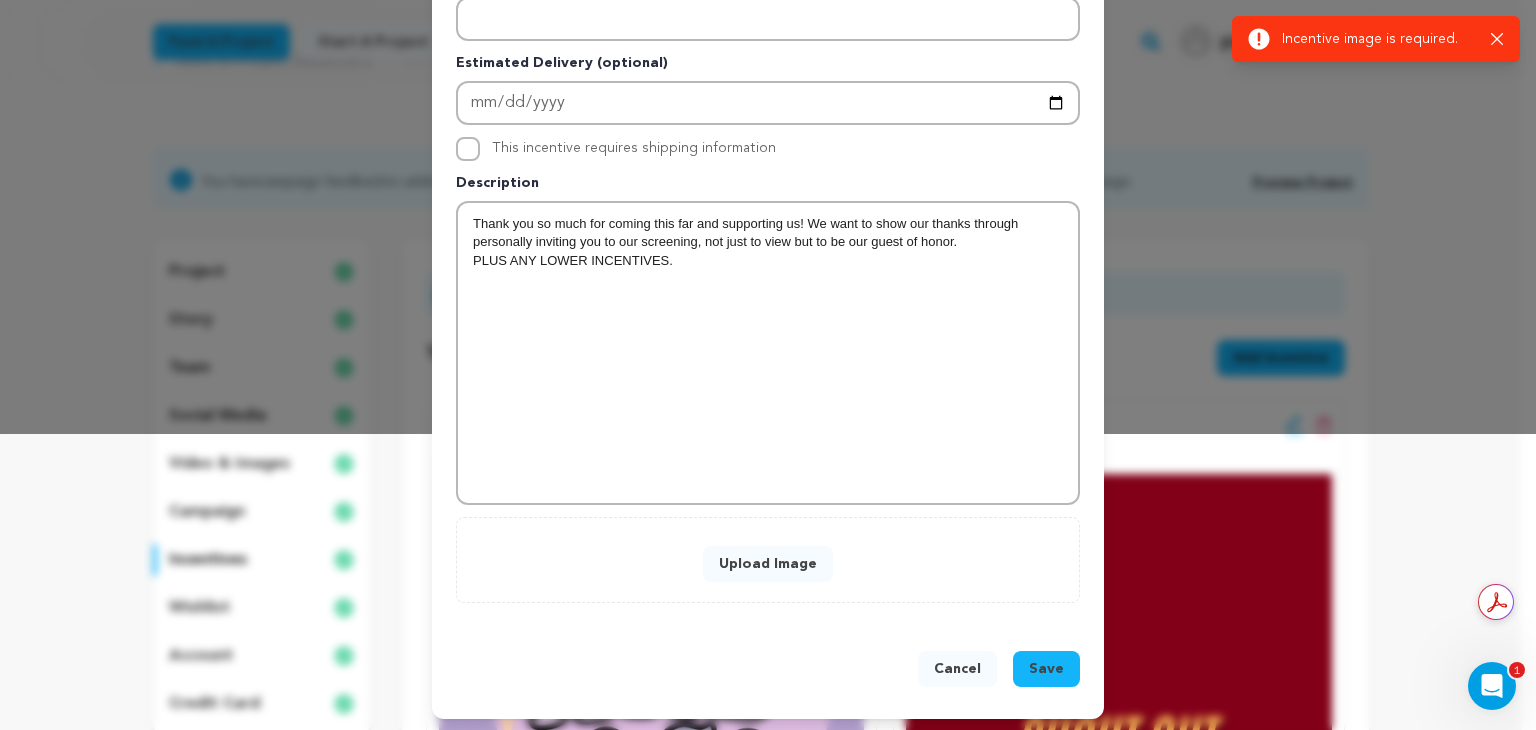 click on "Upload Image" at bounding box center [768, 564] 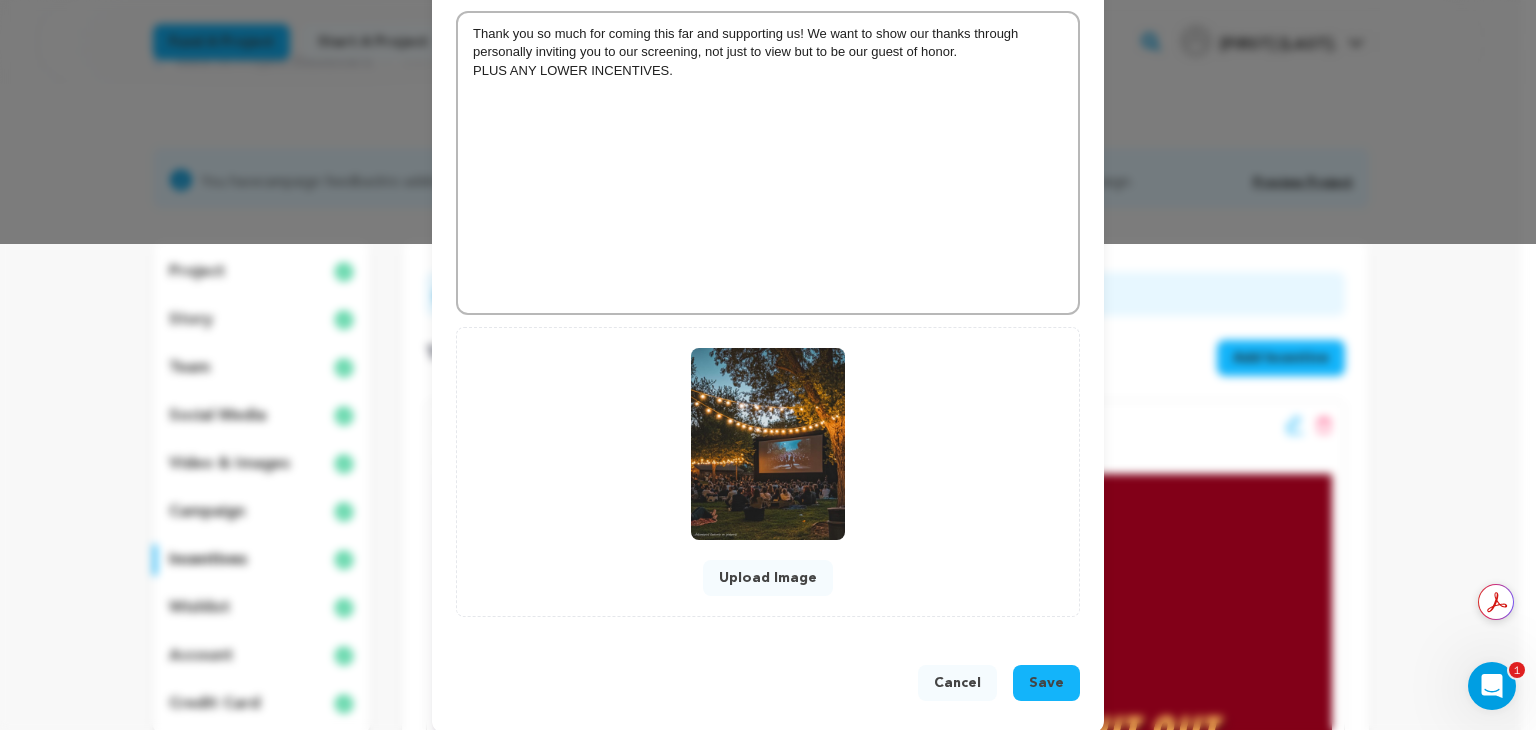 scroll, scrollTop: 492, scrollLeft: 0, axis: vertical 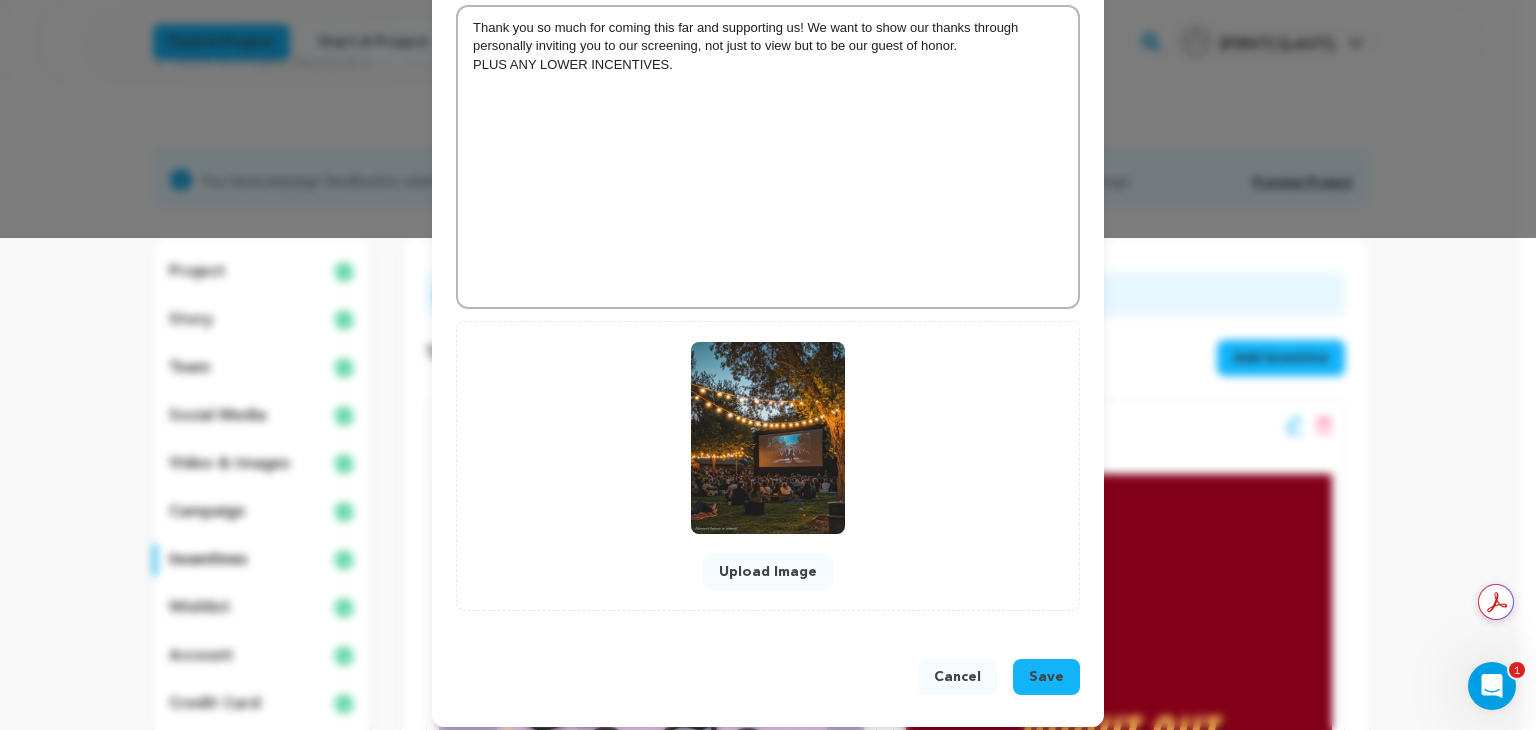 click on "Save" at bounding box center [1046, 677] 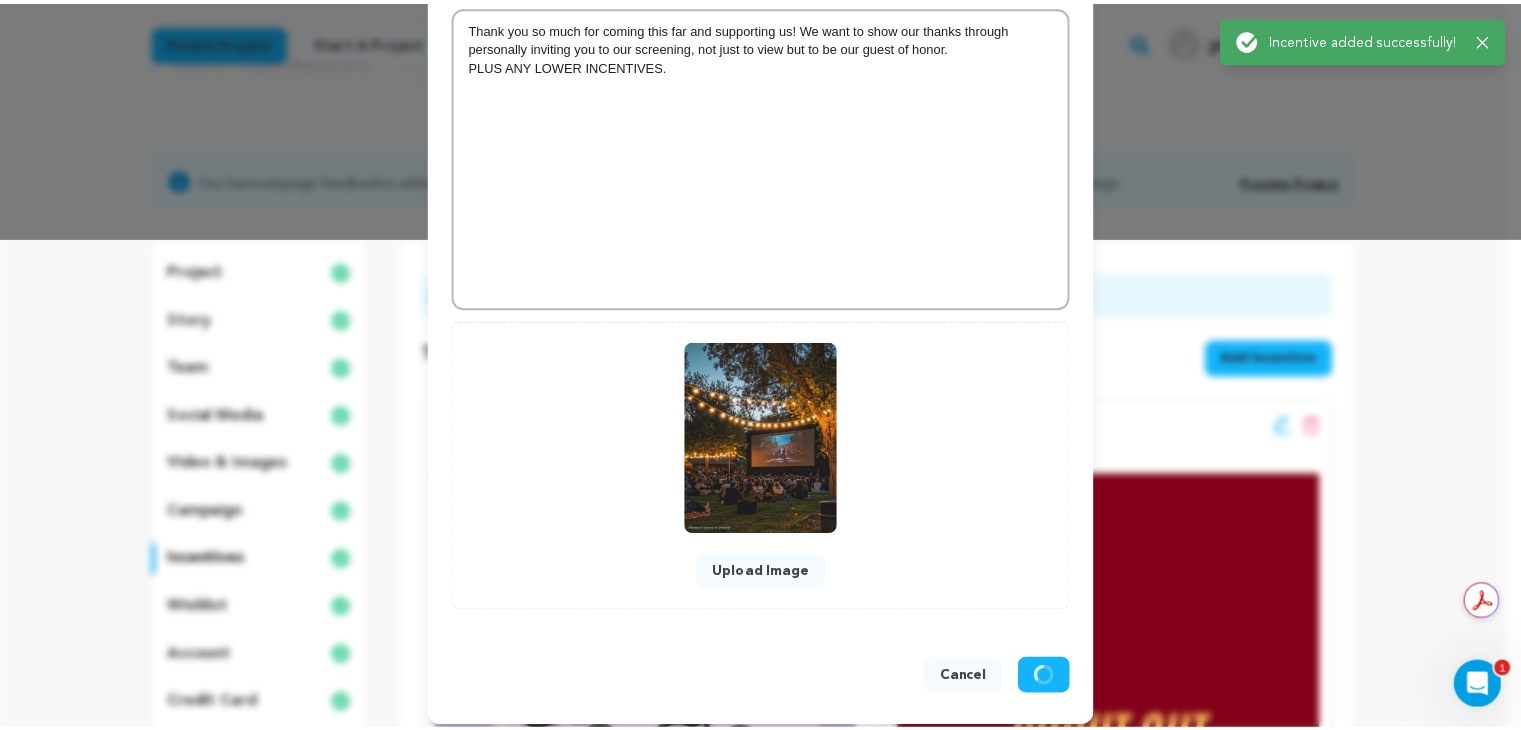 scroll, scrollTop: 0, scrollLeft: 0, axis: both 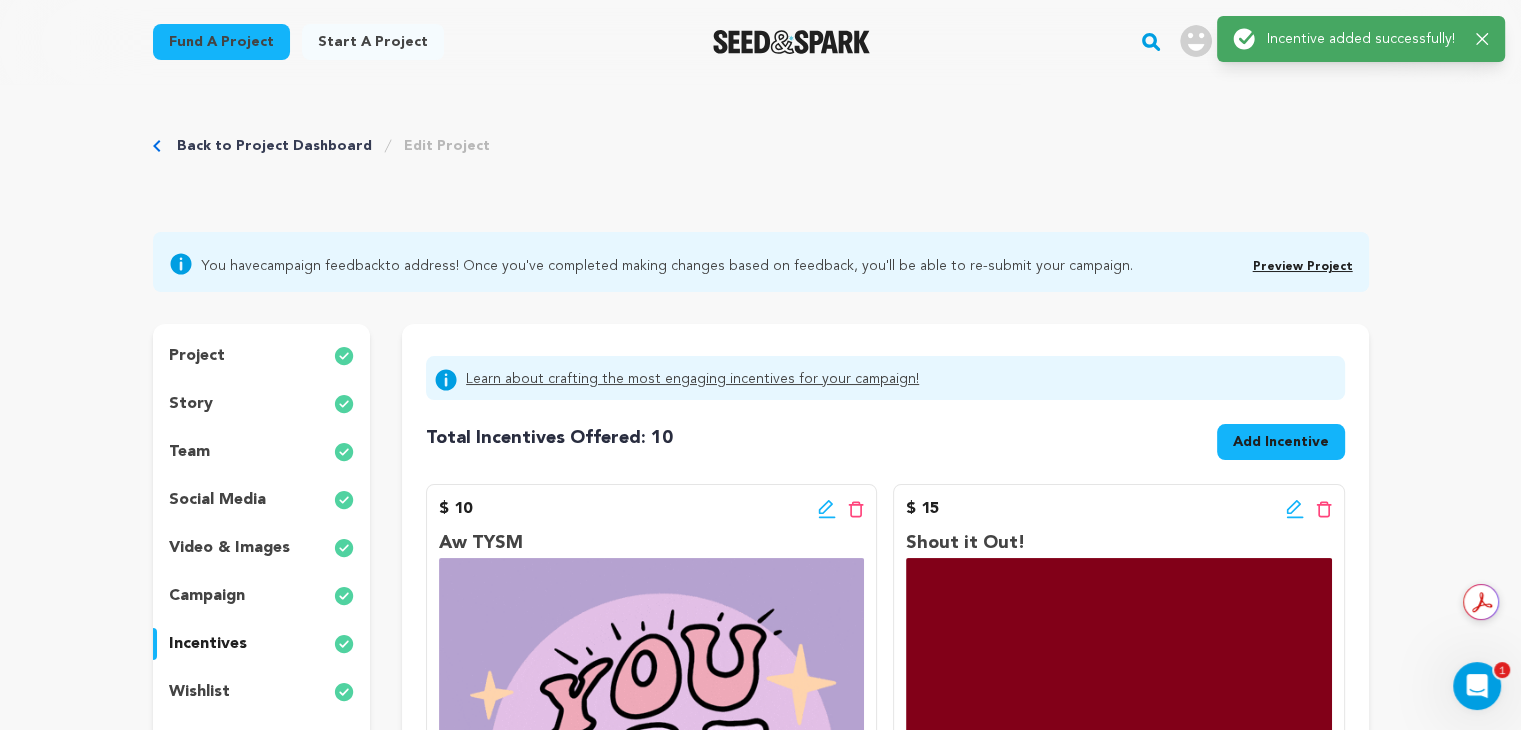 click on "Back to Project Dashboard
Edit Project
You have  campaign feedback  to address! Once you've completed making changes based on feedback, you'll be able to re-submit your campaign." at bounding box center (760, 2635) 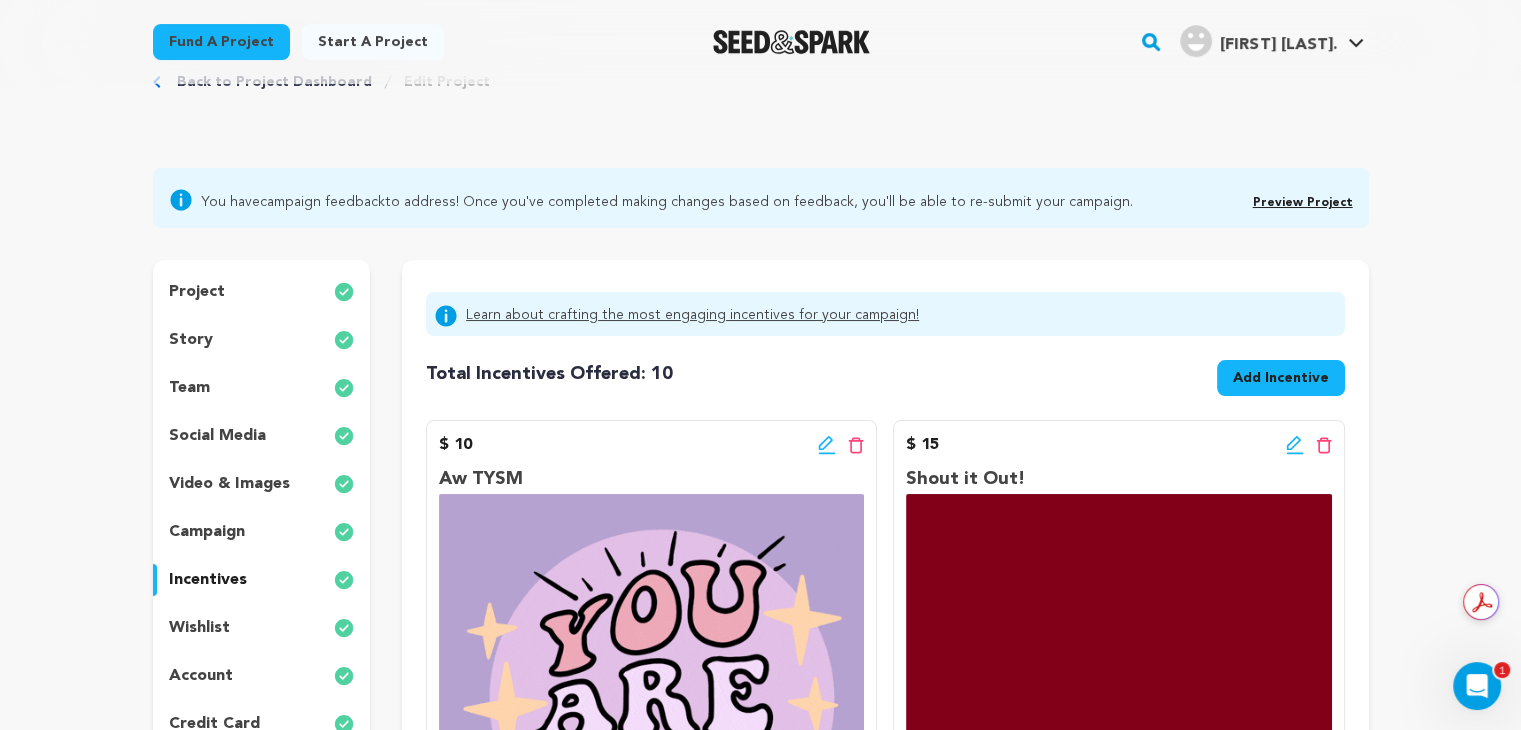 scroll, scrollTop: 66, scrollLeft: 0, axis: vertical 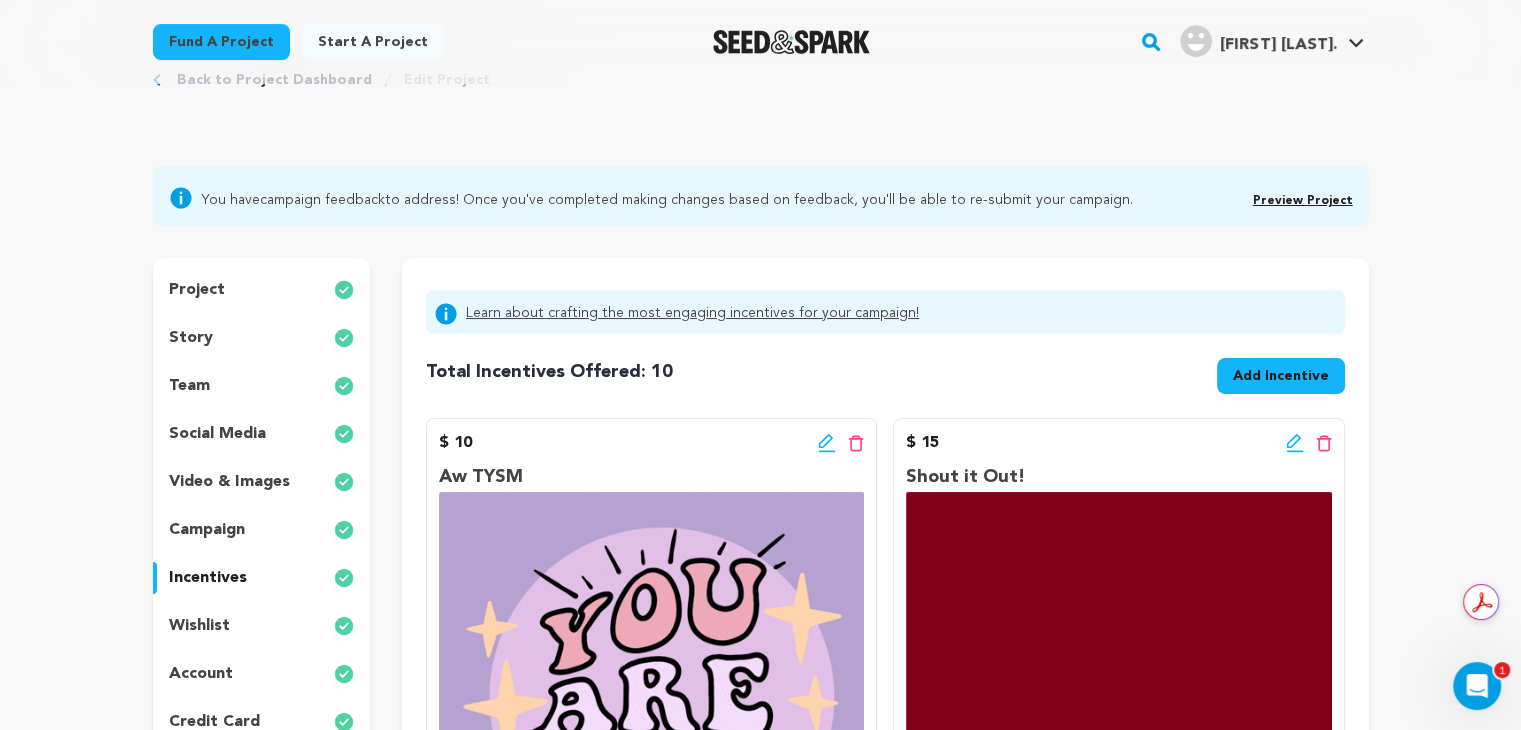 click on "wishlist" at bounding box center [199, 626] 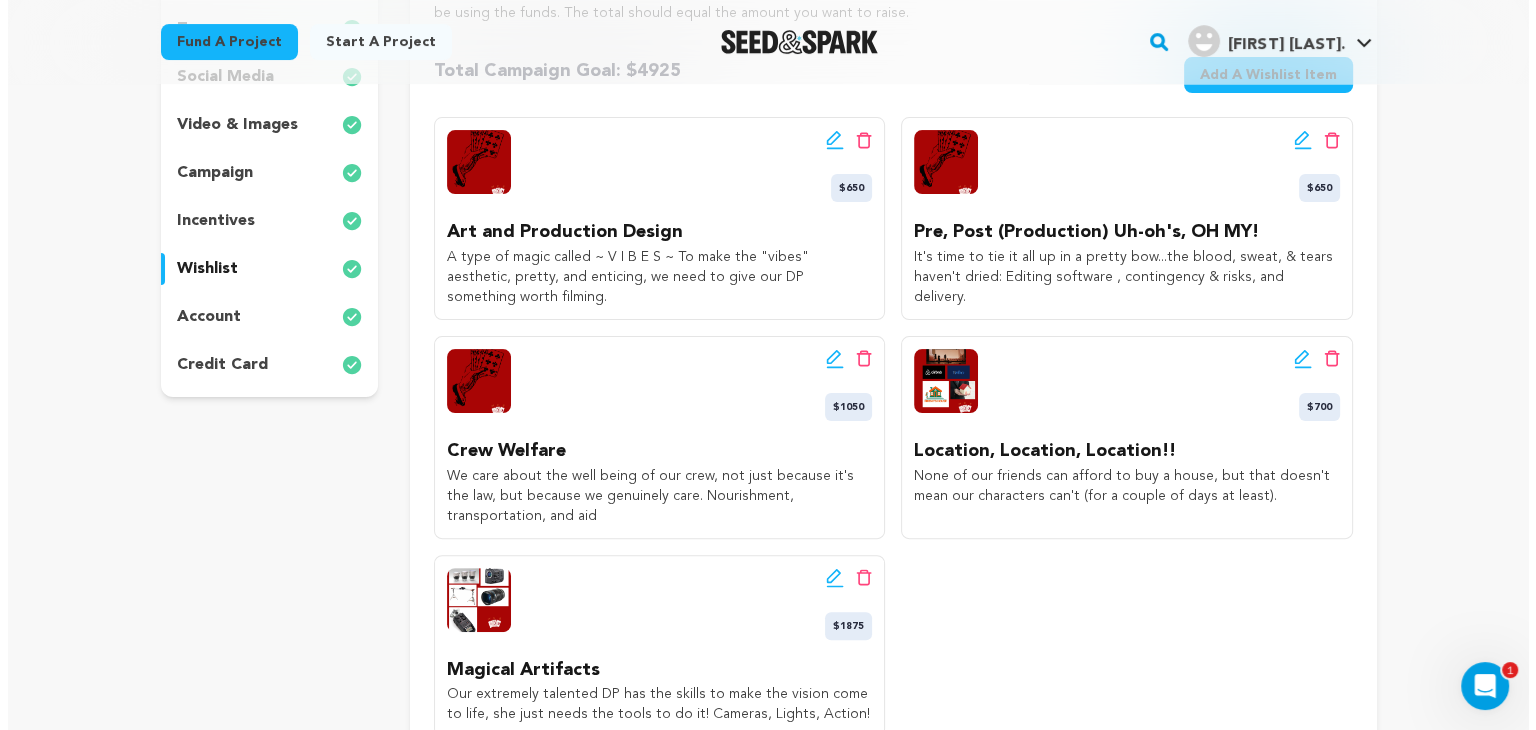 scroll, scrollTop: 420, scrollLeft: 0, axis: vertical 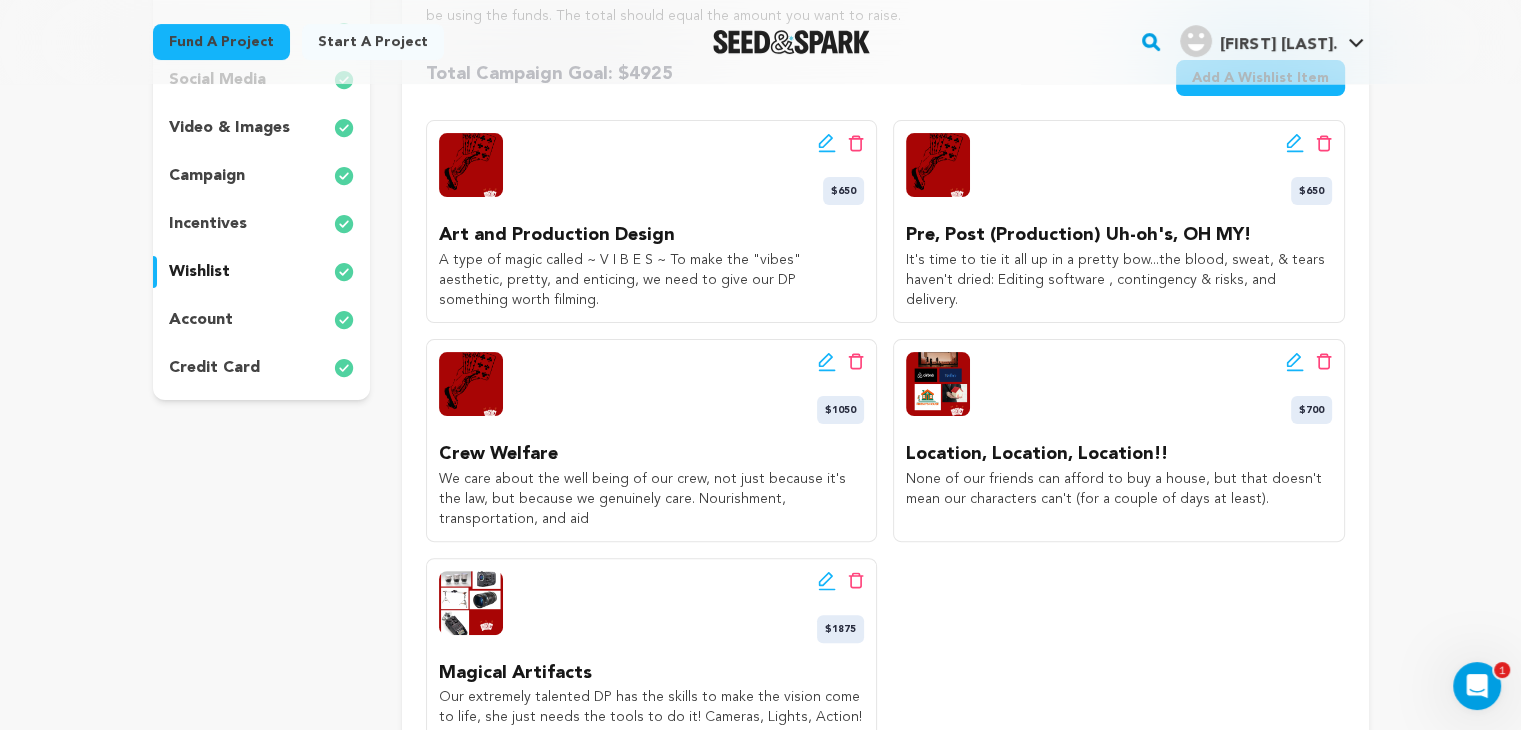 click 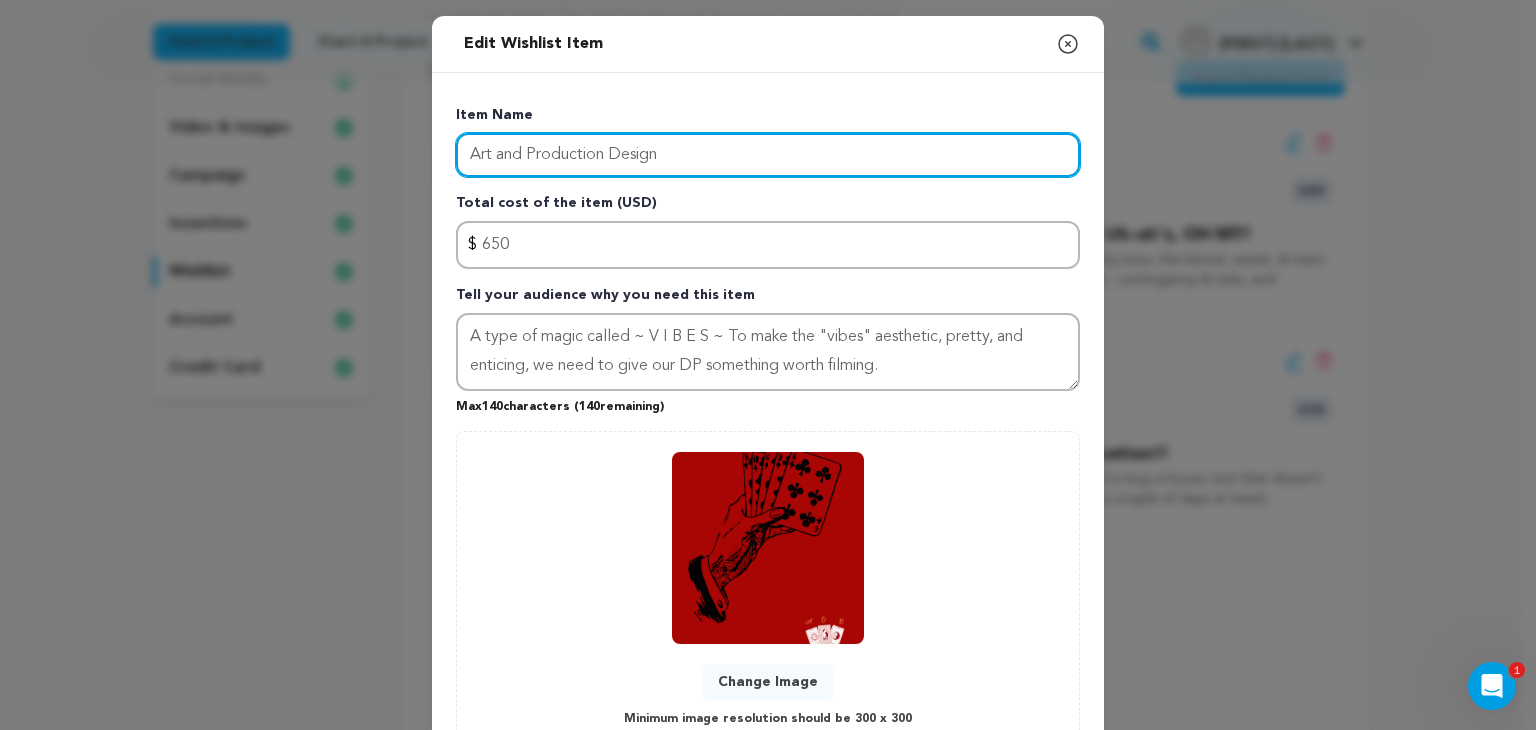click on "Art and Production Design" at bounding box center [768, 155] 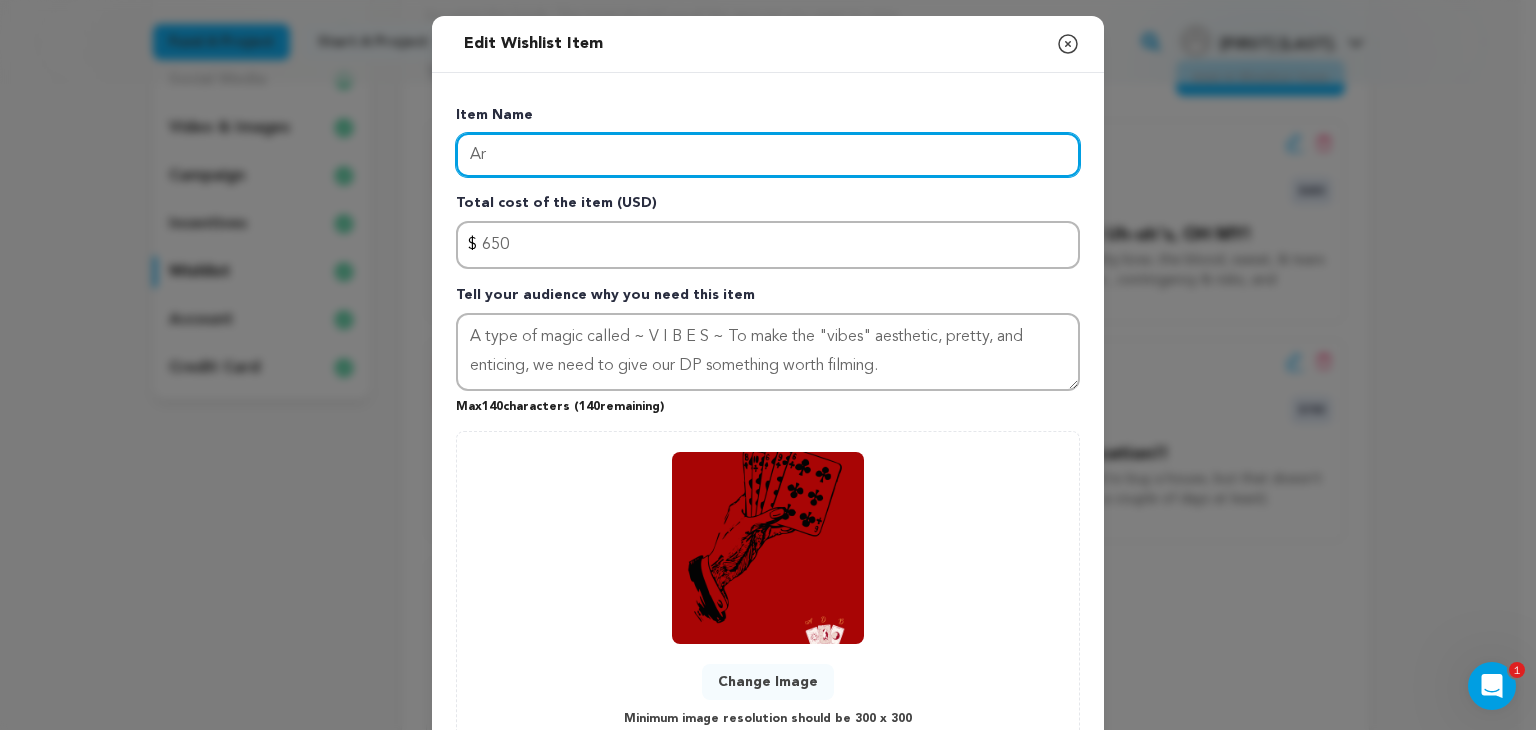 type on "A" 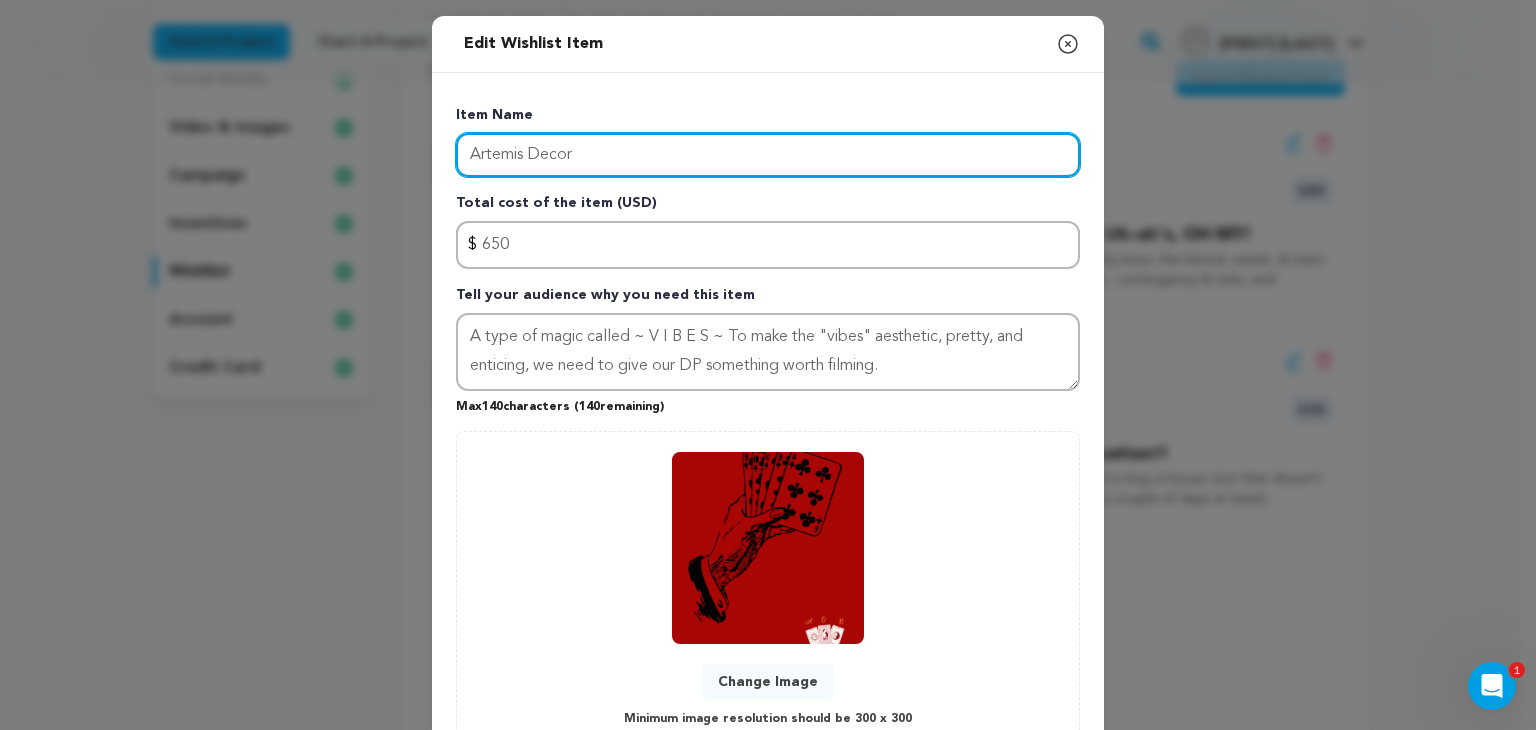 type on "Artemis Decor" 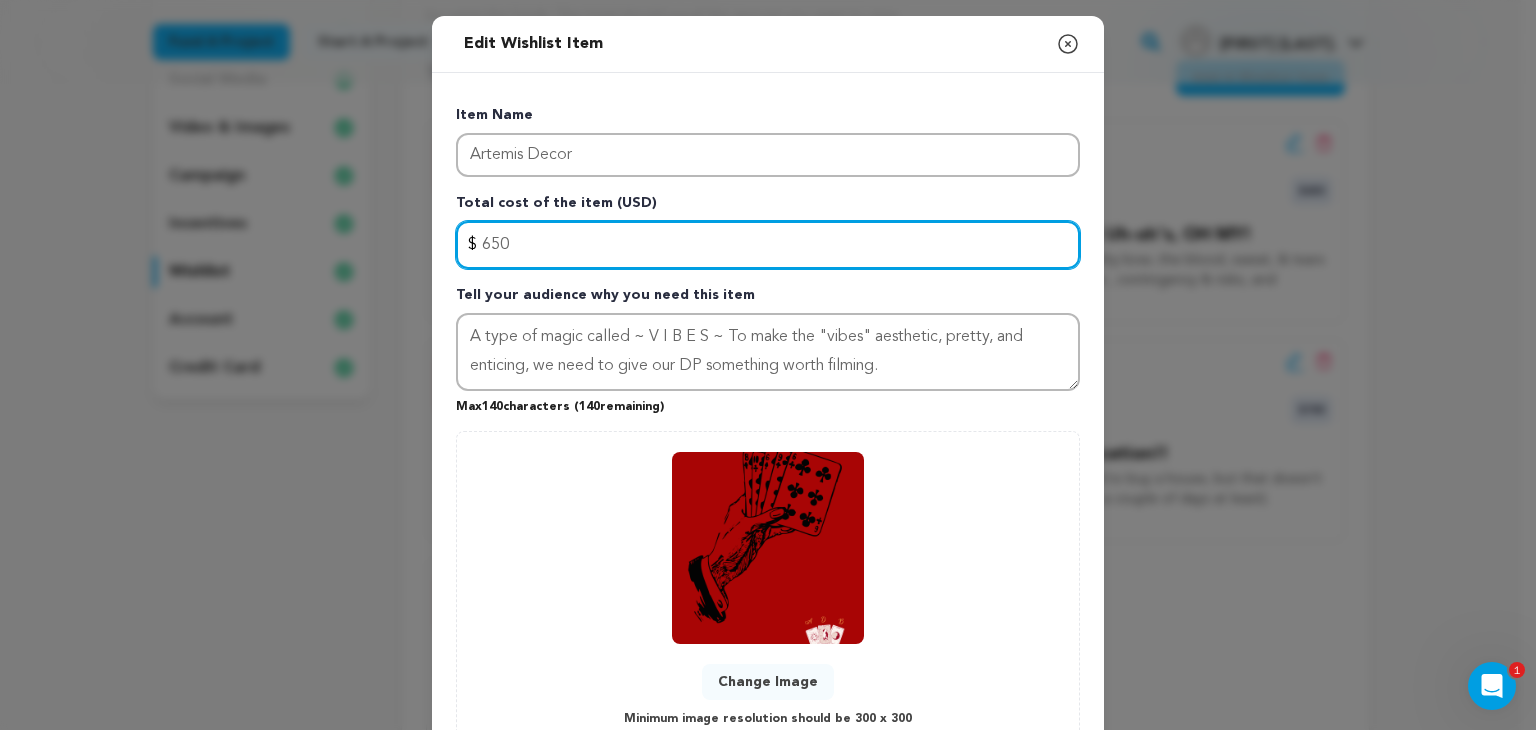 click on "650" at bounding box center [768, 245] 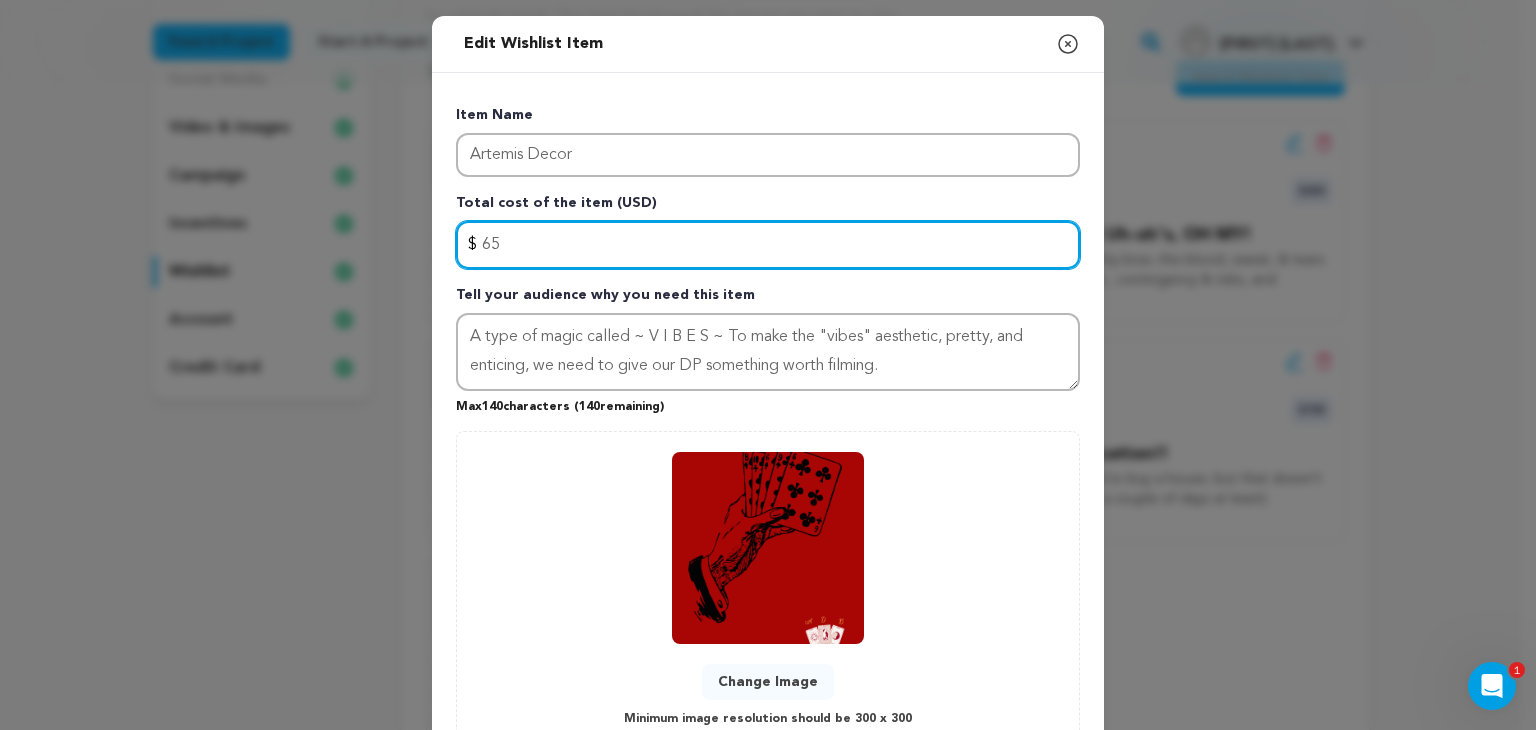 type on "6" 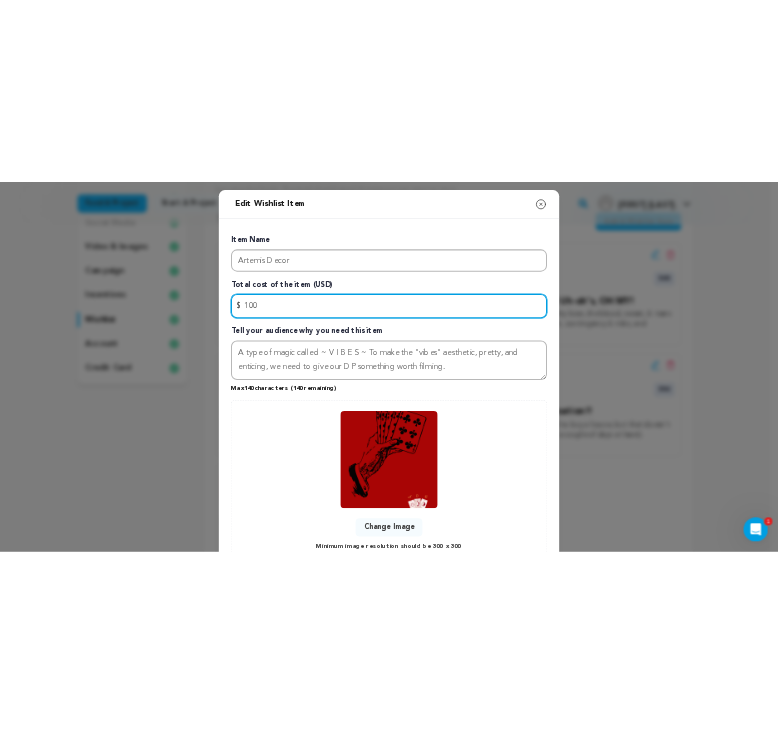 scroll, scrollTop: 151, scrollLeft: 0, axis: vertical 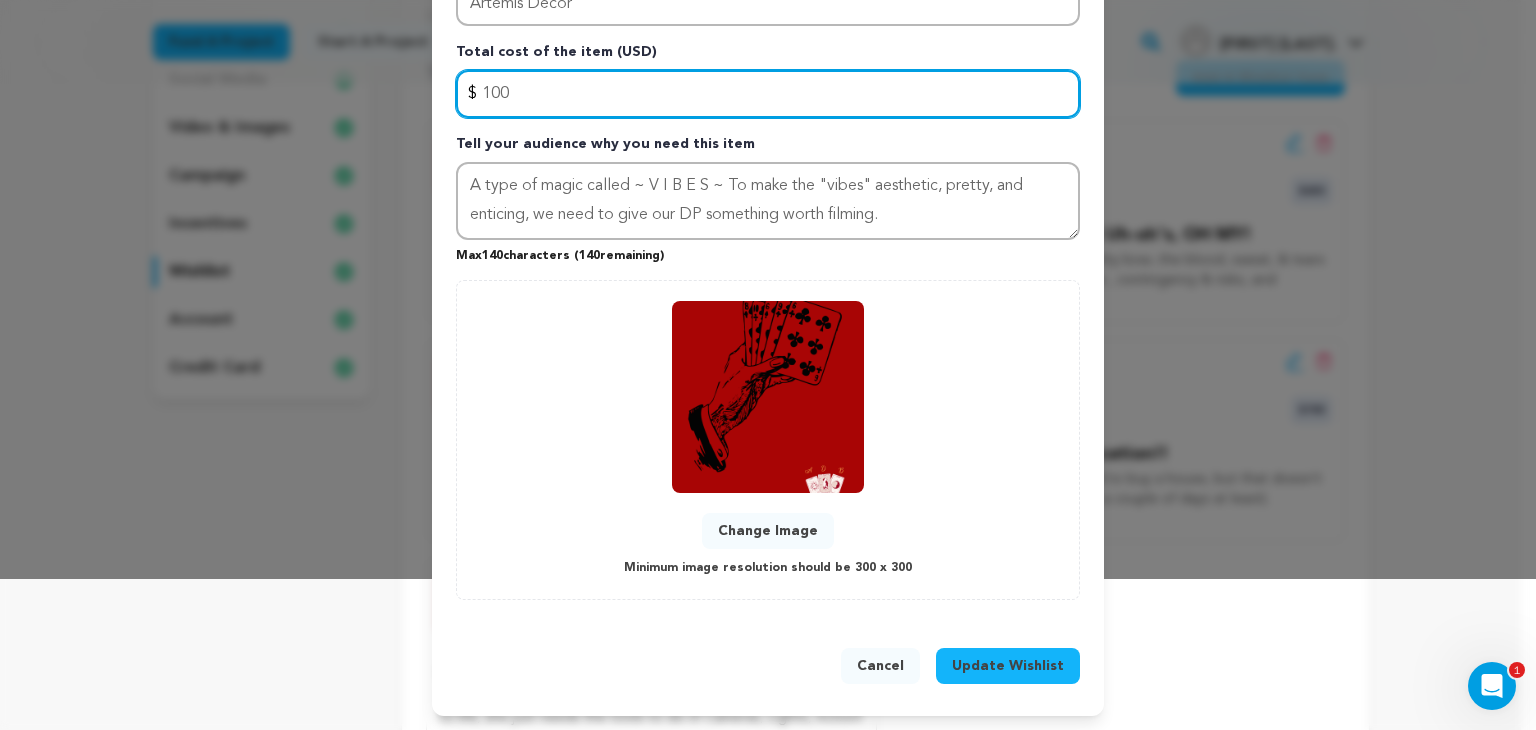 type on "100" 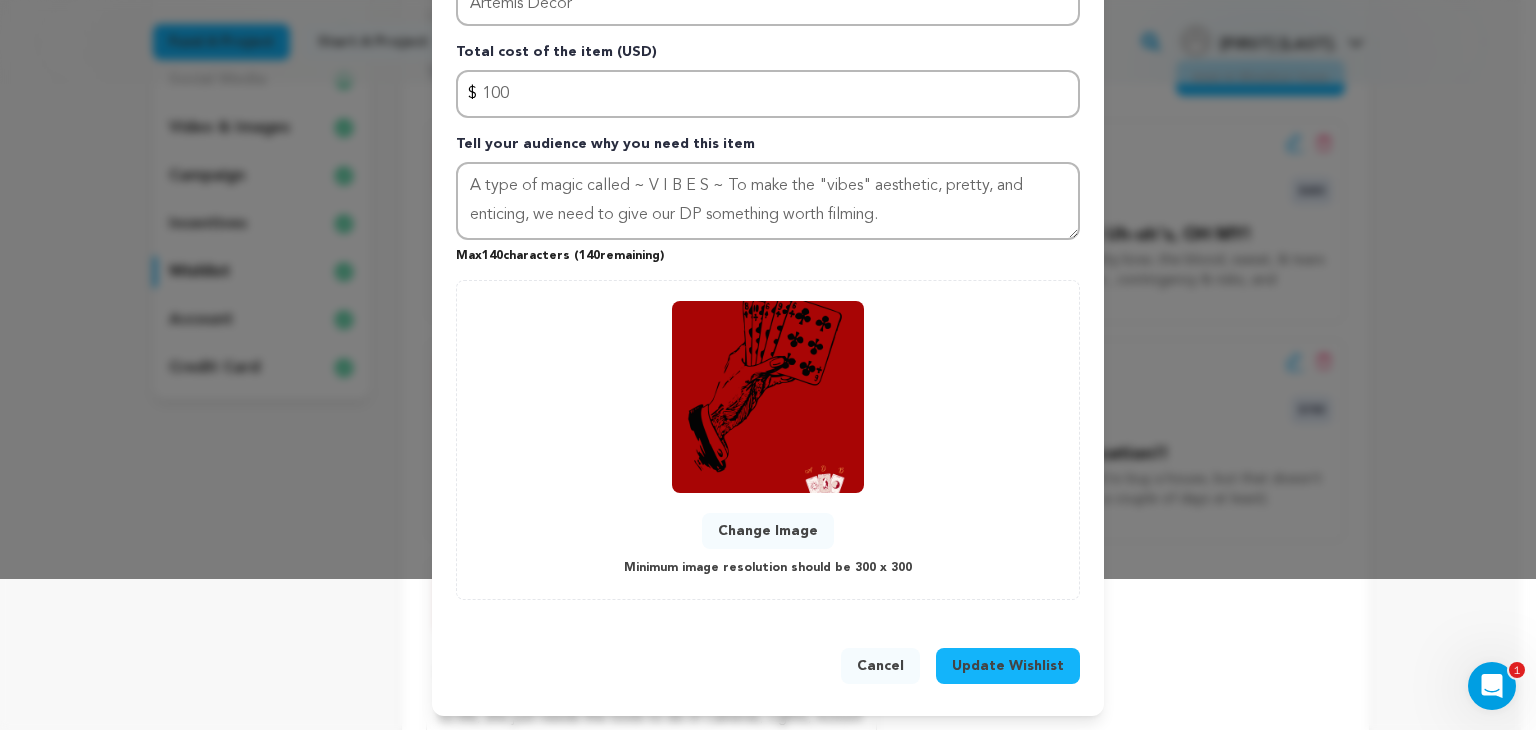 click on "Change Image" at bounding box center [768, 531] 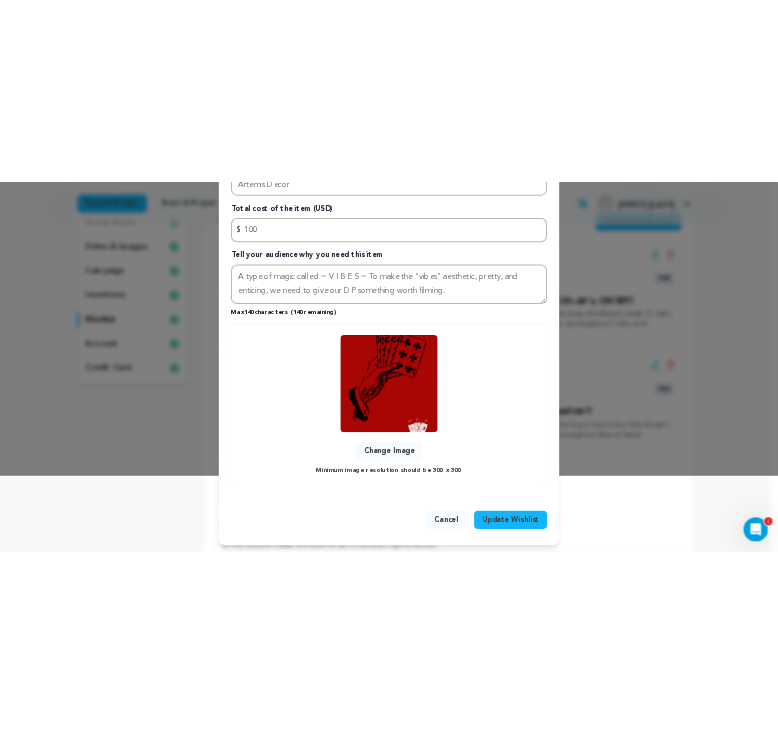 scroll, scrollTop: 147, scrollLeft: 0, axis: vertical 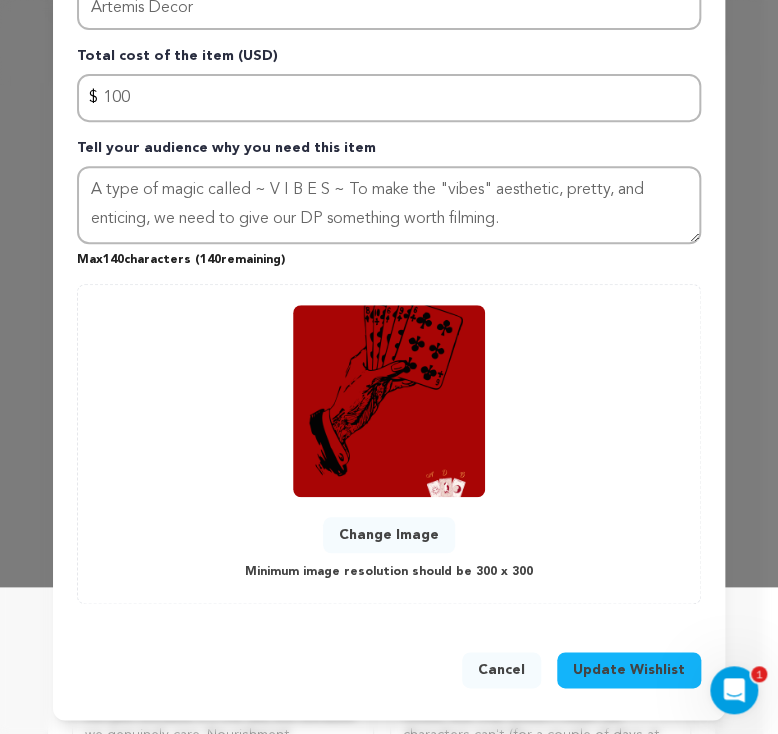 click on "Change Image" at bounding box center (389, 535) 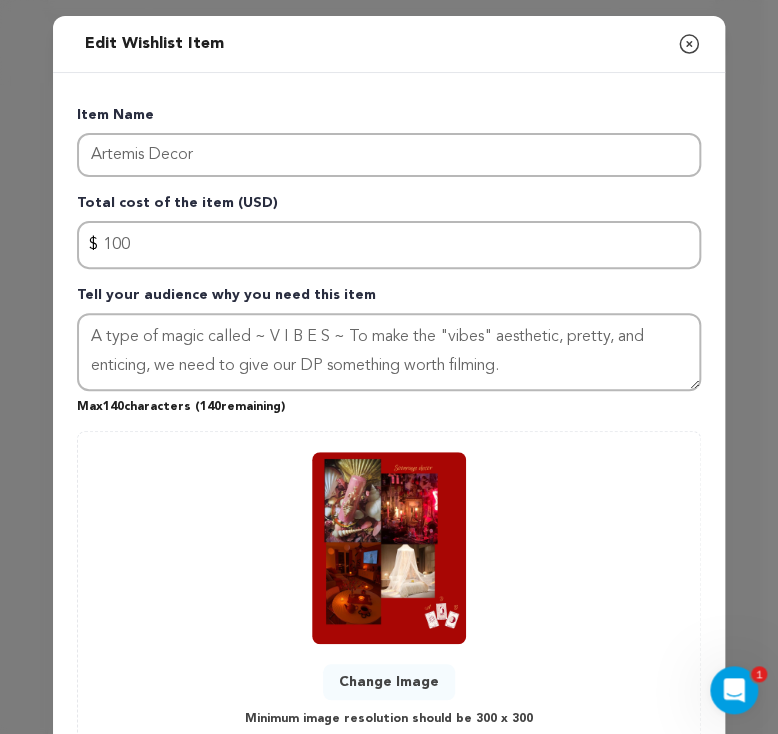 scroll, scrollTop: 147, scrollLeft: 0, axis: vertical 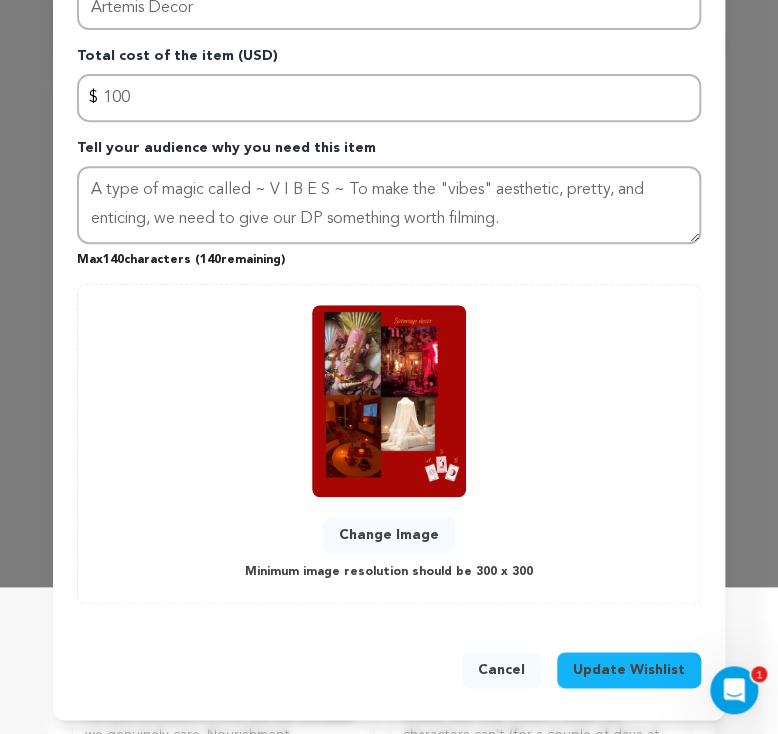 click on "Update Wishlist" at bounding box center [629, 670] 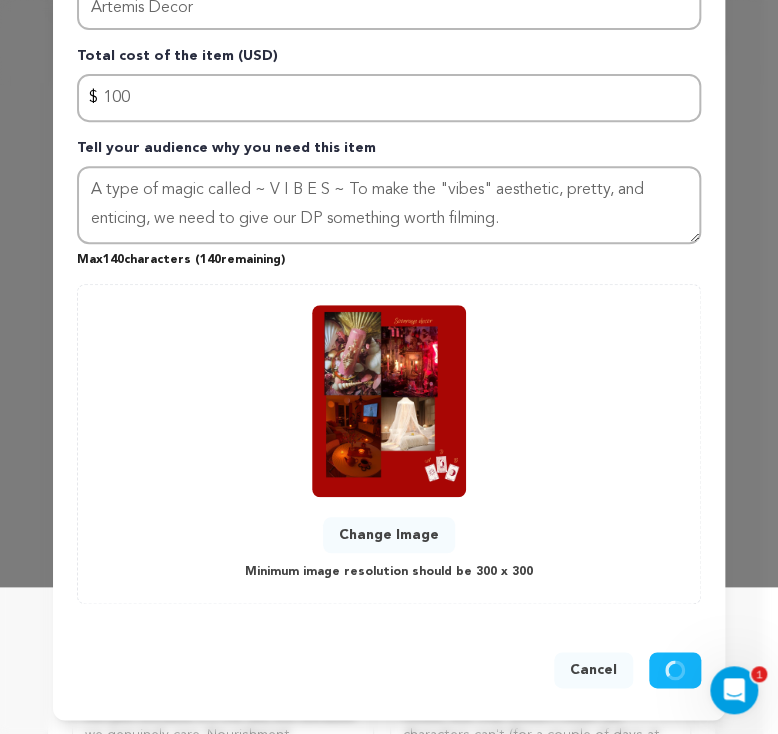 type 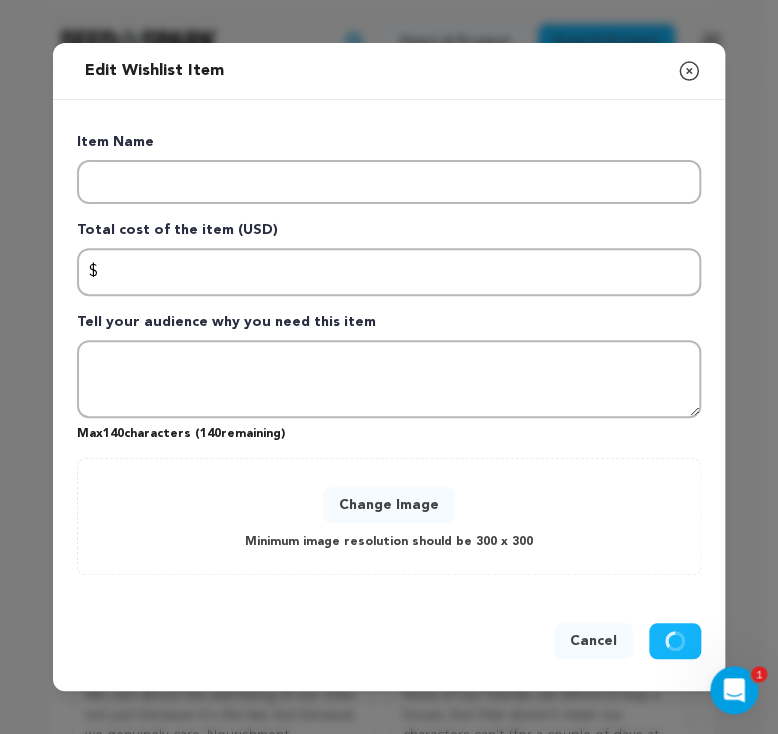 scroll, scrollTop: 0, scrollLeft: 0, axis: both 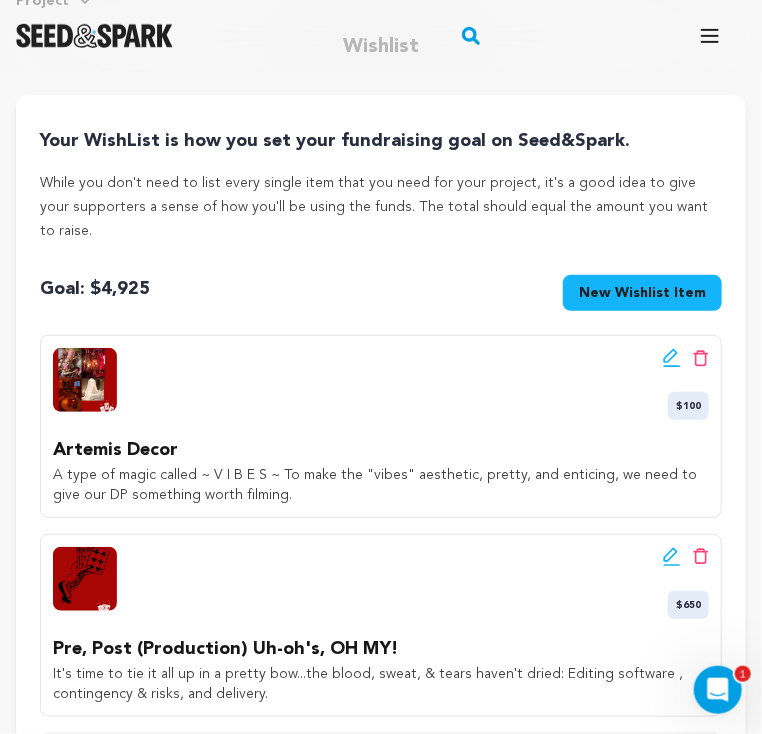 click on "Add A Wishlist Item" at bounding box center (0, 0) 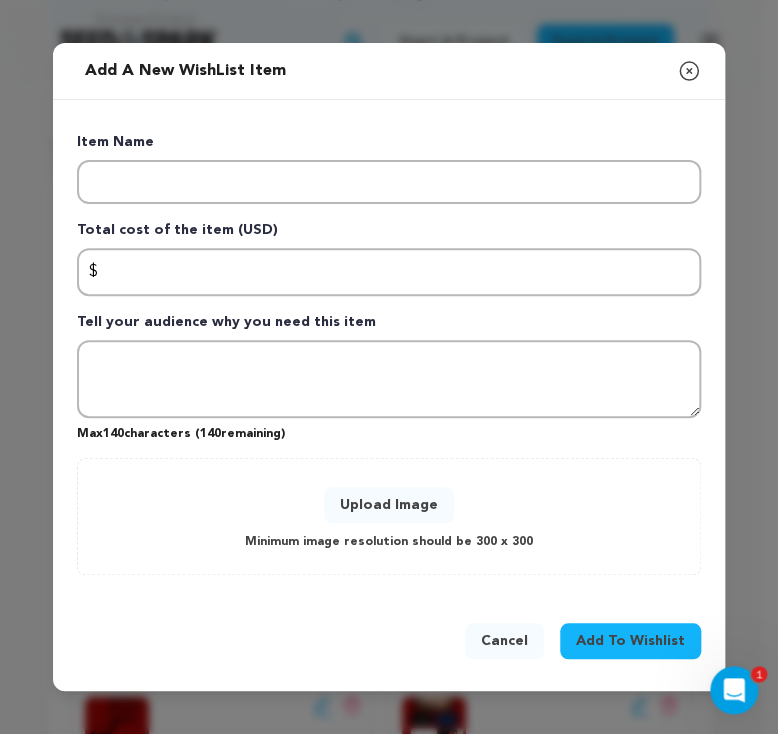 click 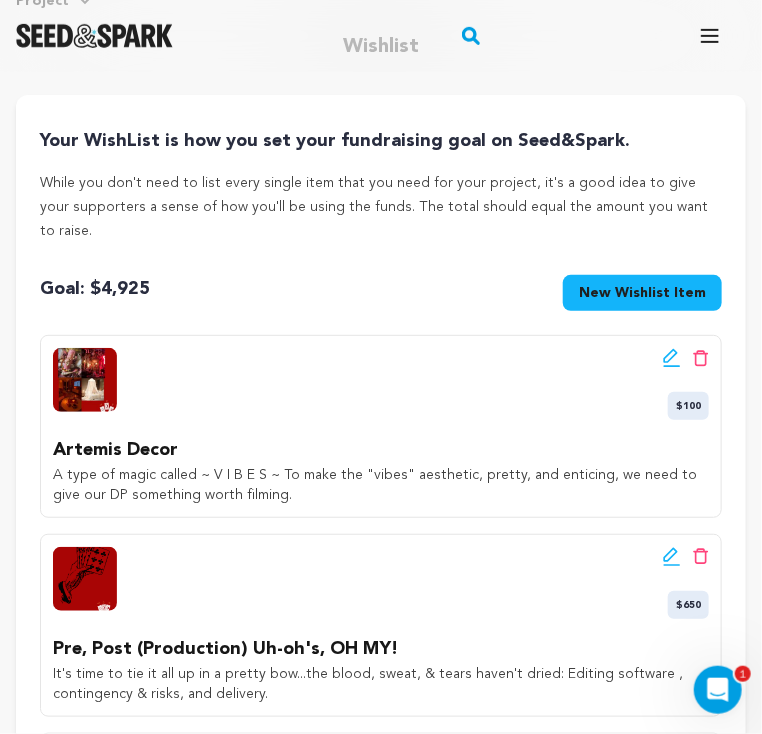click on "A type of magic called ~ V I B E S ~ To make the "vibes" aesthetic, pretty, and enticing, we need to give our DP something worth filming." at bounding box center [381, 485] 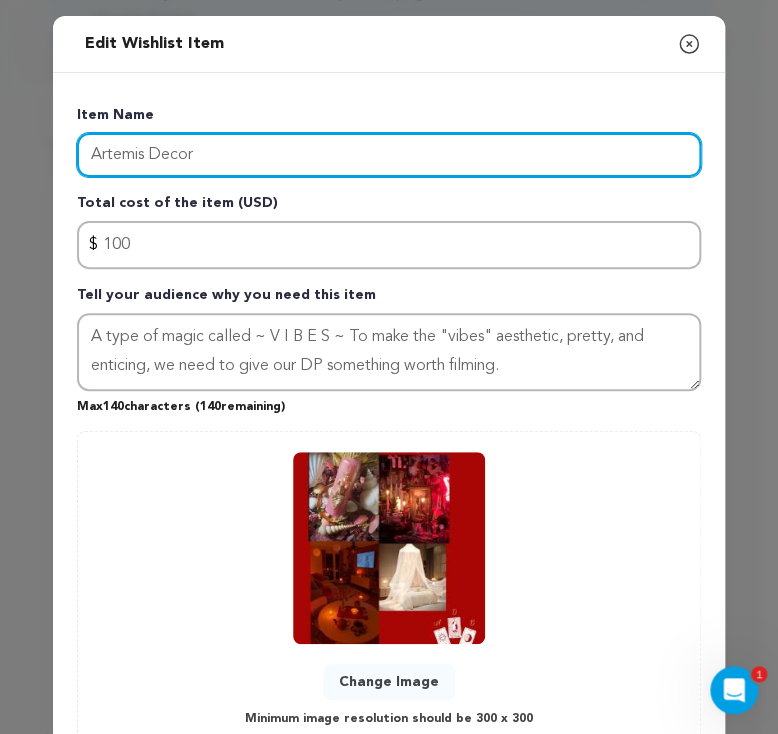 click on "Artemis Decor" at bounding box center [389, 155] 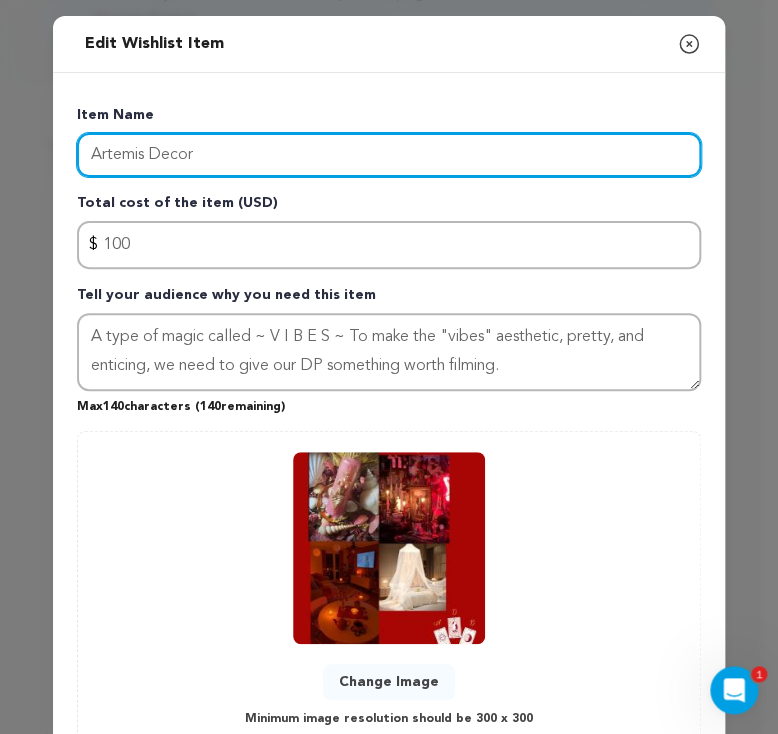 click on "Artemis Decor" at bounding box center (389, 155) 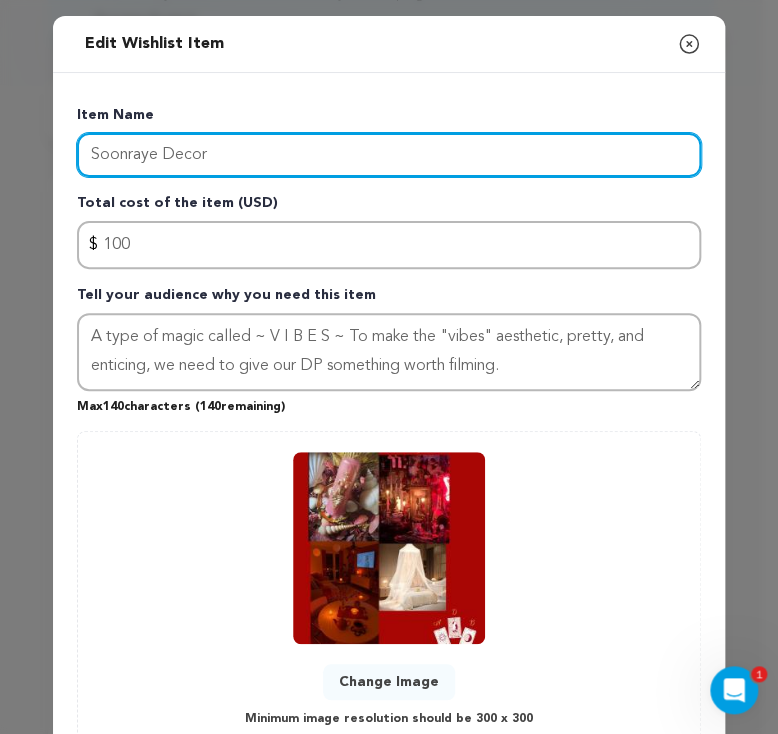 type on "Soonraye Decor" 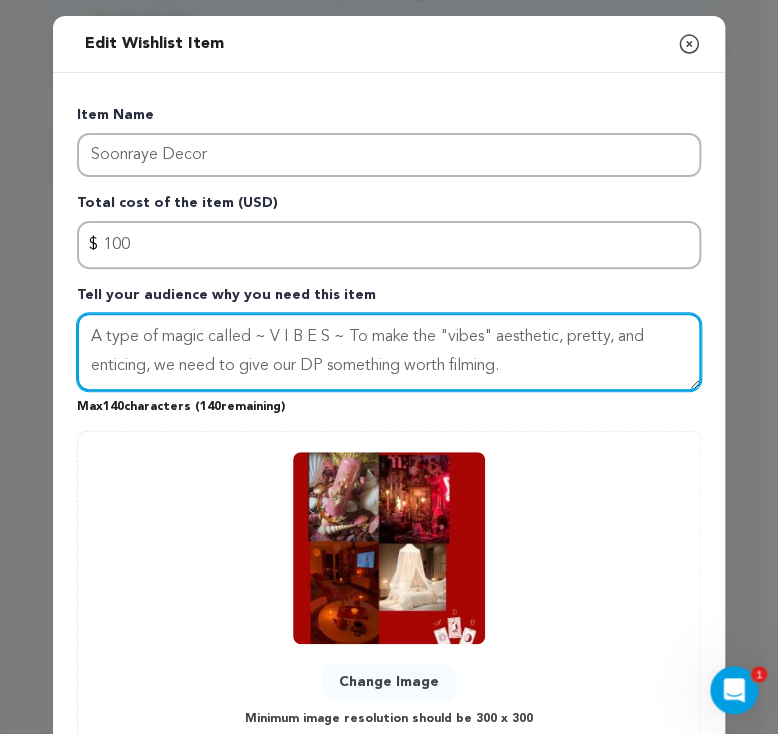 click on "A type of magic called ~ V I B E S ~ To make the "vibes" aesthetic, pretty, and enticing, we need to give our DP something worth filming." at bounding box center (389, 352) 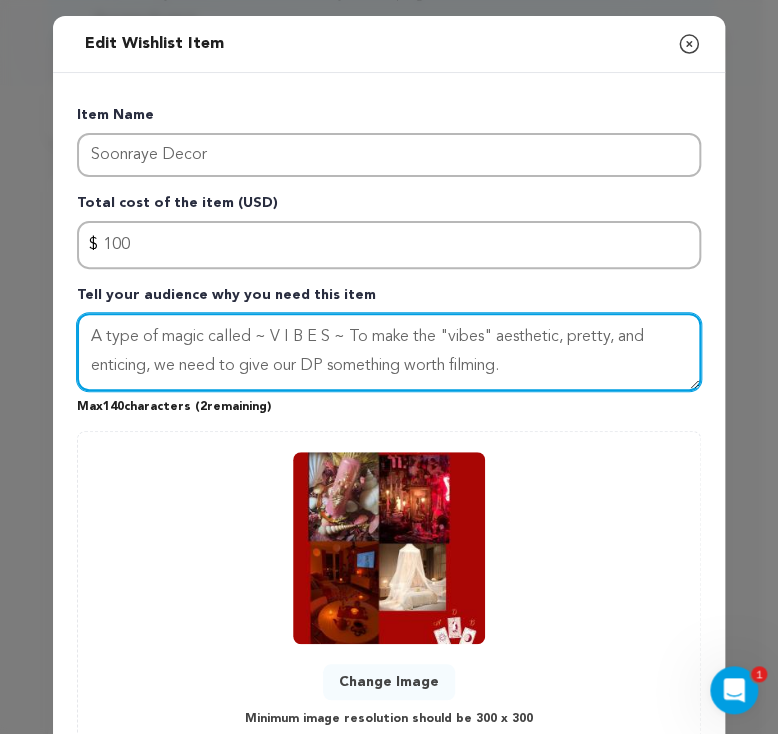 drag, startPoint x: 500, startPoint y: 368, endPoint x: 232, endPoint y: 365, distance: 268.01678 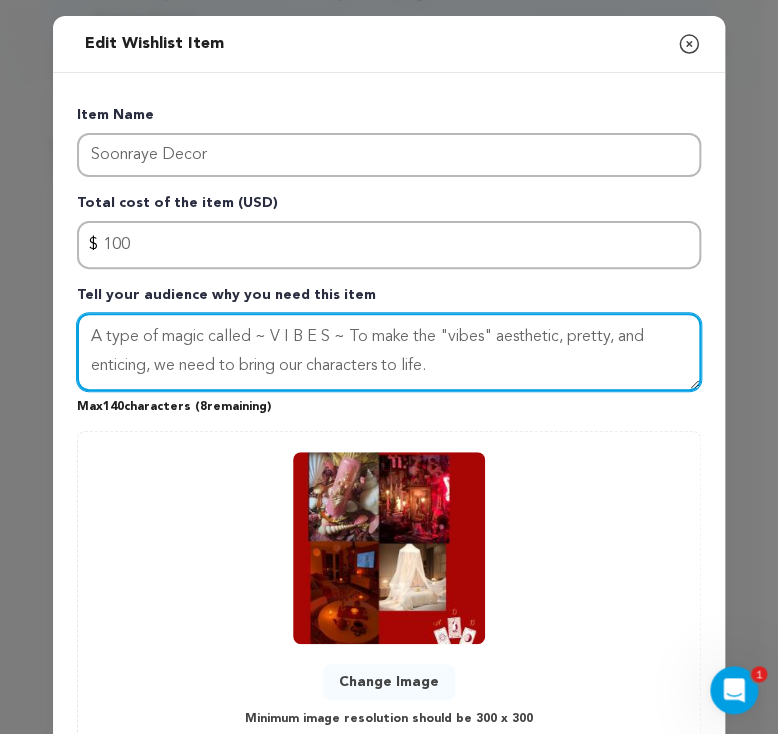 scroll, scrollTop: 147, scrollLeft: 0, axis: vertical 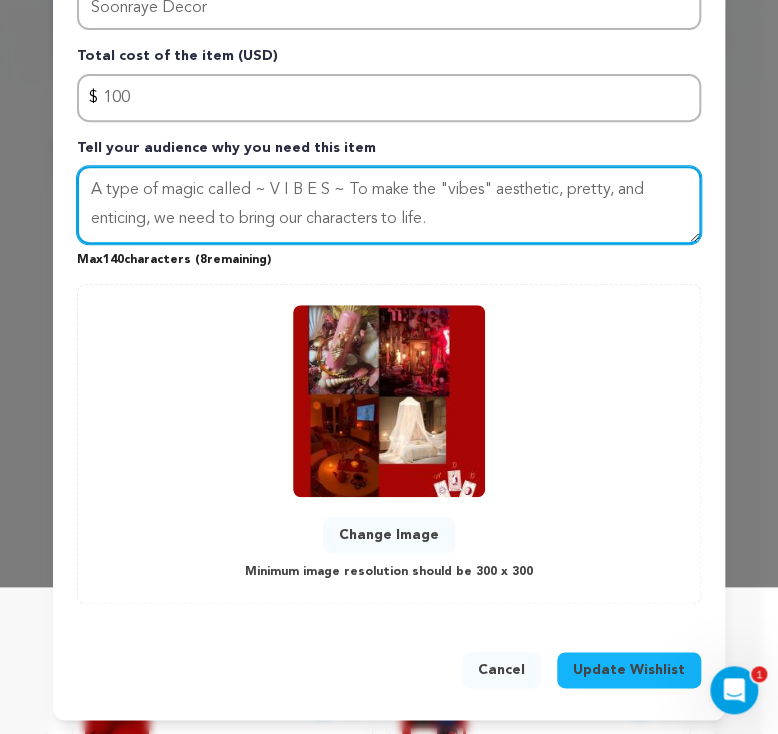 type on "A type of magic called ~ V I B E S ~ To make the "vibes" aesthetic, pretty, and enticing, we need to bring our characters to life." 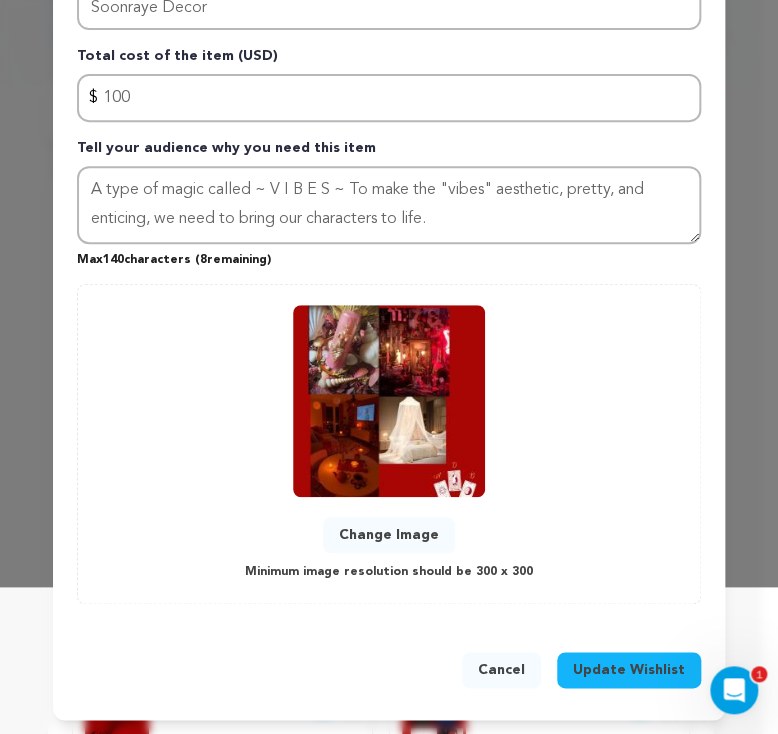 click on "Update Wishlist" at bounding box center [629, 670] 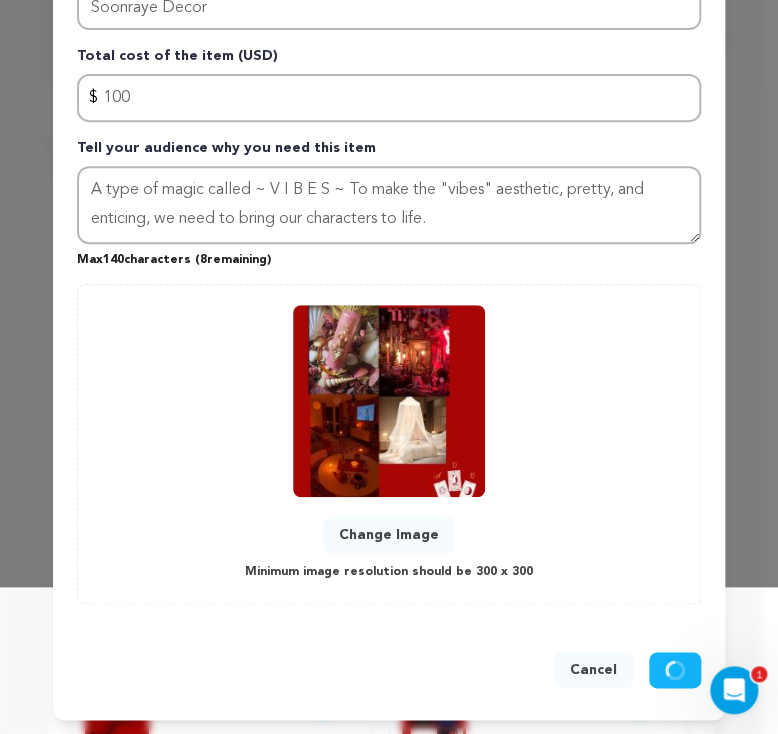 type 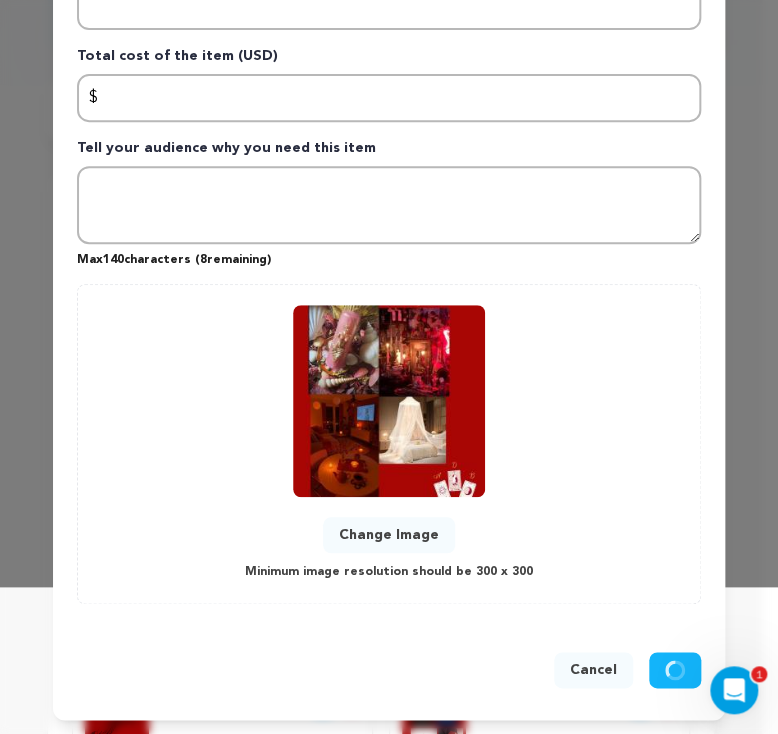 scroll, scrollTop: 0, scrollLeft: 0, axis: both 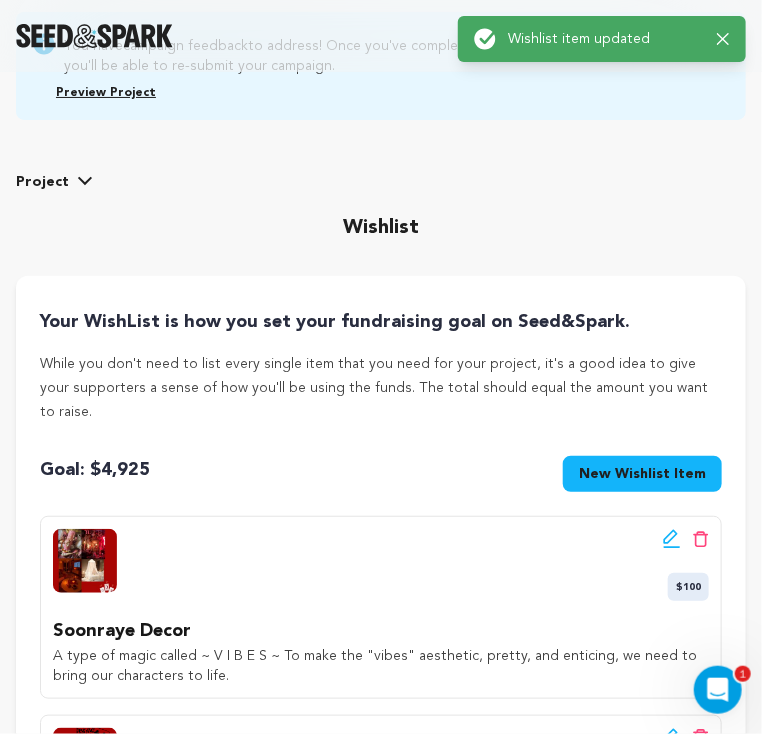 click on "Add A Wishlist Item" at bounding box center [0, 0] 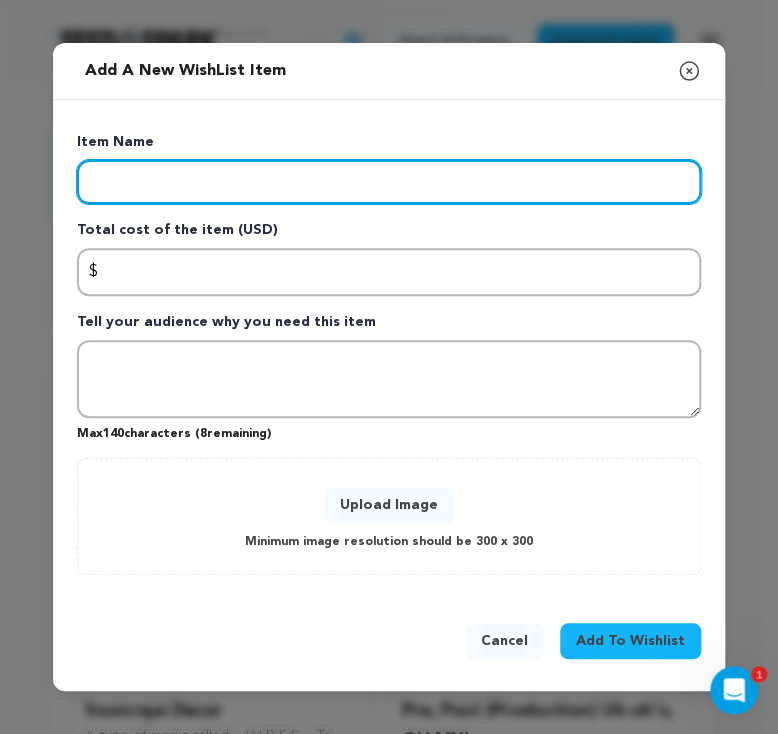 click at bounding box center [389, 182] 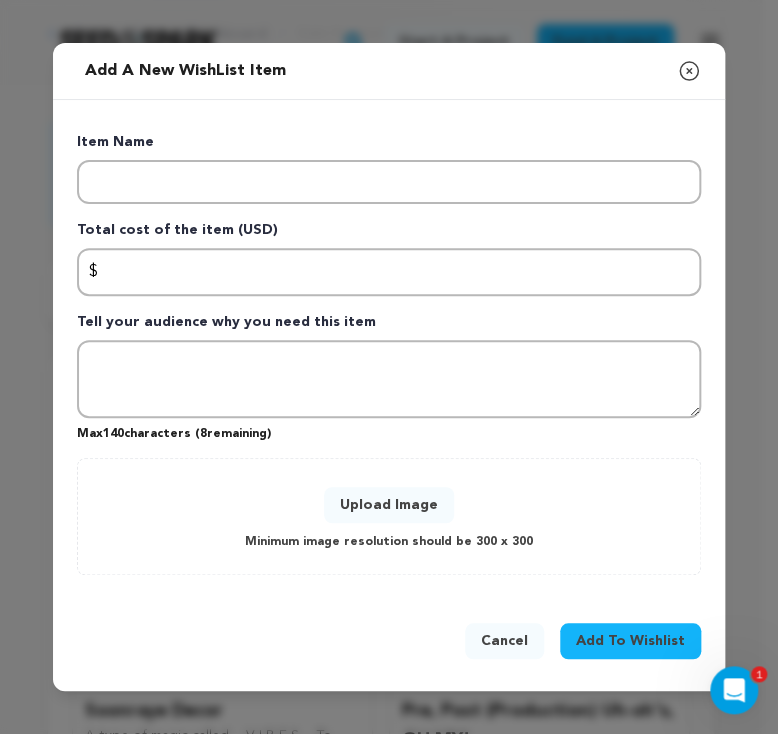 click 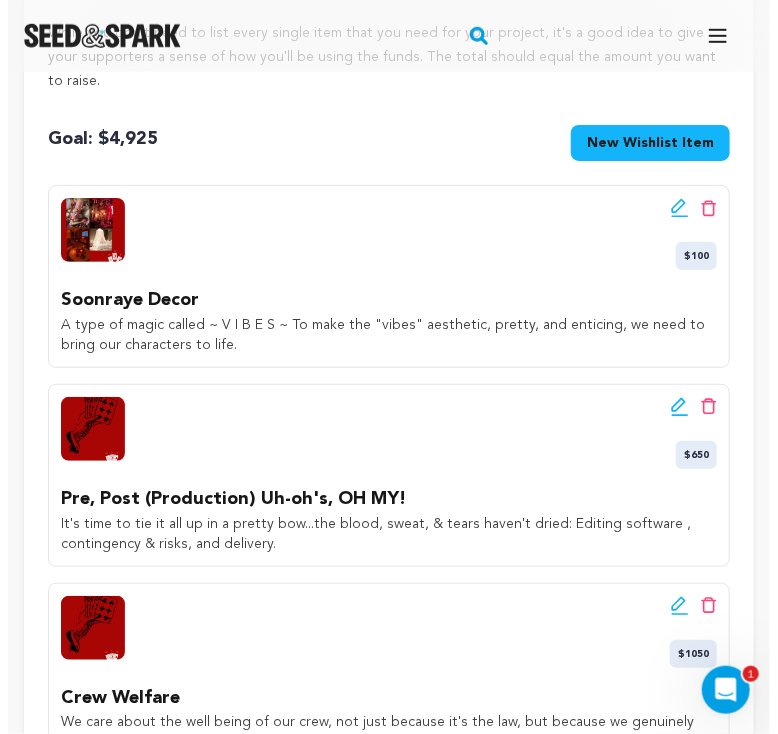 scroll, scrollTop: 628, scrollLeft: 0, axis: vertical 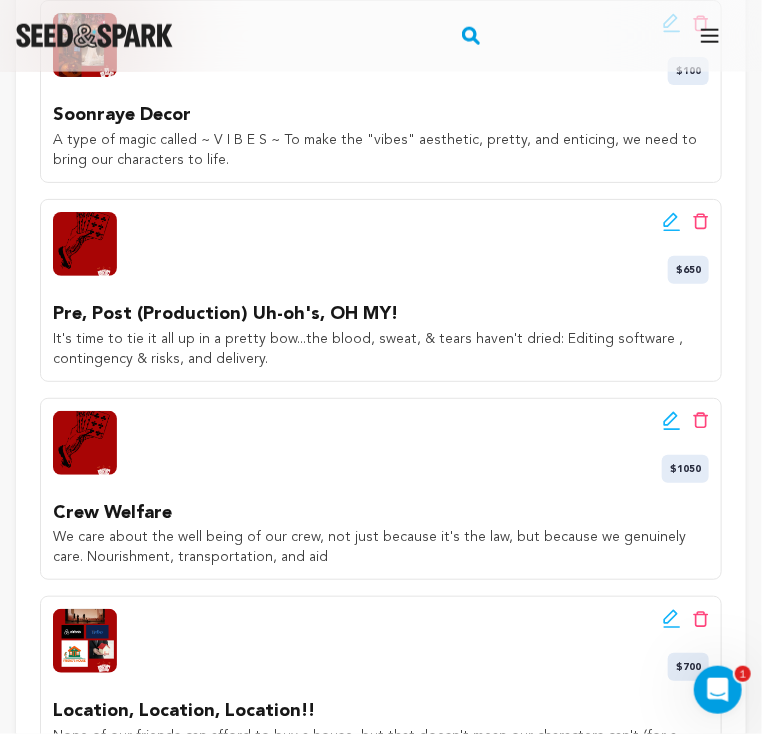 click 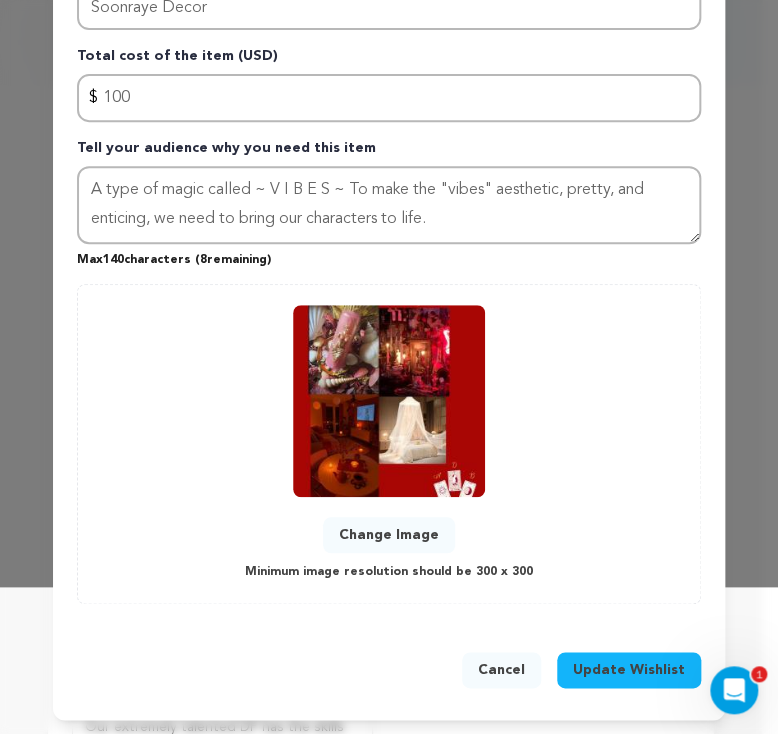 scroll, scrollTop: 0, scrollLeft: 0, axis: both 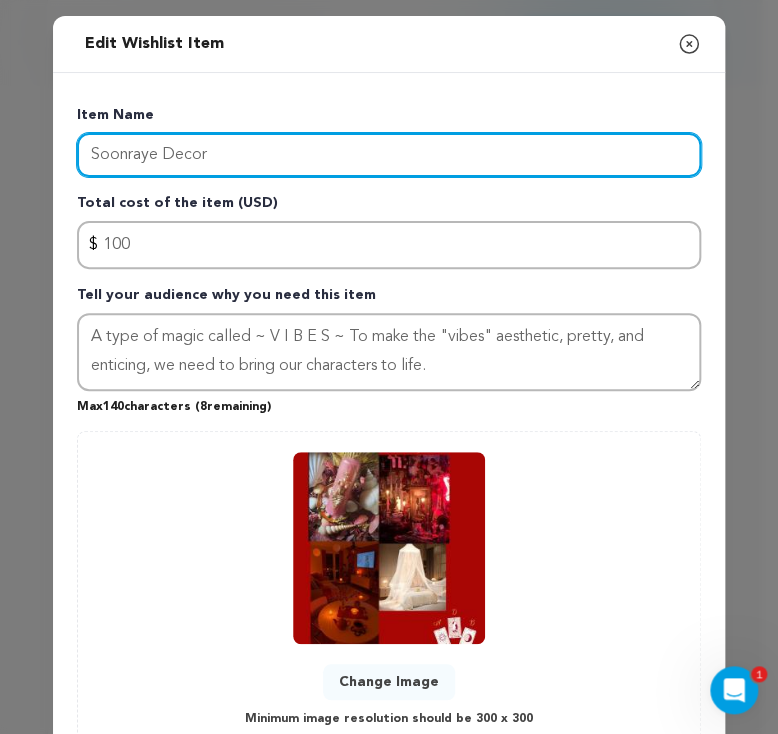 click on "Soonraye Decor" at bounding box center (389, 155) 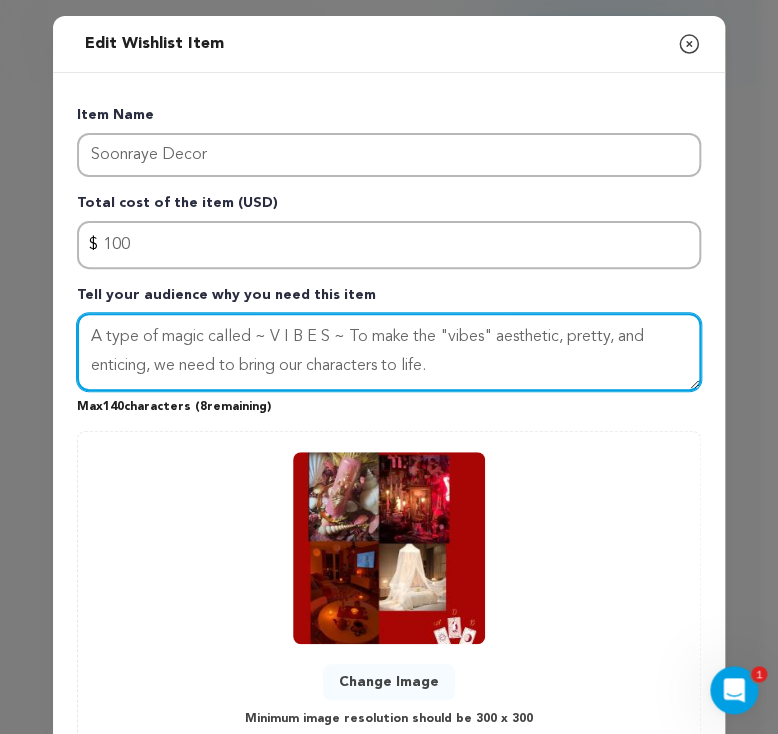 click on "A type of magic called ~ V I B E S ~ To make the "vibes" aesthetic, pretty, and enticing, we need to bring our characters to life." at bounding box center (389, 352) 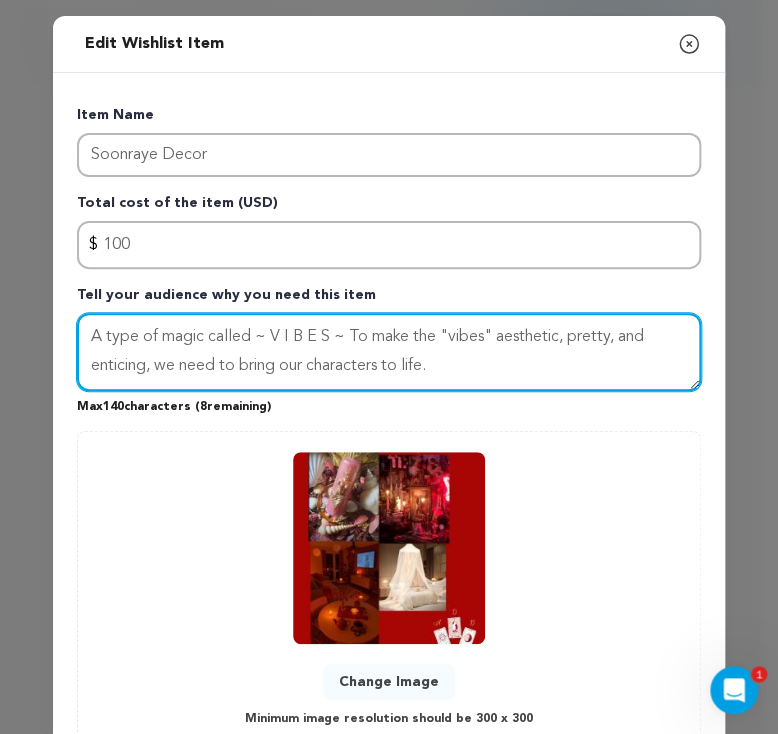 click on "A type of magic called ~ V I B E S ~ To make the "vibes" aesthetic, pretty, and enticing, we need to bring our characters to life." at bounding box center [389, 352] 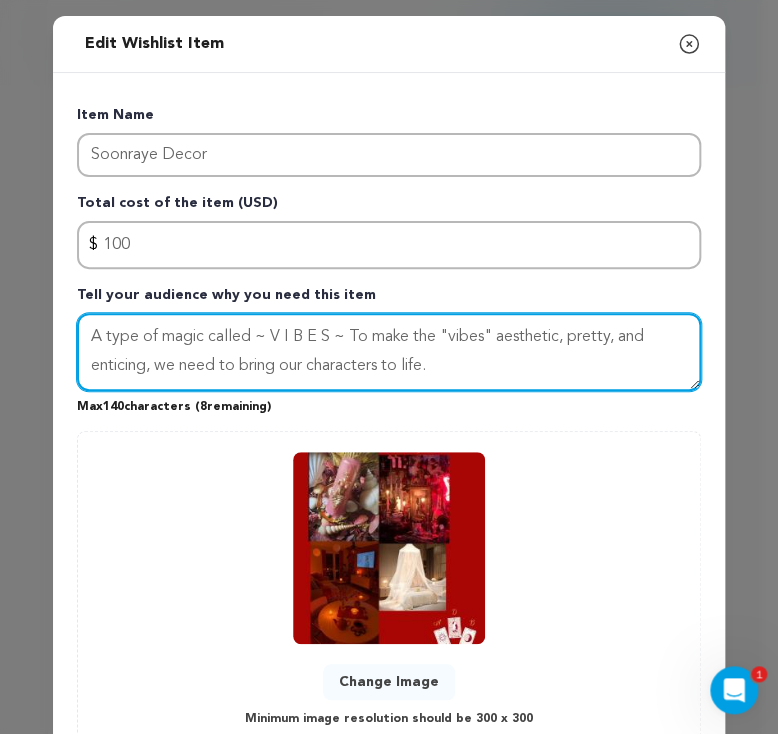 click on "A type of magic called ~ V I B E S ~ To make the "vibes" aesthetic, pretty, and enticing, we need to bring our characters to life." at bounding box center (389, 352) 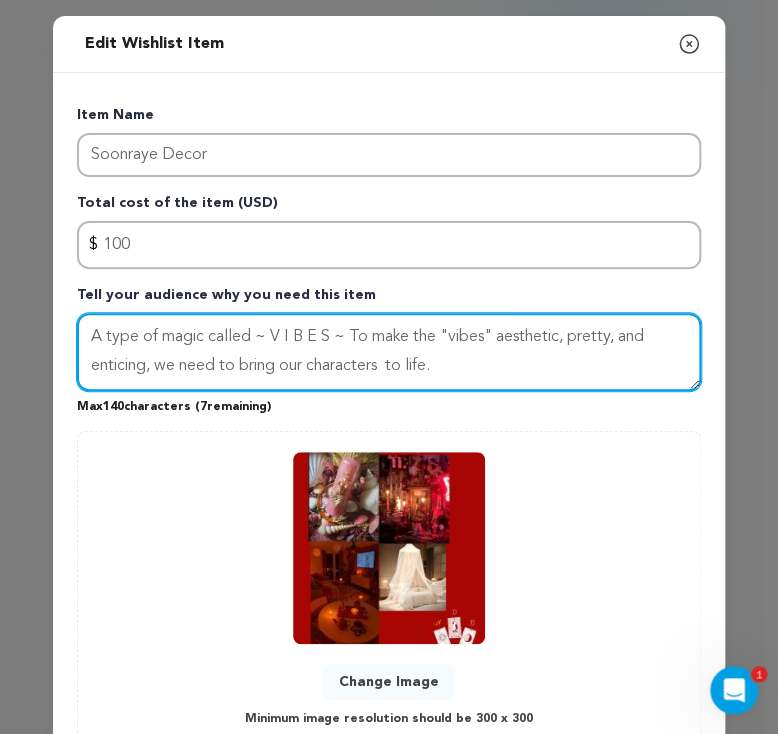 scroll, scrollTop: 147, scrollLeft: 0, axis: vertical 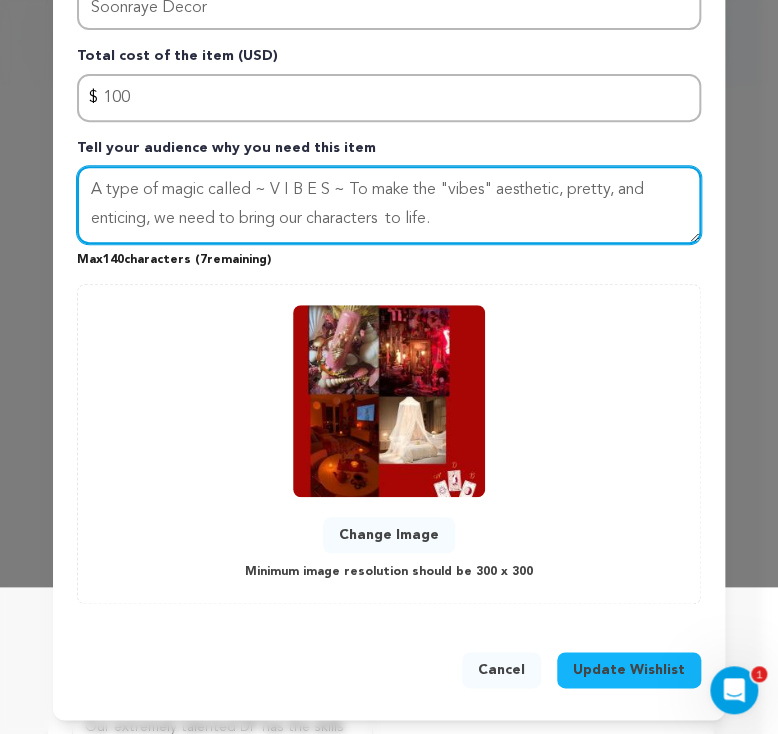 type on "A type of magic called ~ V I B E S ~ To make the "vibes" aesthetic, pretty, and enticing, we need to bring our characters  to life." 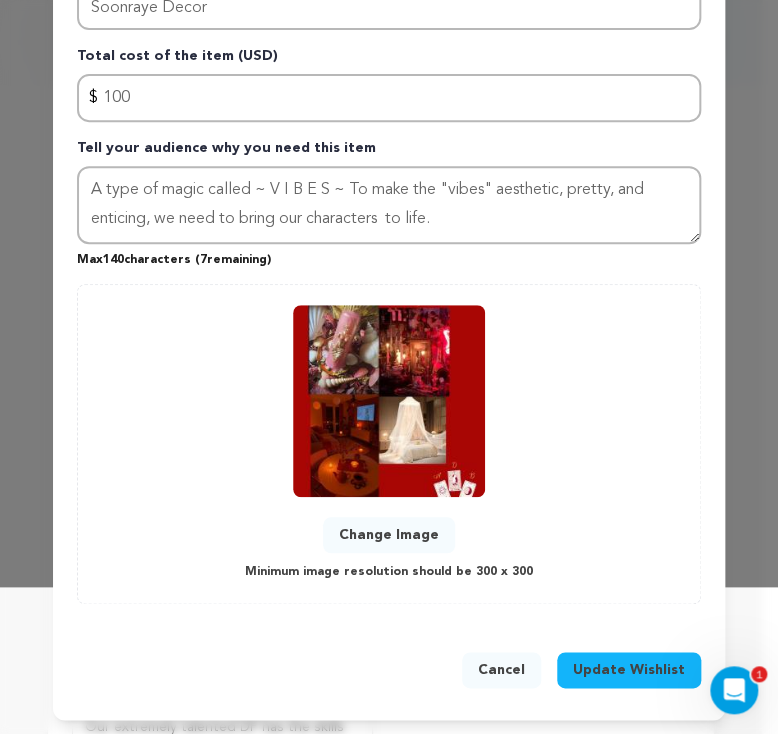 click on "Update Wishlist" at bounding box center [629, 670] 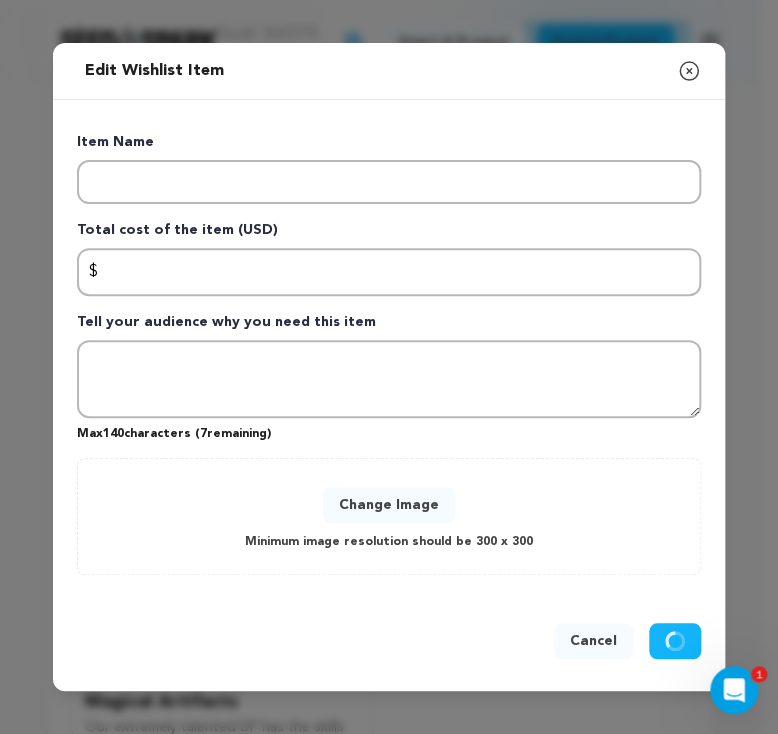scroll, scrollTop: 0, scrollLeft: 0, axis: both 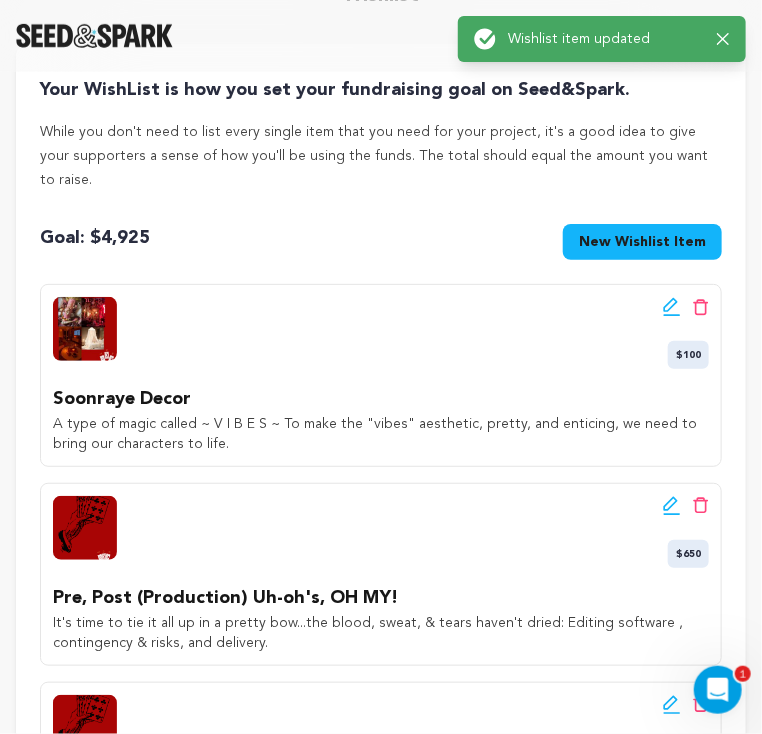 click on "Add A Wishlist Item" at bounding box center [0, 0] 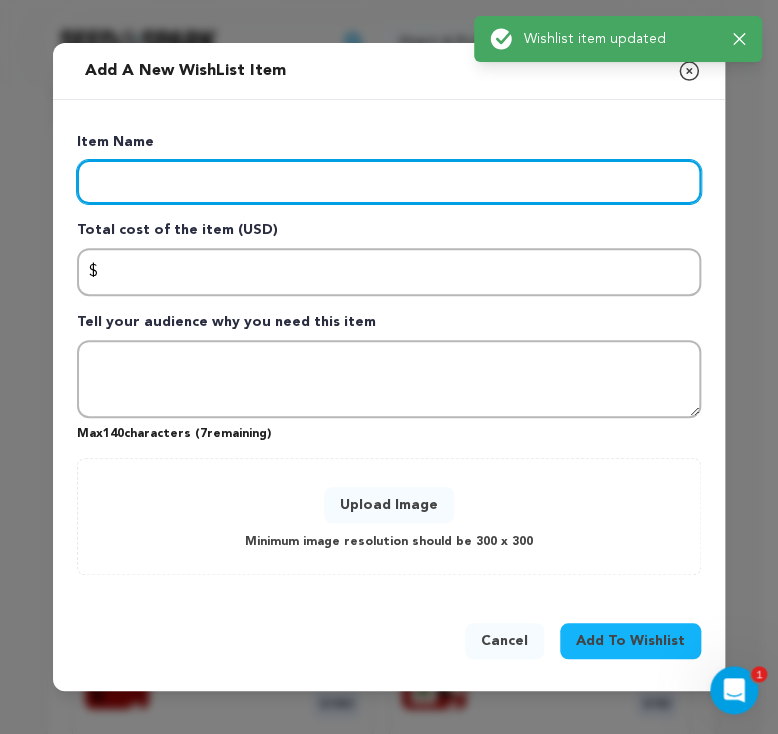 click at bounding box center [389, 182] 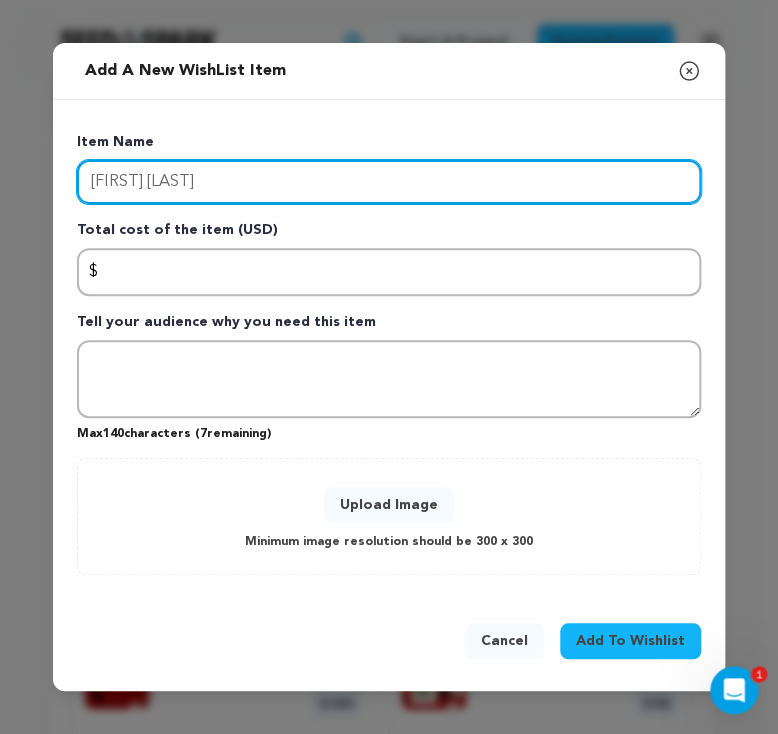 type on "[FIRST] [LAST]" 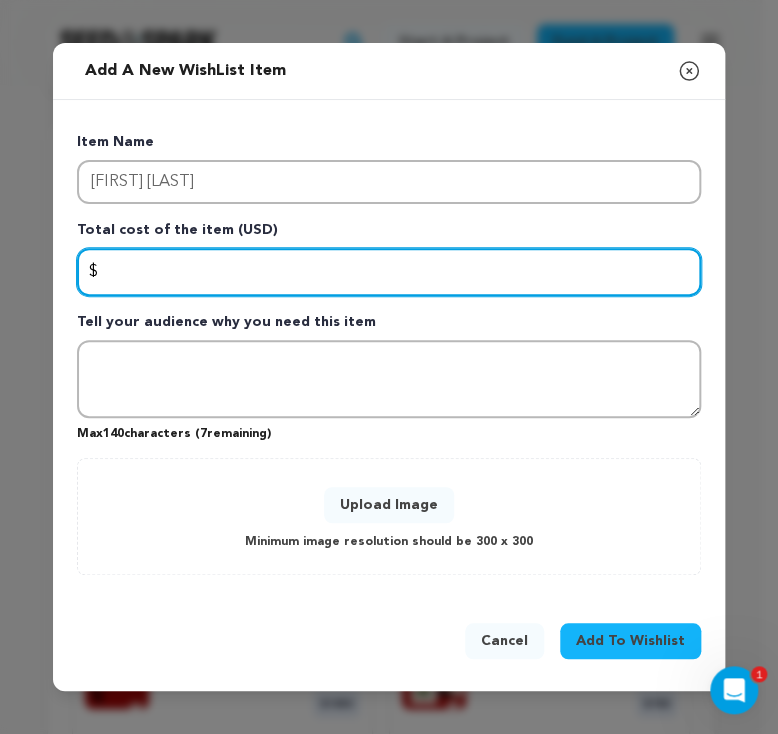 click at bounding box center (389, 272) 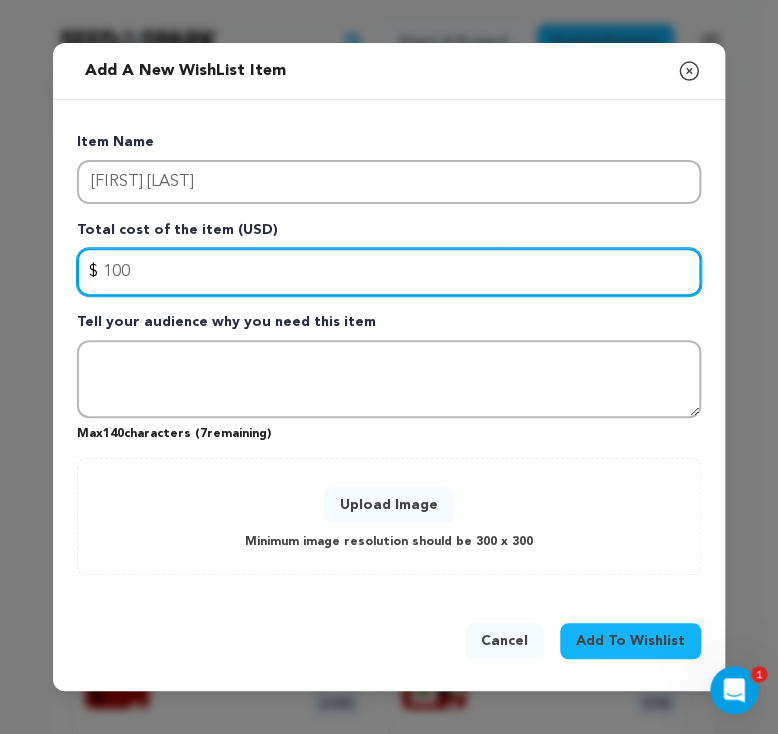 type on "100" 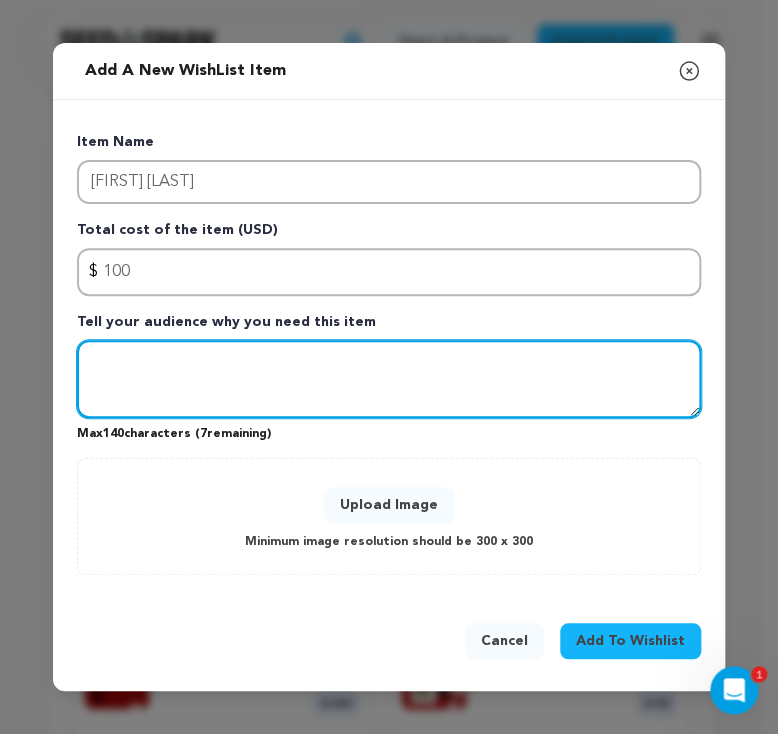 click at bounding box center (389, 379) 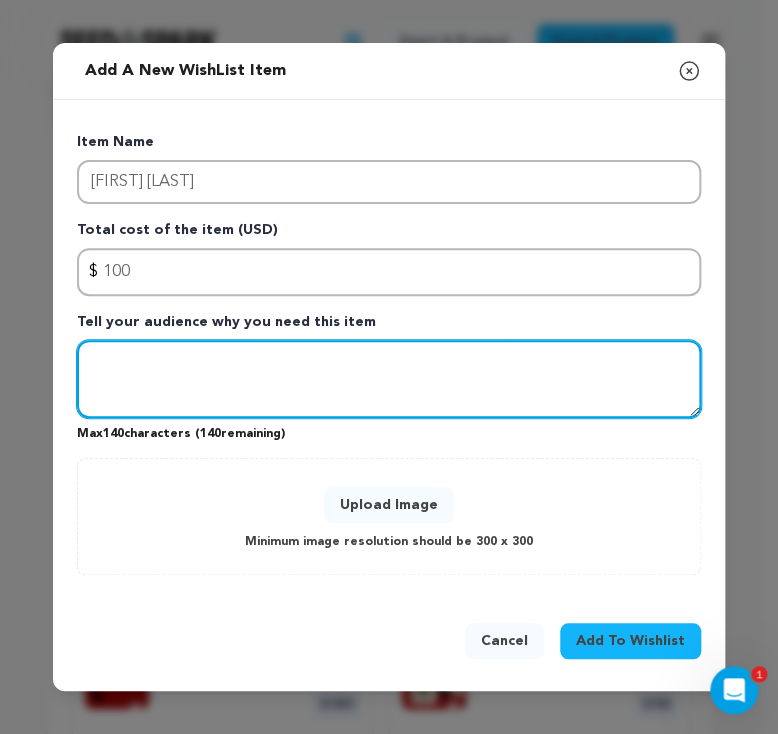 paste on "A type of magic called ~ V I B E S ~ To make the "vibes" aesthetic, pretty, and enticing, we need to bring our characters to life." 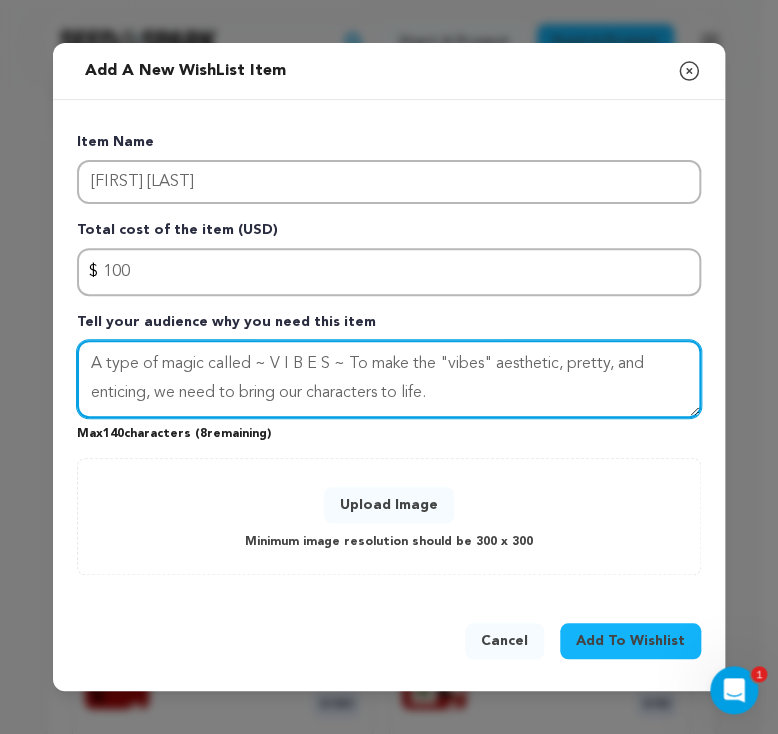 type on "A type of magic called ~ V I B E S ~ To make the "vibes" aesthetic, pretty, and enticing, we need to bring our characters to life." 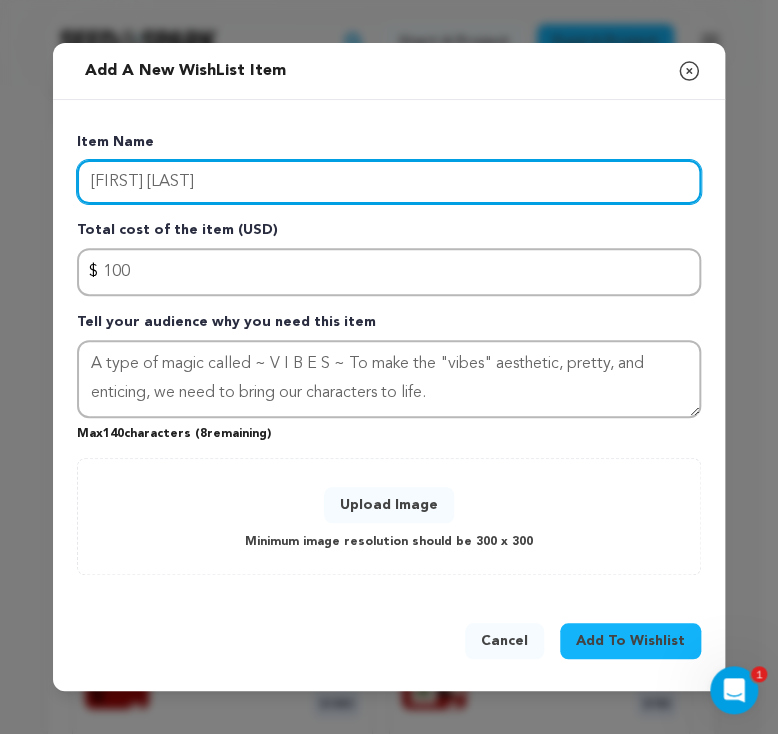 click on "[FIRST] [LAST]" at bounding box center (389, 182) 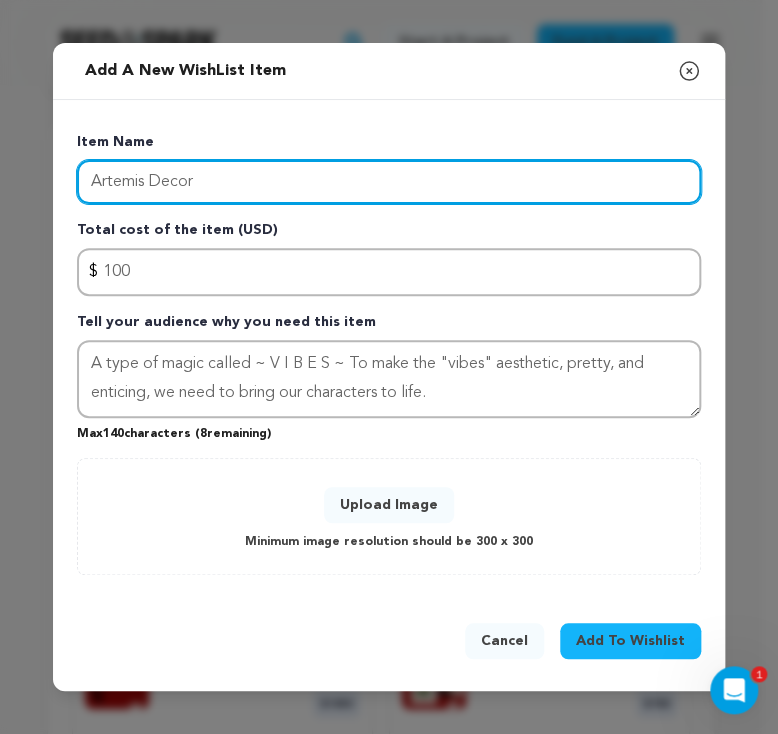 type on "Artemis Decor" 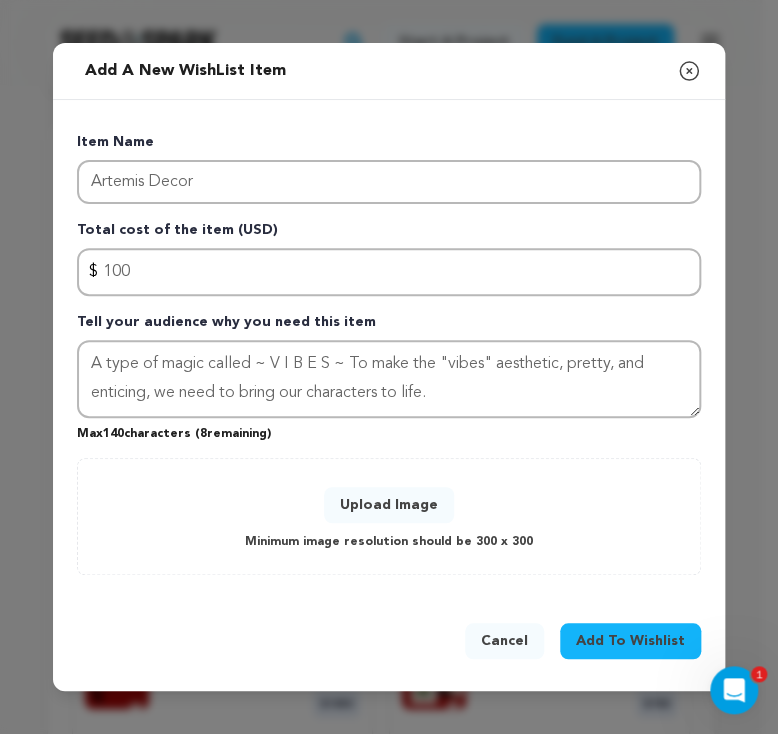 click on "Upload Image" at bounding box center [389, 505] 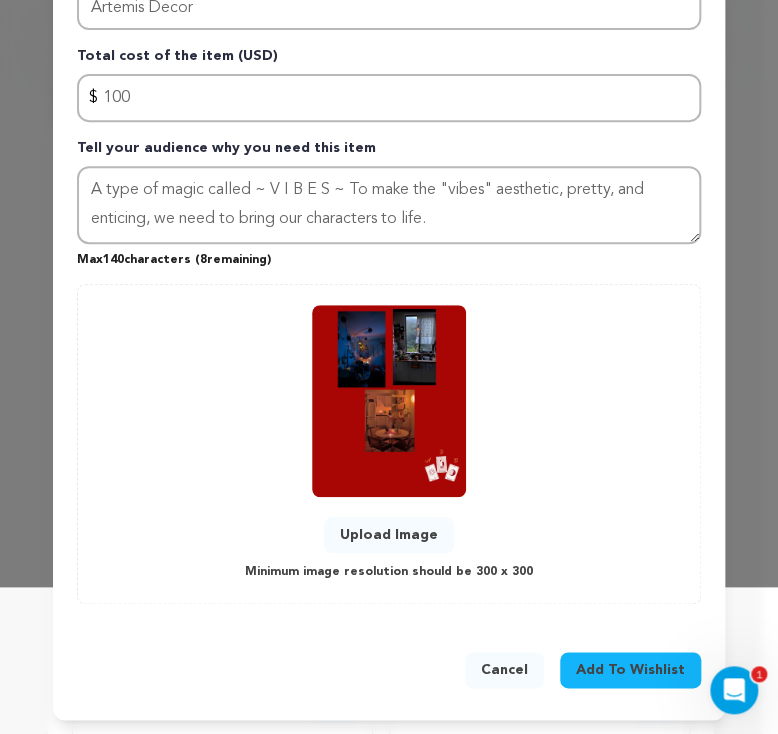 scroll, scrollTop: 146, scrollLeft: 0, axis: vertical 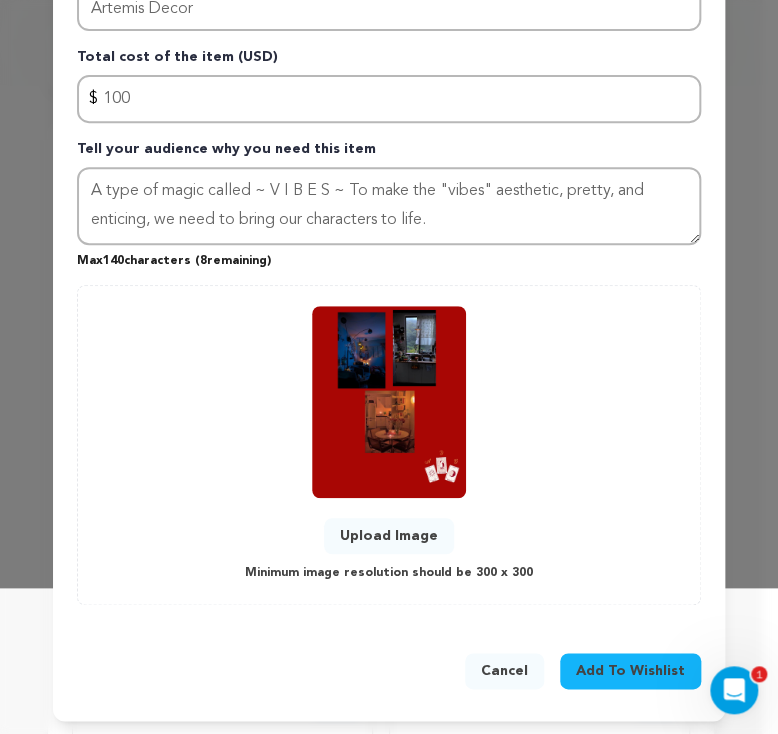 click on "Add To Wishlist" at bounding box center (630, 671) 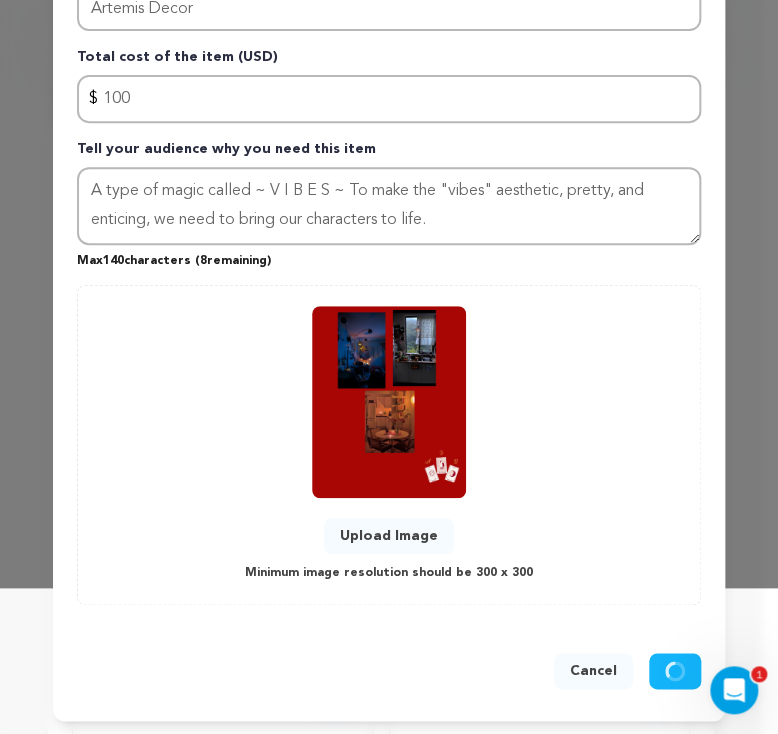 type 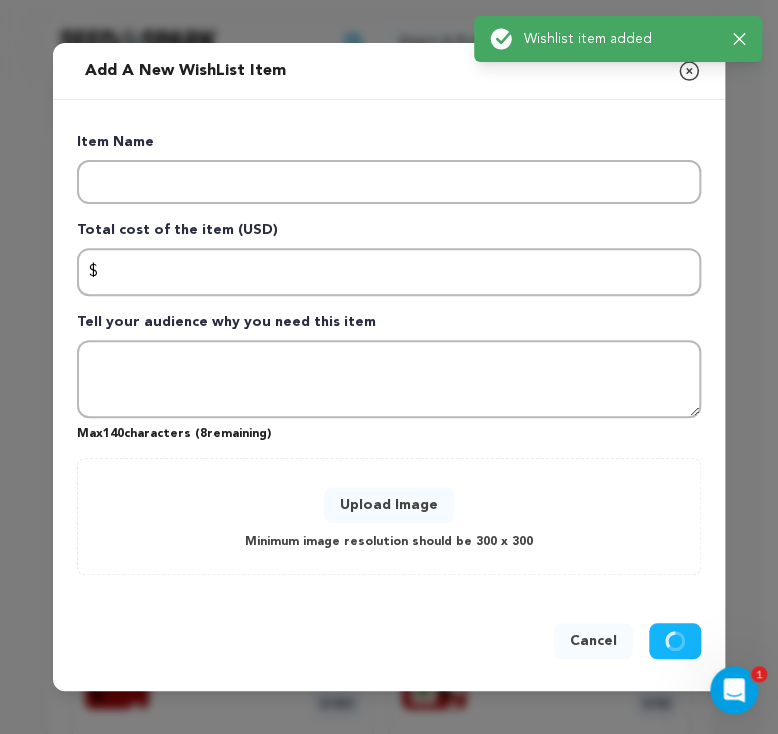 scroll, scrollTop: 0, scrollLeft: 0, axis: both 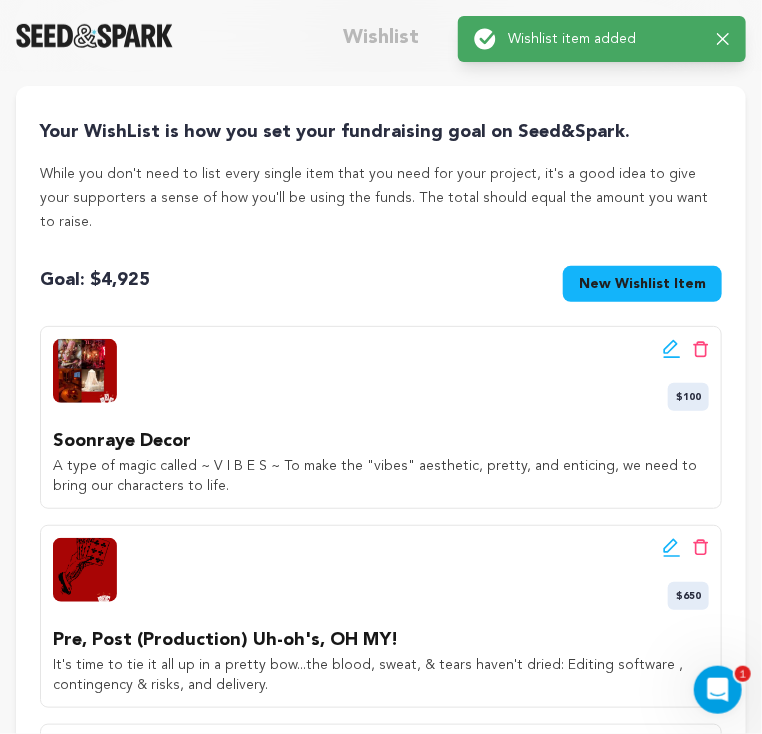 click on "Add A Wishlist Item" at bounding box center (0, 0) 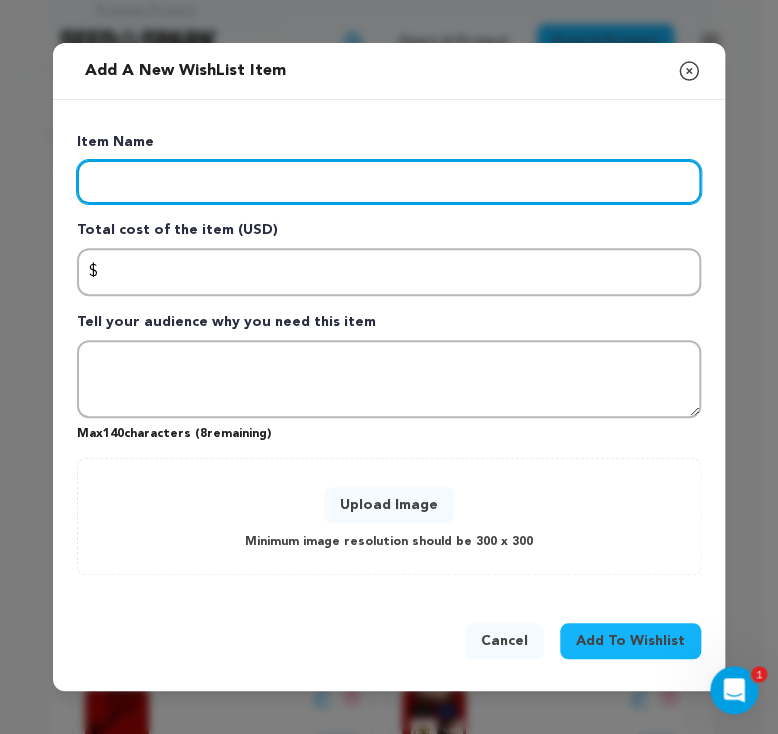 click at bounding box center [389, 182] 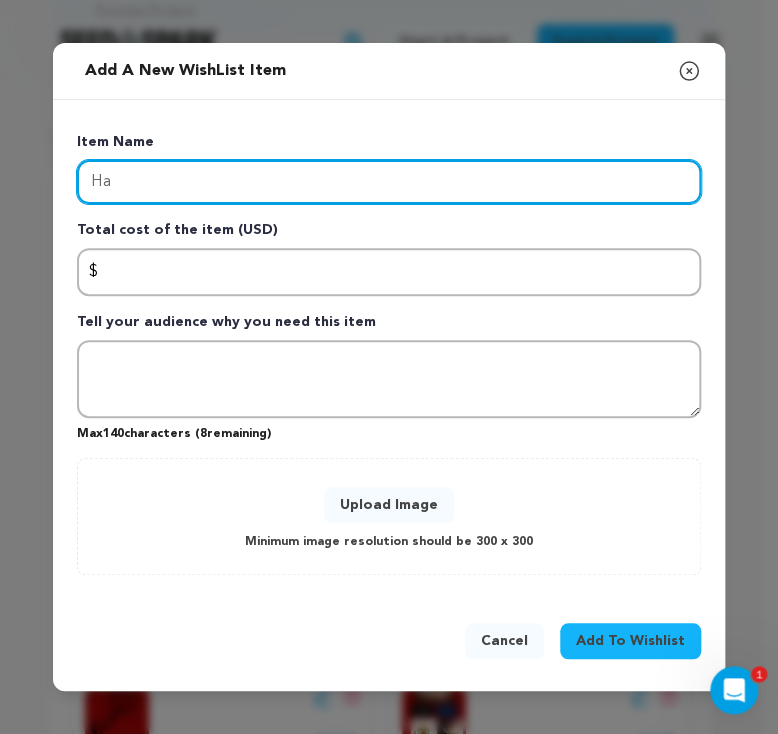 type on "Ha" 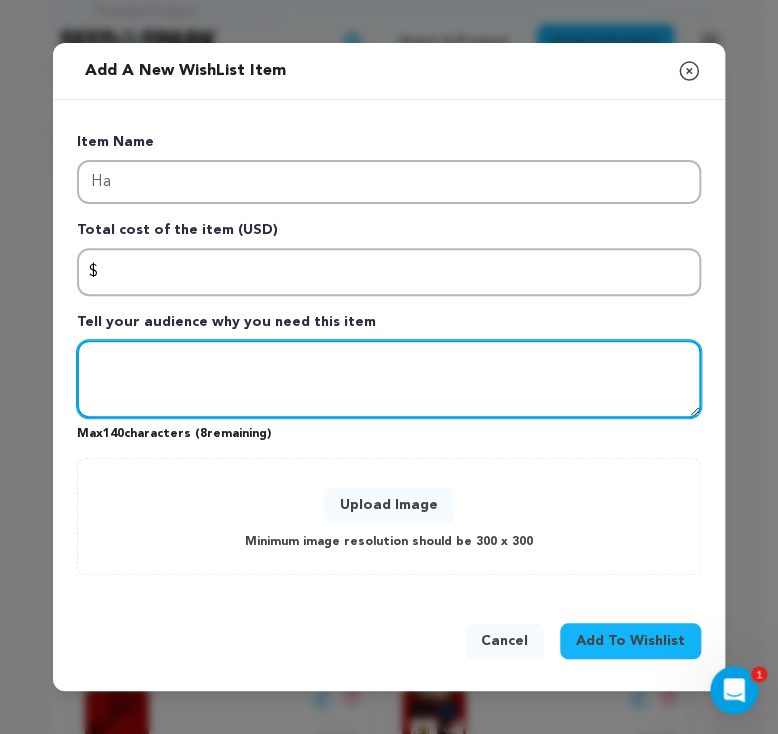 click at bounding box center (389, 379) 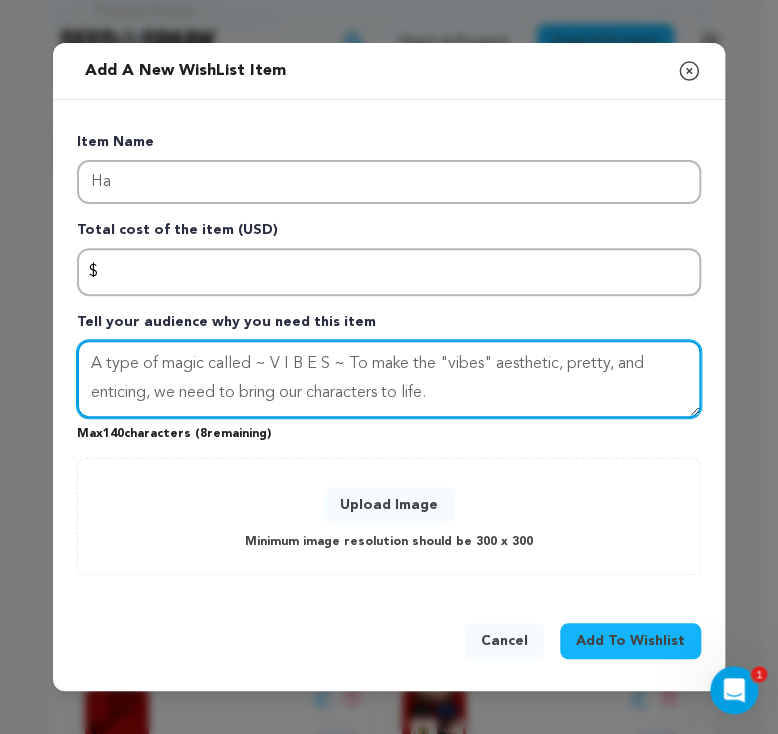 type on "A type of magic called ~ V I B E S ~ To make the "vibes" aesthetic, pretty, and enticing, we need to bring our characters to life." 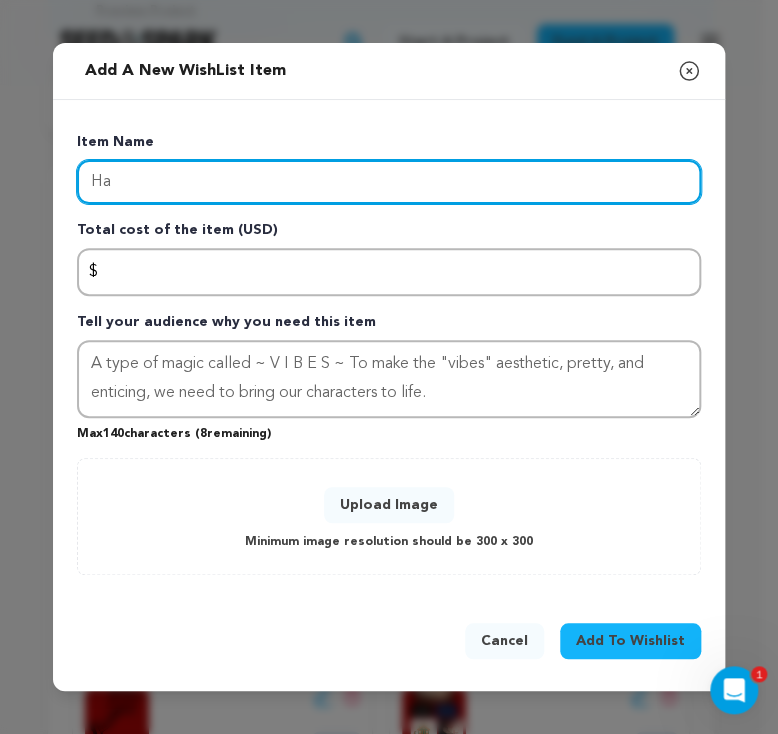 click on "Ha" at bounding box center (389, 182) 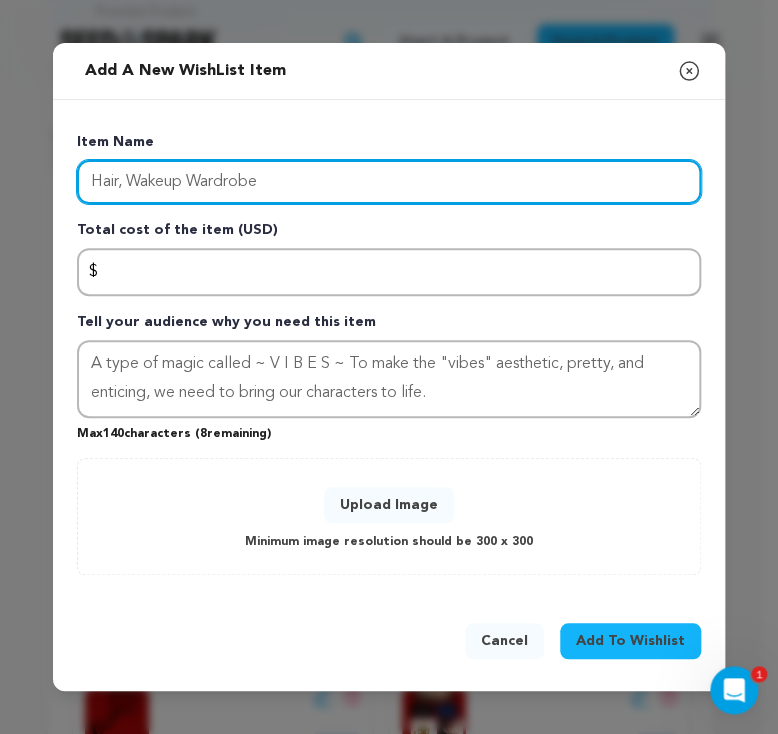 type on "Hair, Wakeup Wardrobe" 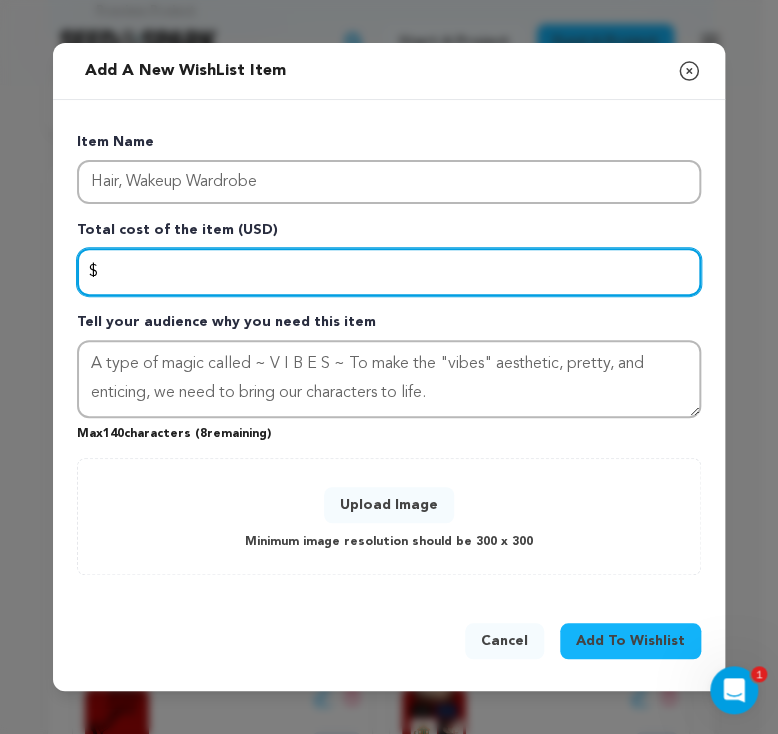 click at bounding box center (389, 272) 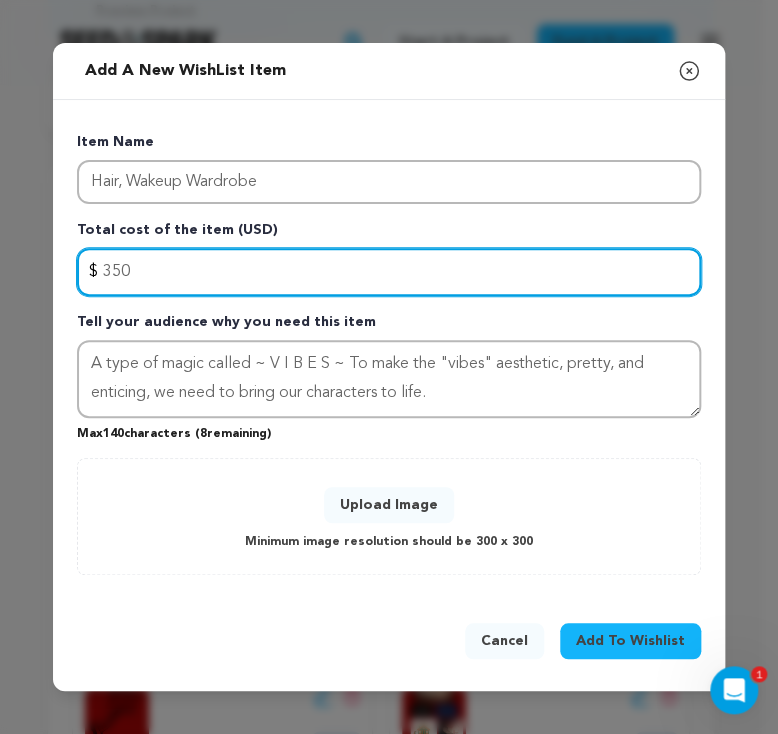 type on "350" 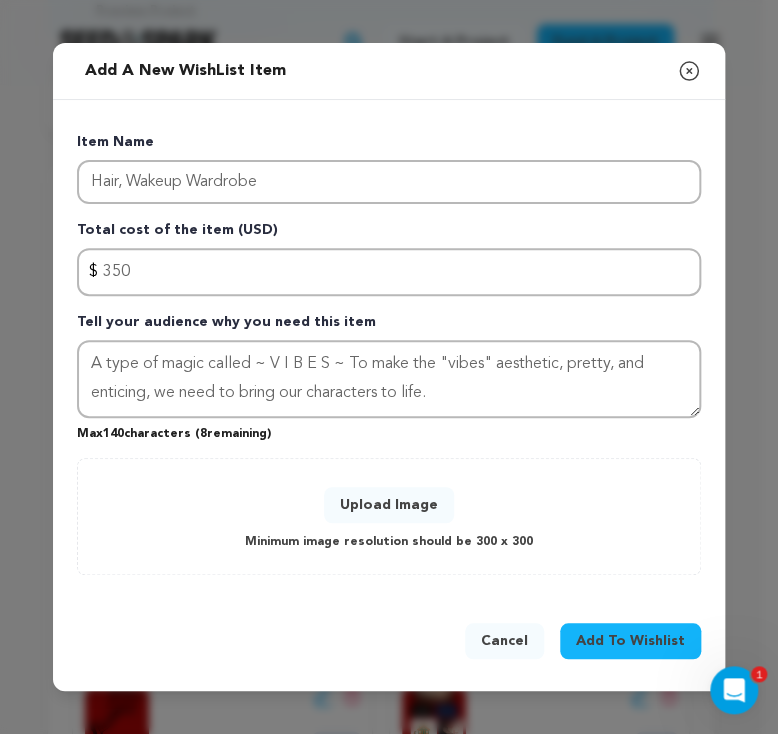 click on "Add To Wishlist" at bounding box center [630, 641] 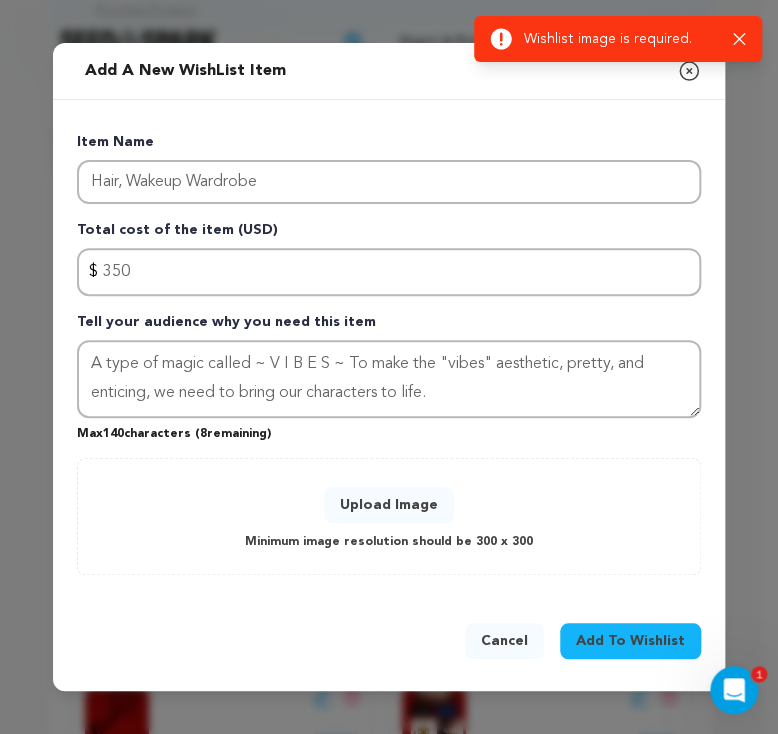 click on "Upload Image" at bounding box center (389, 505) 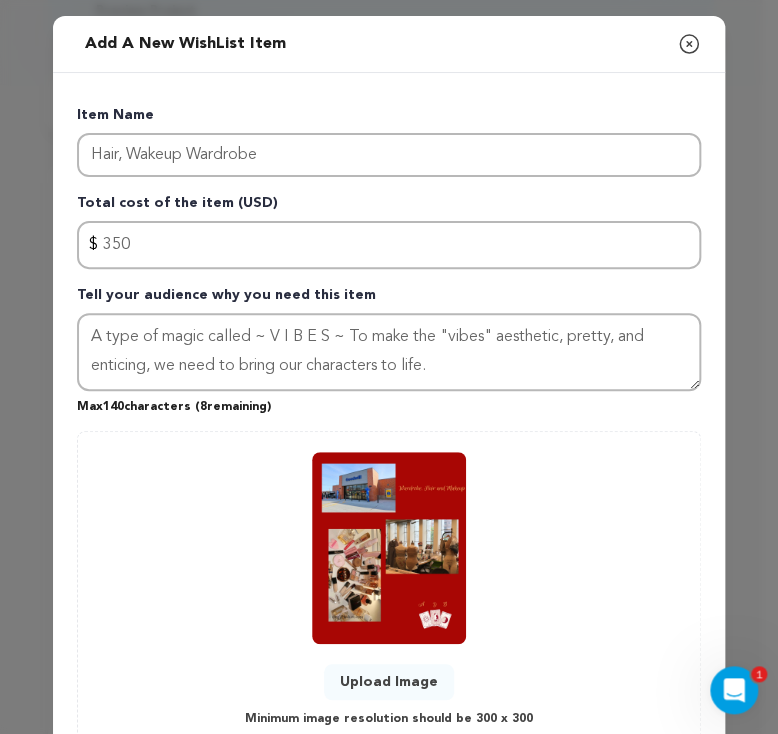 scroll, scrollTop: 147, scrollLeft: 0, axis: vertical 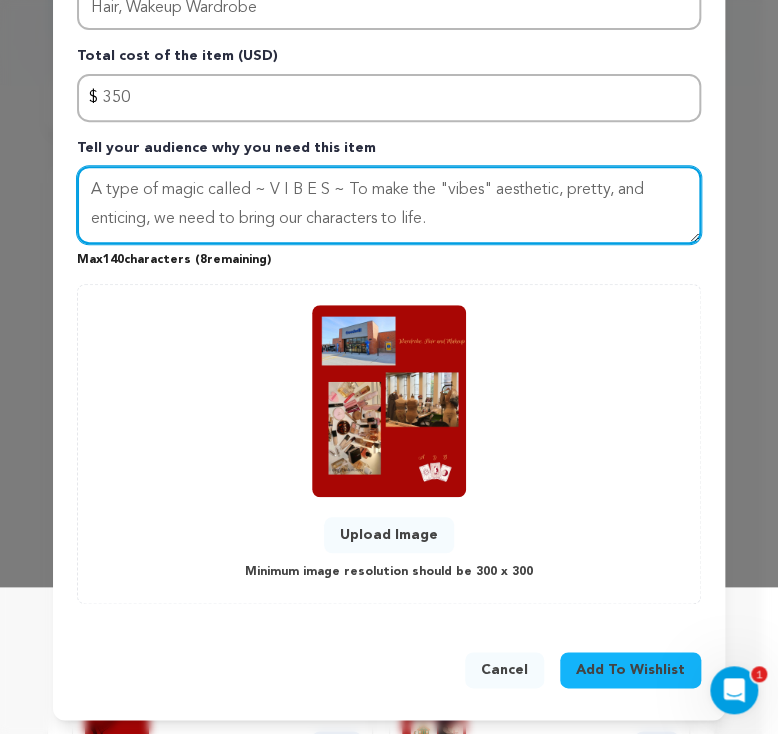 click on "A type of magic called ~ V I B E S ~ To make the "vibes" aesthetic, pretty, and enticing, we need to bring our characters to life." at bounding box center (389, 205) 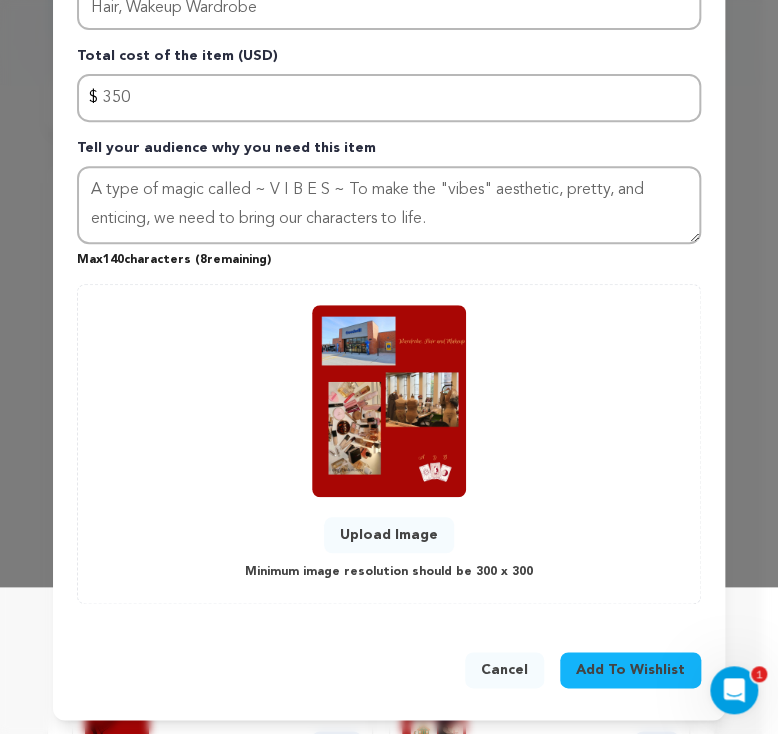 click on "Add To Wishlist" at bounding box center [630, 670] 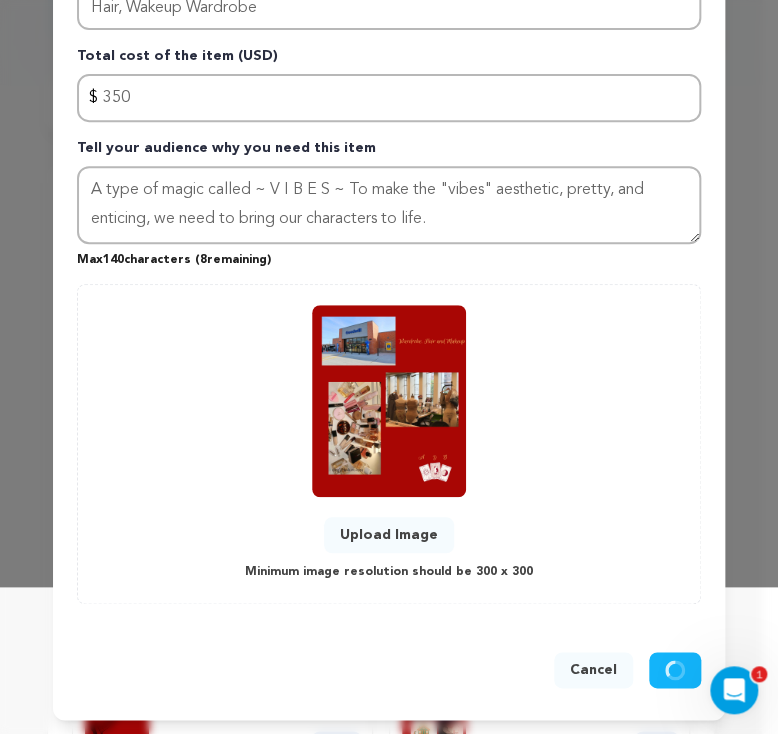 type 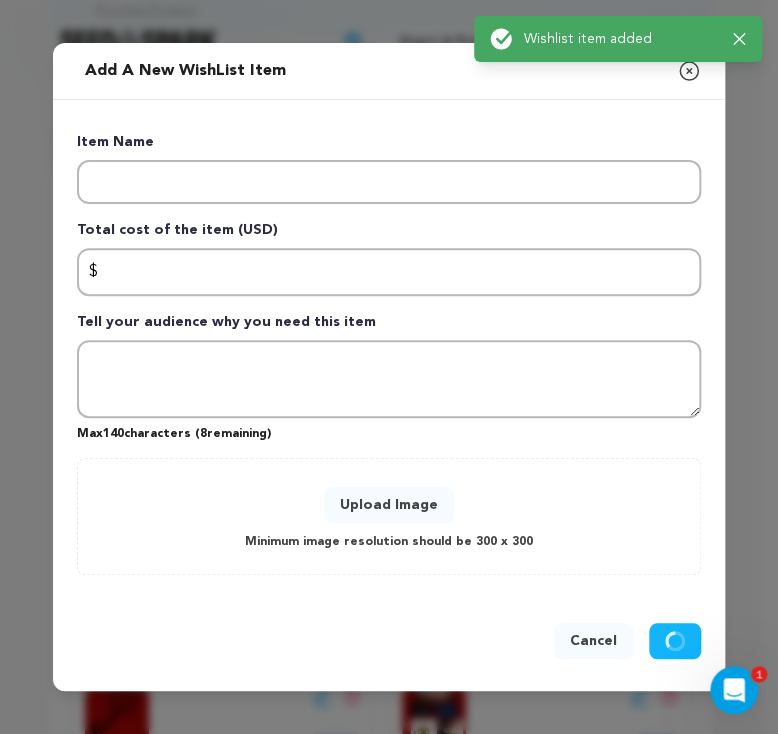 scroll, scrollTop: 0, scrollLeft: 0, axis: both 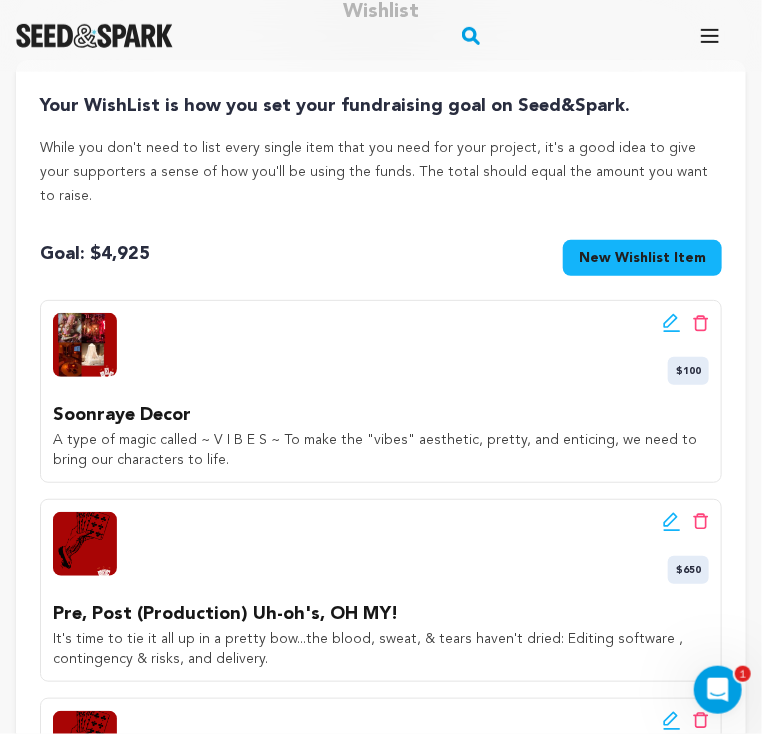 click on "Add A Wishlist Item" at bounding box center [0, 0] 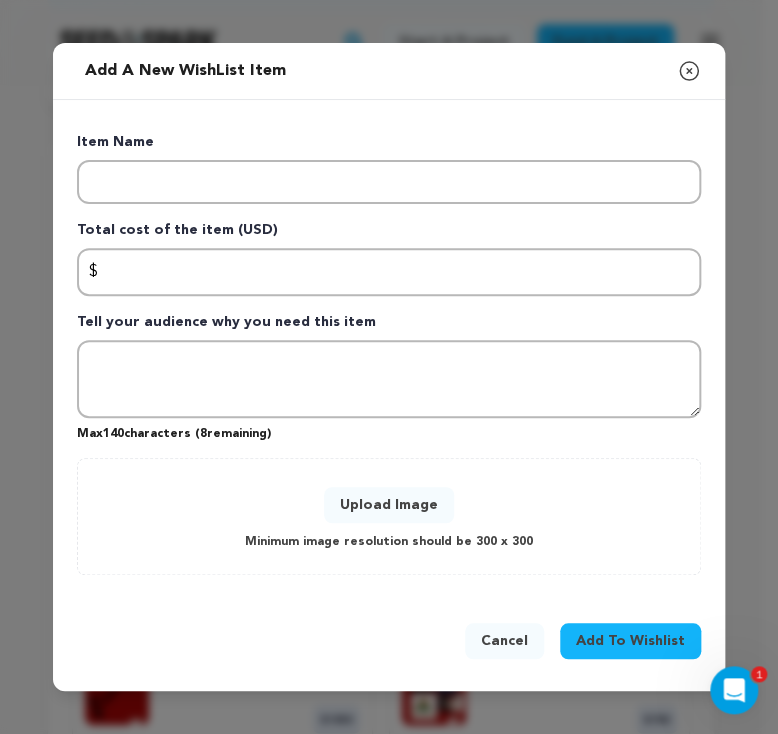 drag, startPoint x: 701, startPoint y: 70, endPoint x: 676, endPoint y: 73, distance: 25.179358 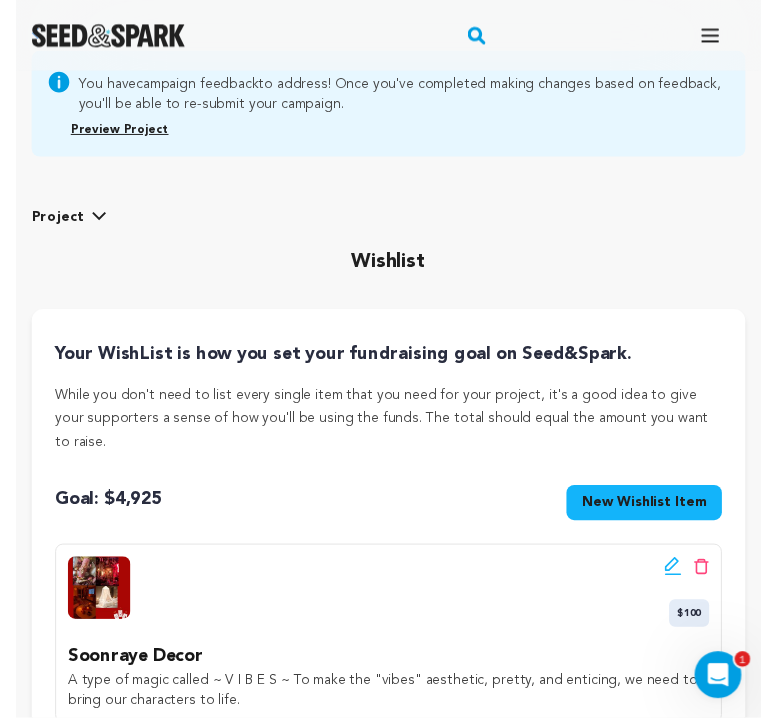 scroll, scrollTop: 71, scrollLeft: 0, axis: vertical 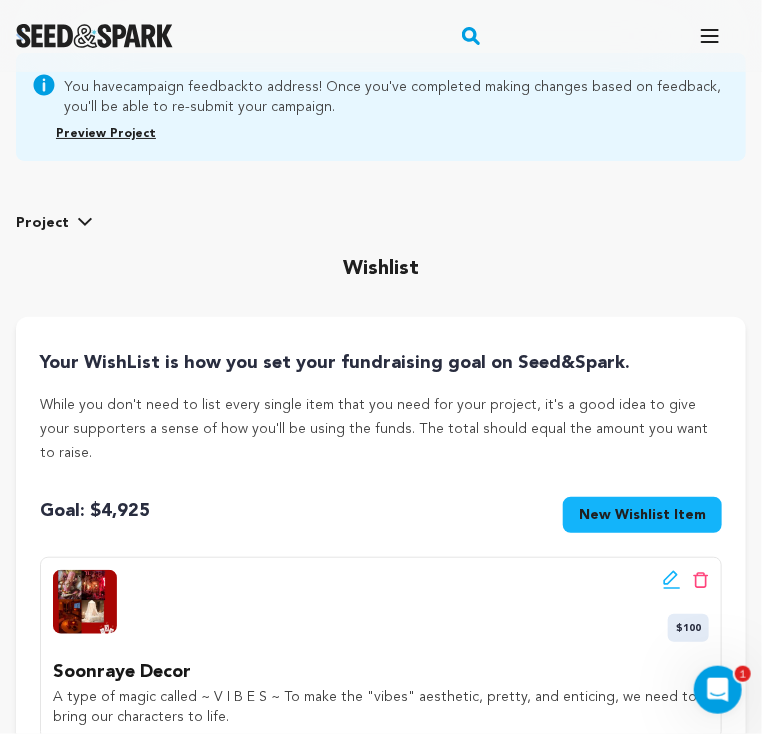 click on "Add A Wishlist Item" at bounding box center (0, 0) 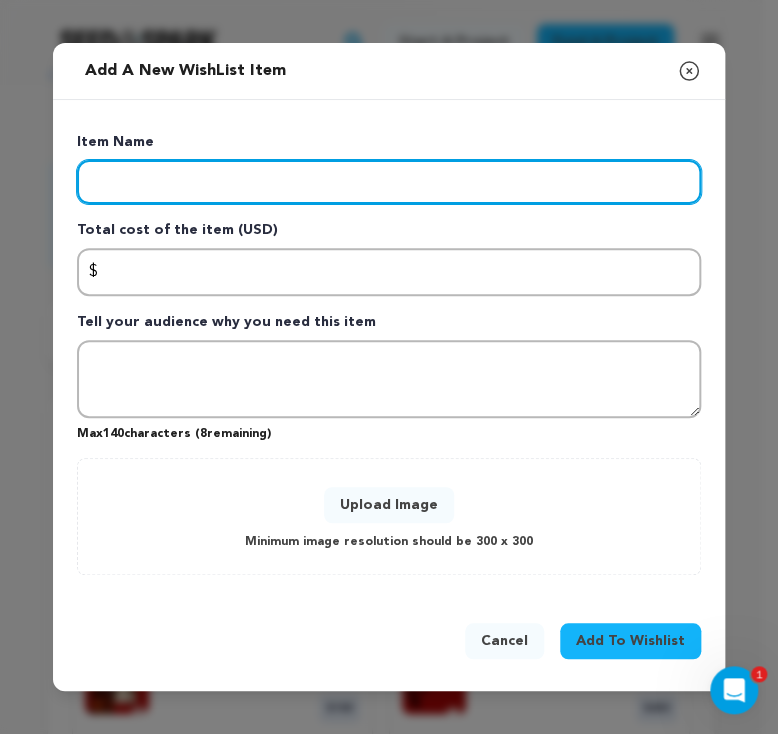 click at bounding box center (389, 182) 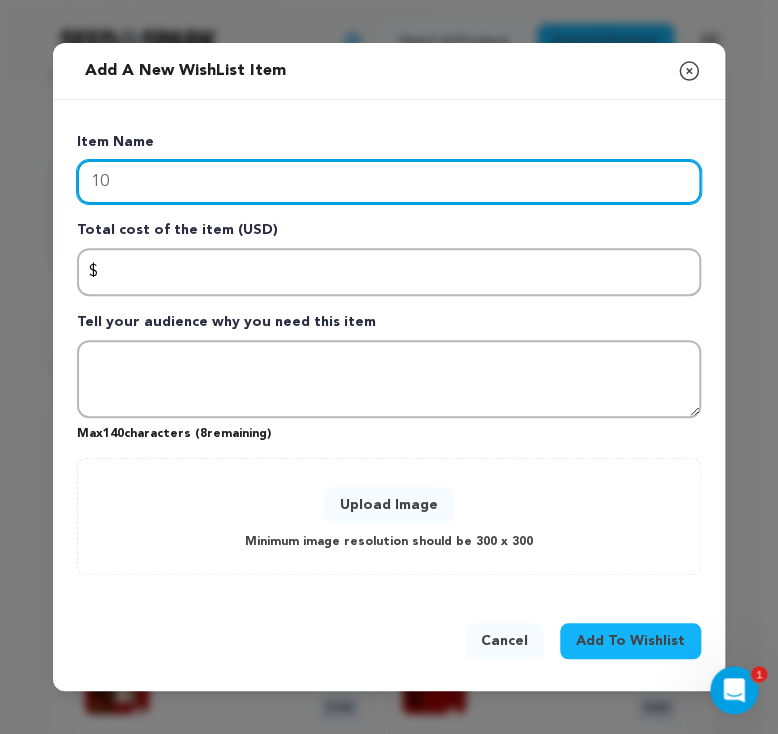 type on "1" 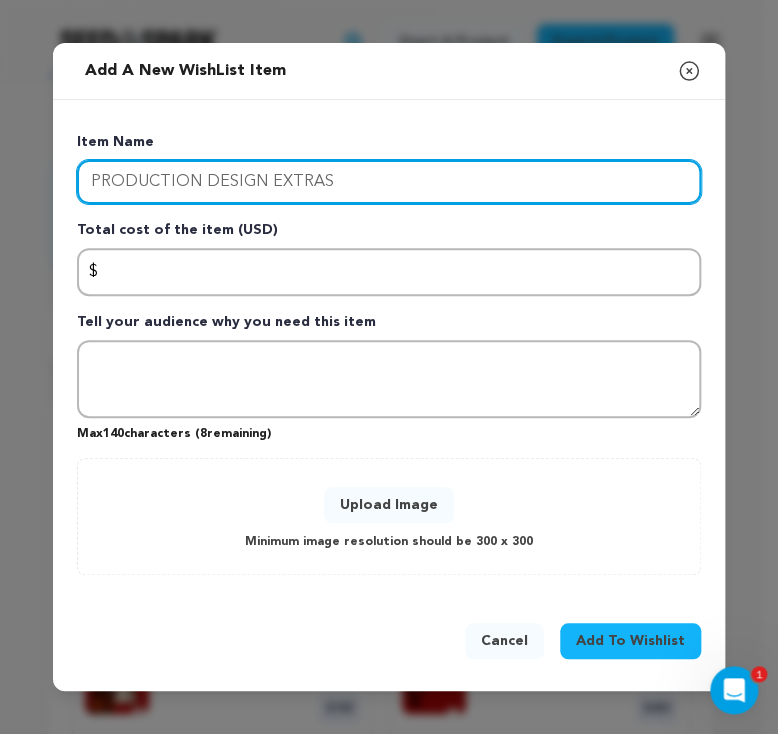 type on "PRODUCTION DESIGN EXTRAS" 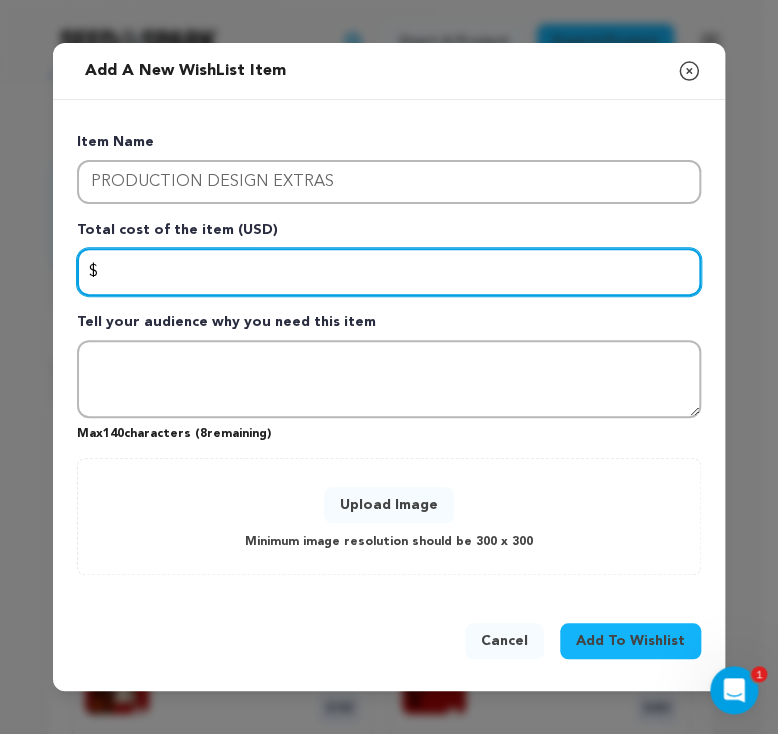 click at bounding box center [389, 272] 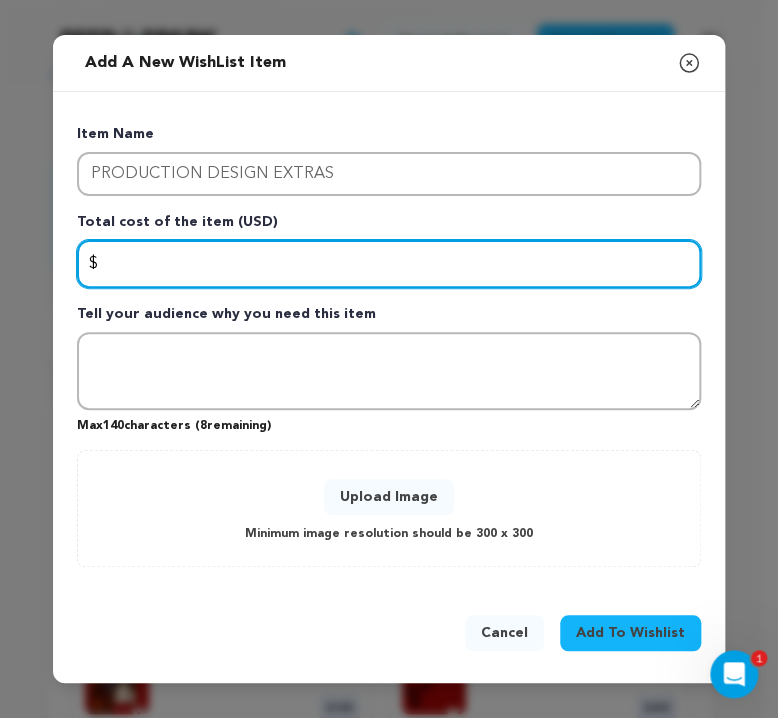 click at bounding box center [389, 264] 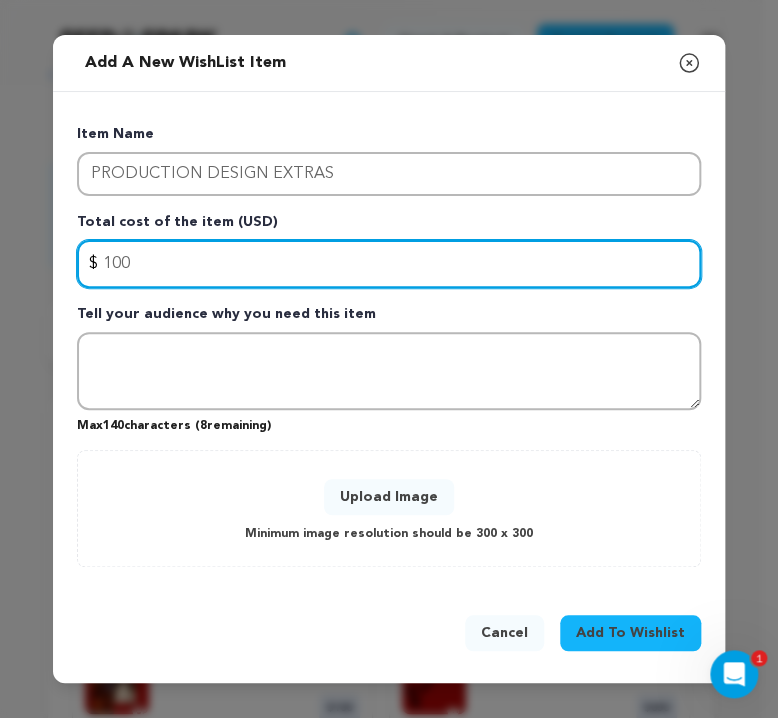 type on "100" 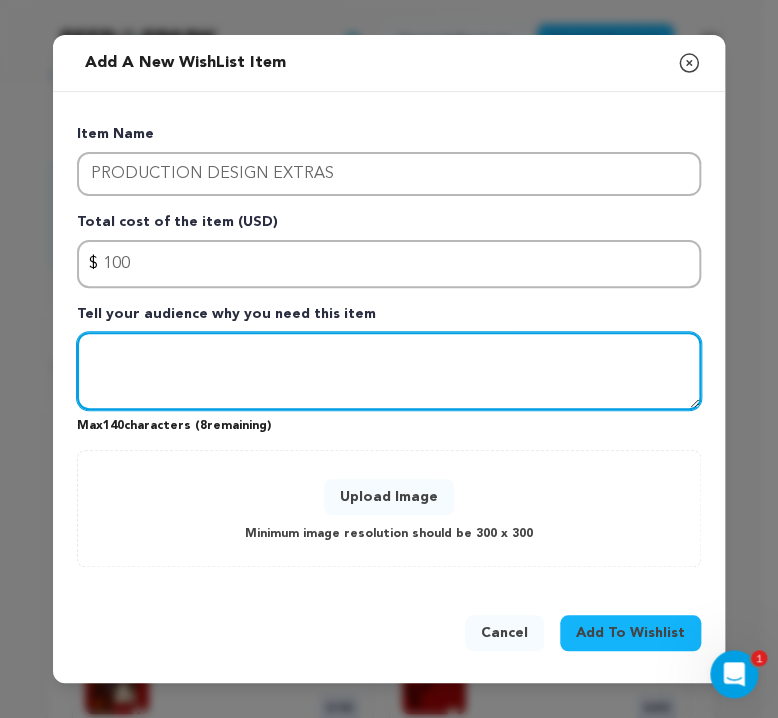 click at bounding box center (389, 371) 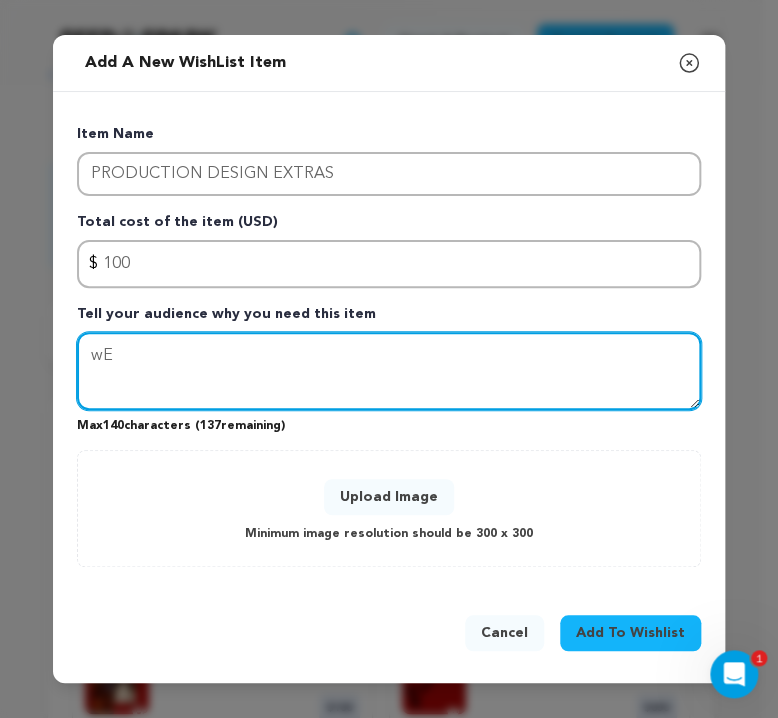 type on "w" 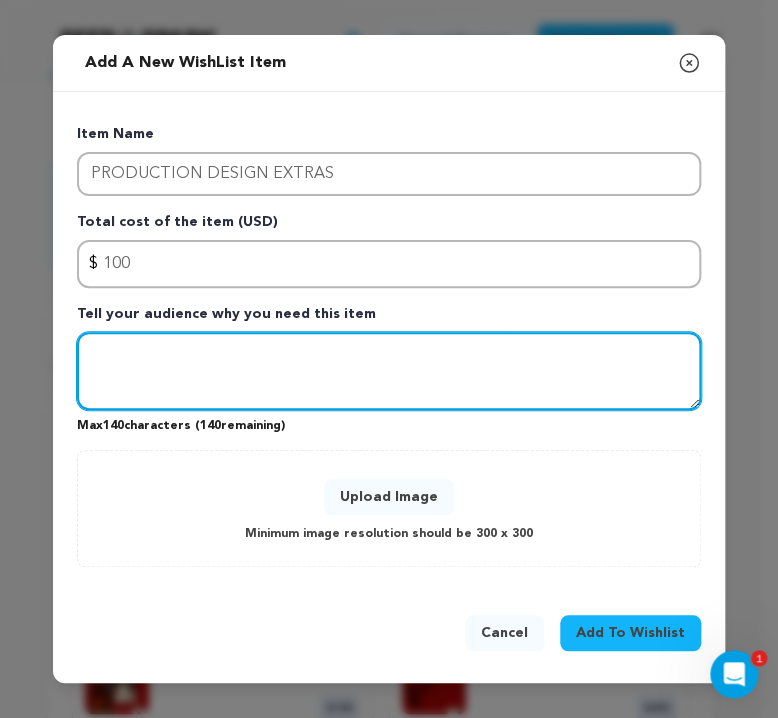 type on "w" 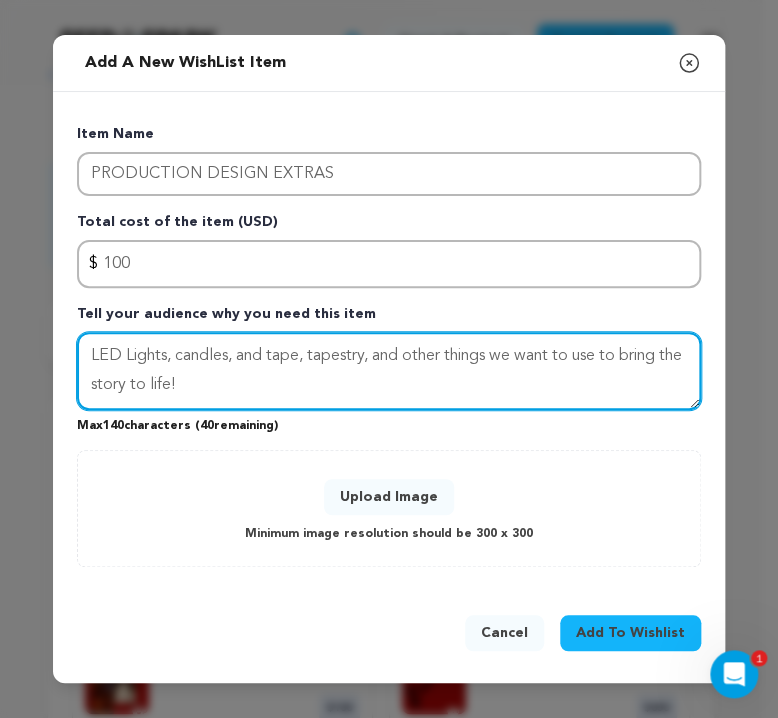 type on "LED Lights, candles, and tape, tapestry, and other things we want to use to bring the story to life!" 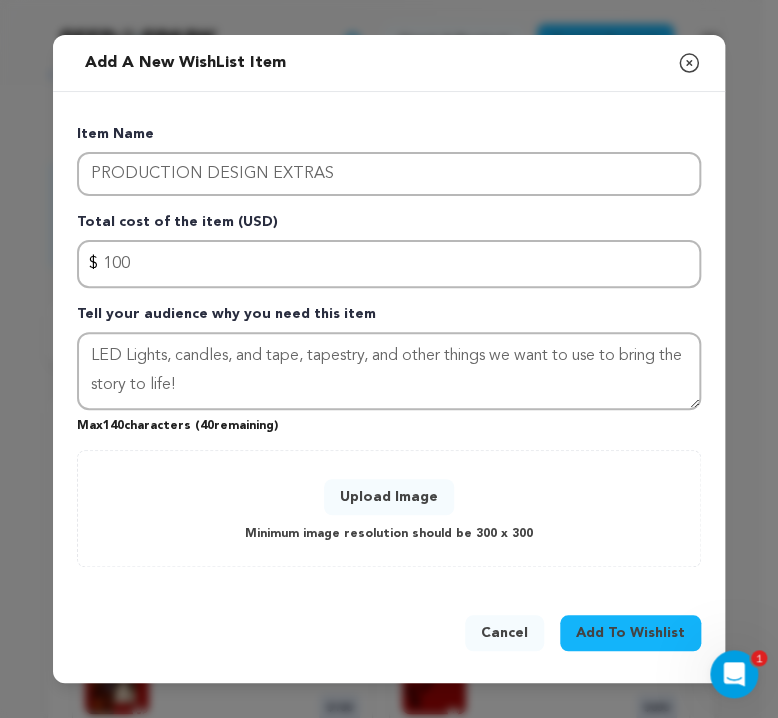 click on "Upload Image" at bounding box center (389, 497) 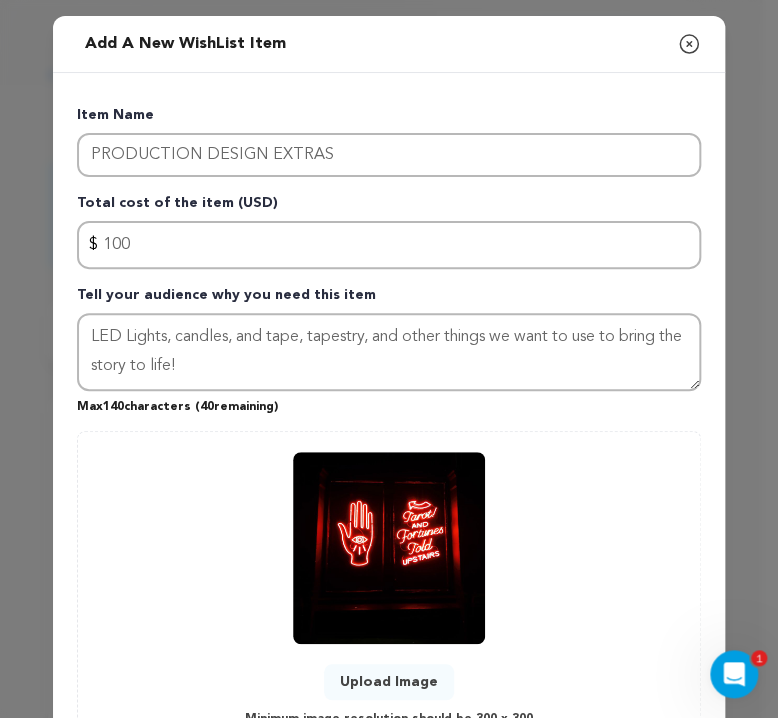 click on "Upload Image
Minimum image resolution should be 300 x 300" at bounding box center [389, 591] 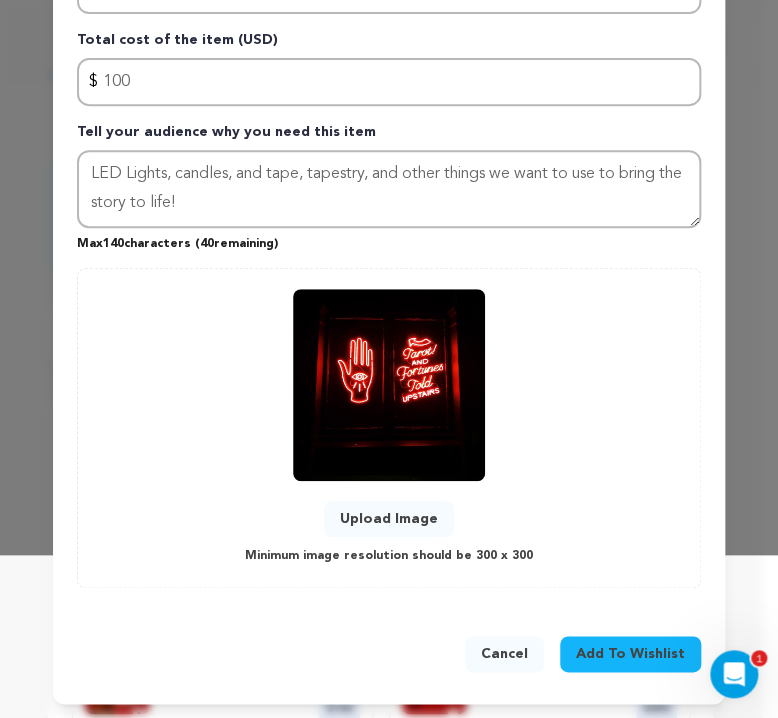 click on "Add To Wishlist" at bounding box center [630, 654] 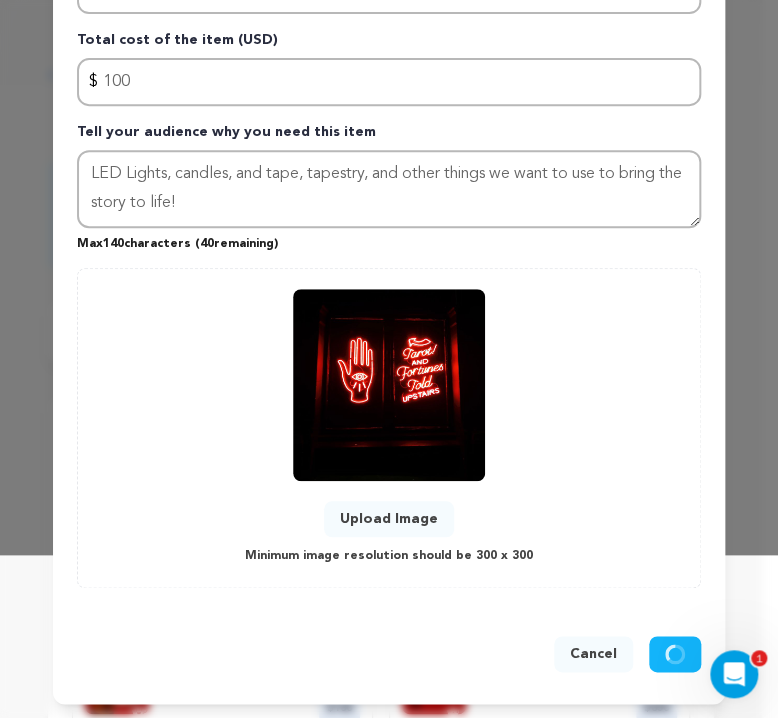 type 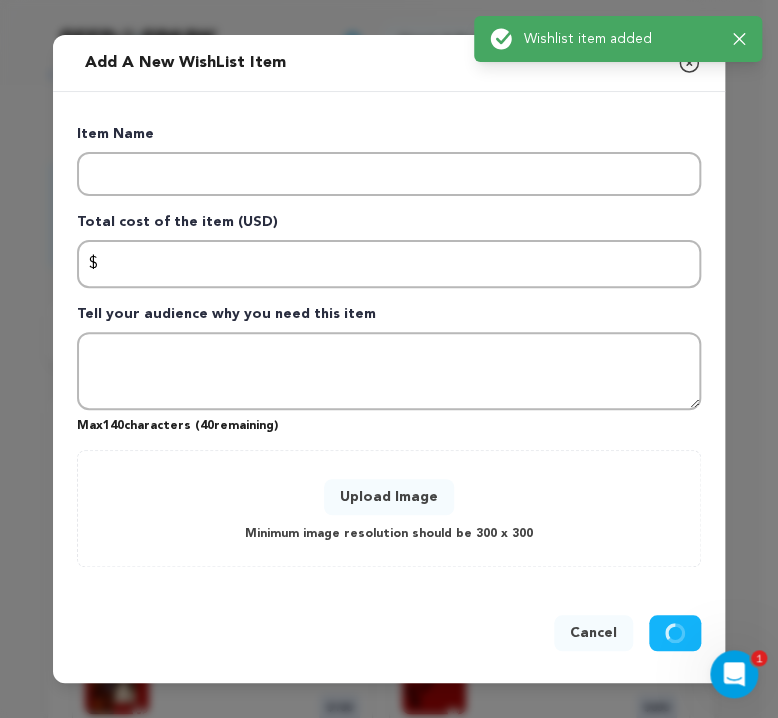 scroll, scrollTop: 0, scrollLeft: 0, axis: both 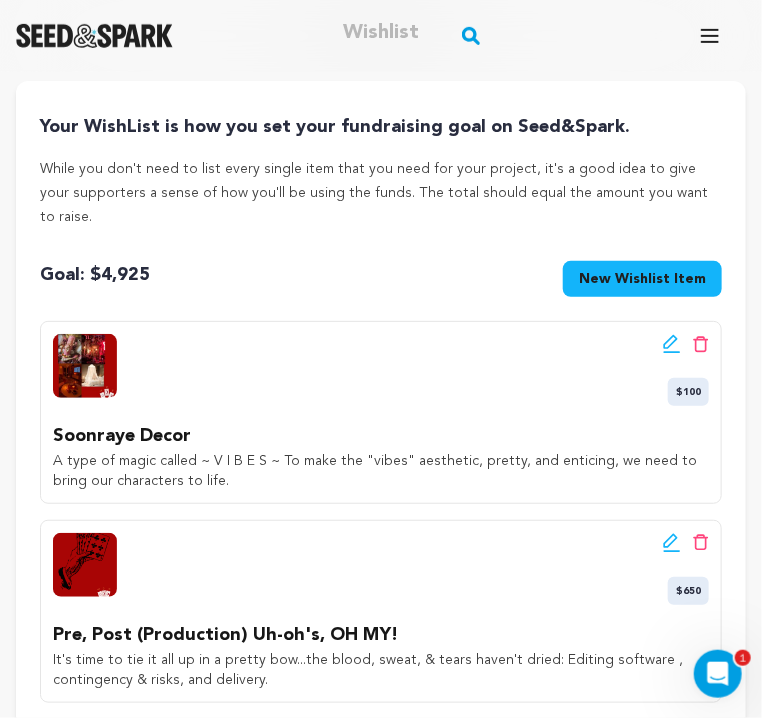click on "While you don't need to list every single item that you need for your project, it's a good idea to give
your supporters a sense of how you'll be using the funds. The total should equal the amount you want to
raise." at bounding box center [381, 193] 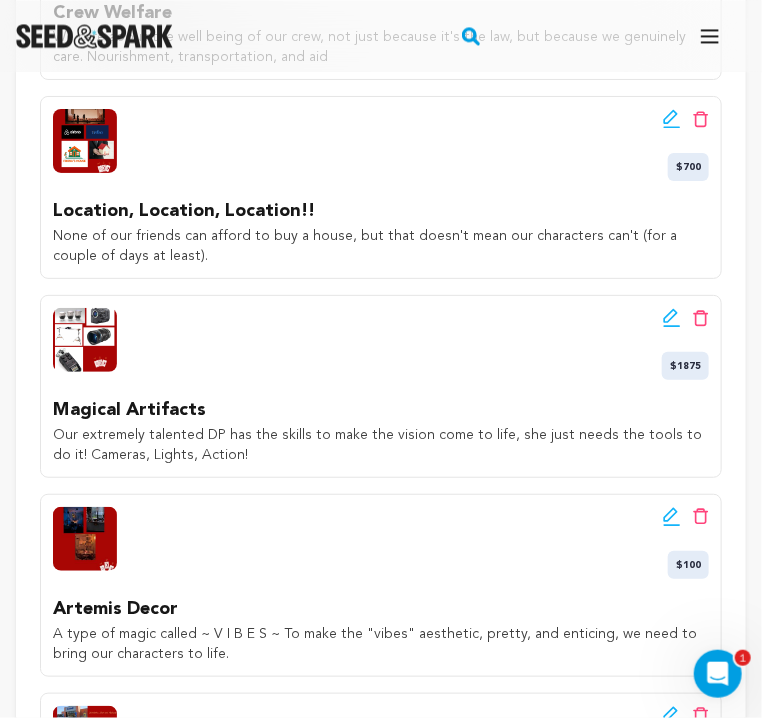 scroll, scrollTop: 1128, scrollLeft: 0, axis: vertical 